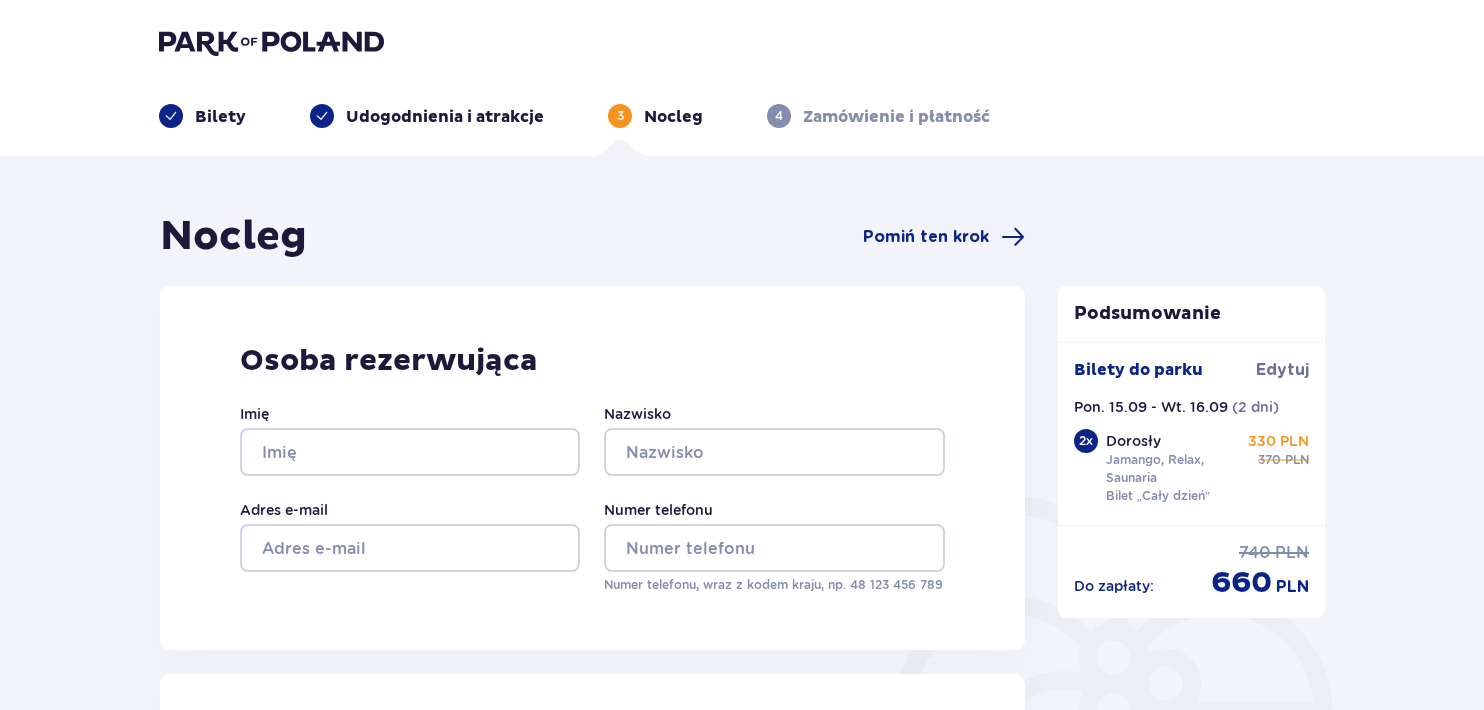 scroll, scrollTop: 0, scrollLeft: 0, axis: both 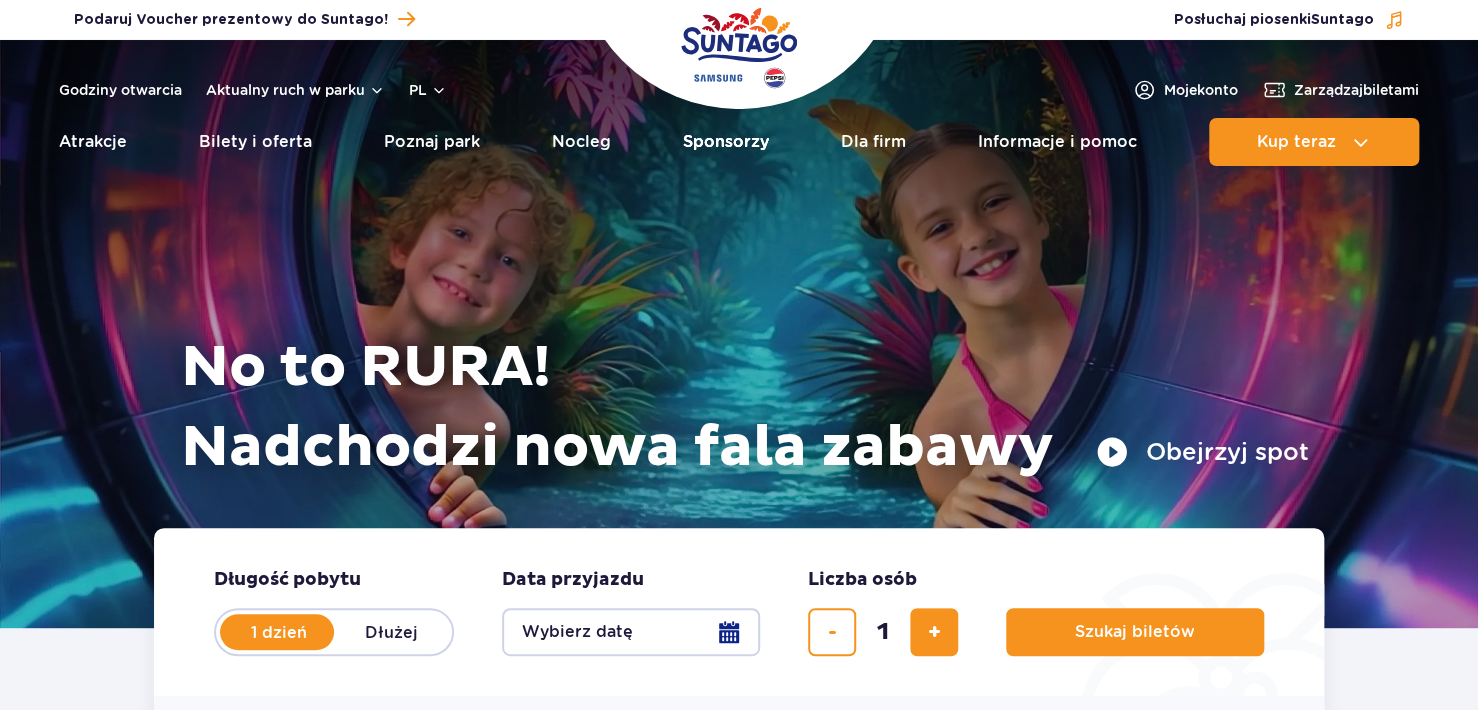 click on "Sponsorzy" at bounding box center [726, 142] 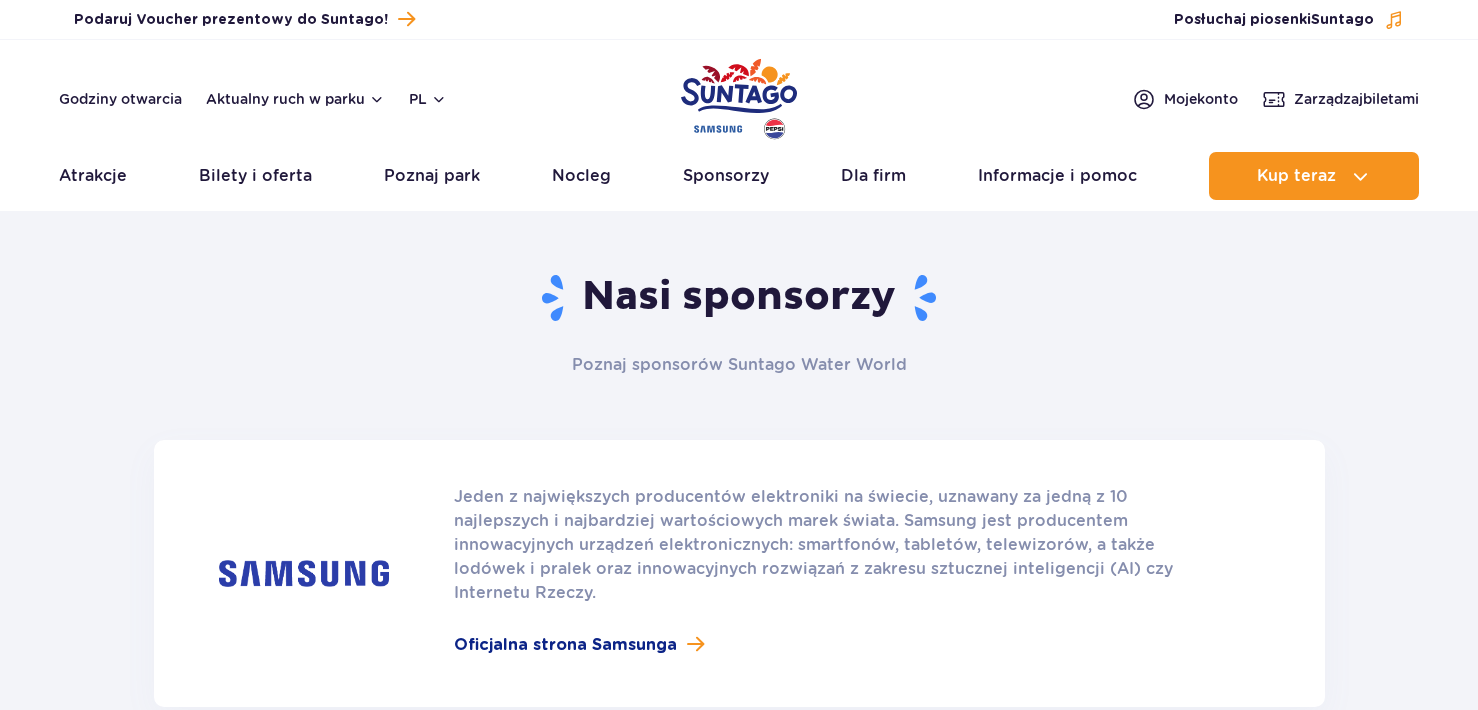 scroll, scrollTop: 0, scrollLeft: 0, axis: both 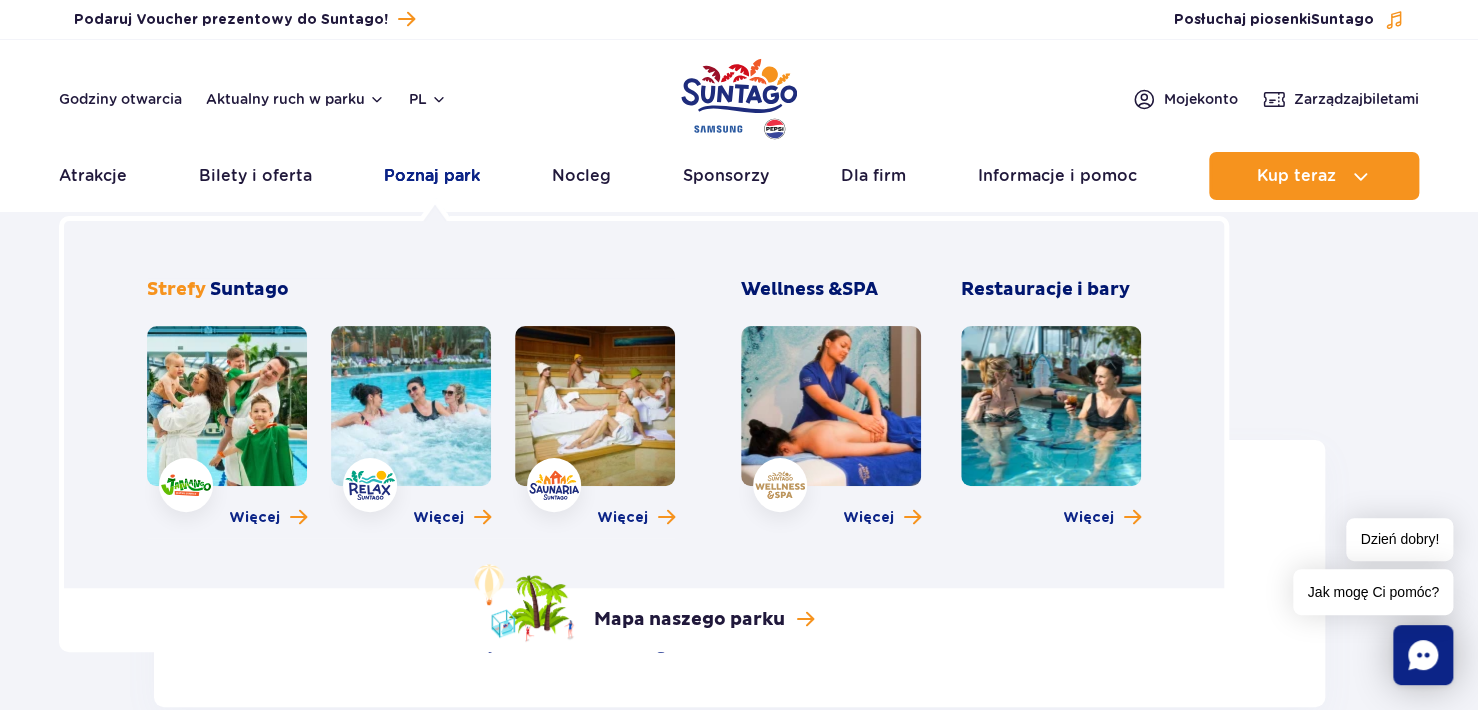 click on "Poznaj park" at bounding box center [432, 176] 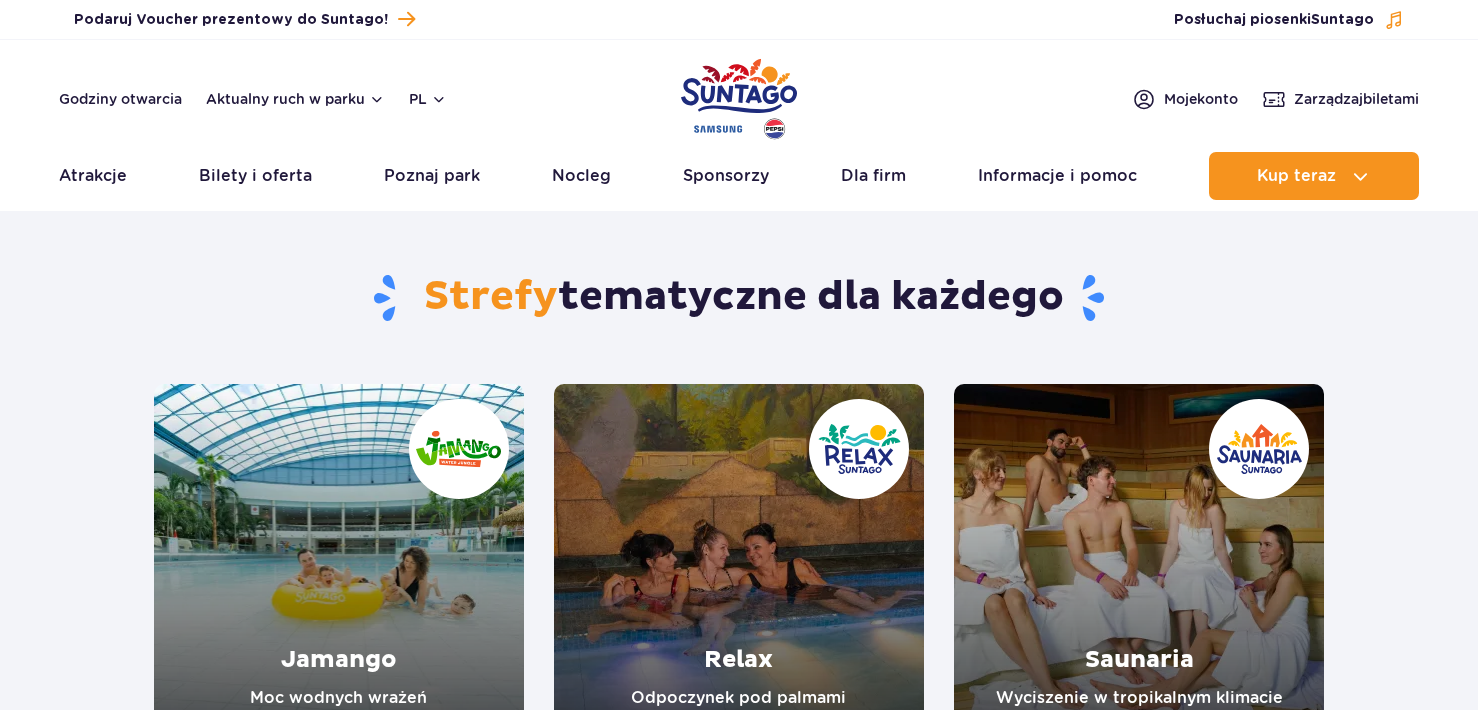 scroll, scrollTop: 0, scrollLeft: 0, axis: both 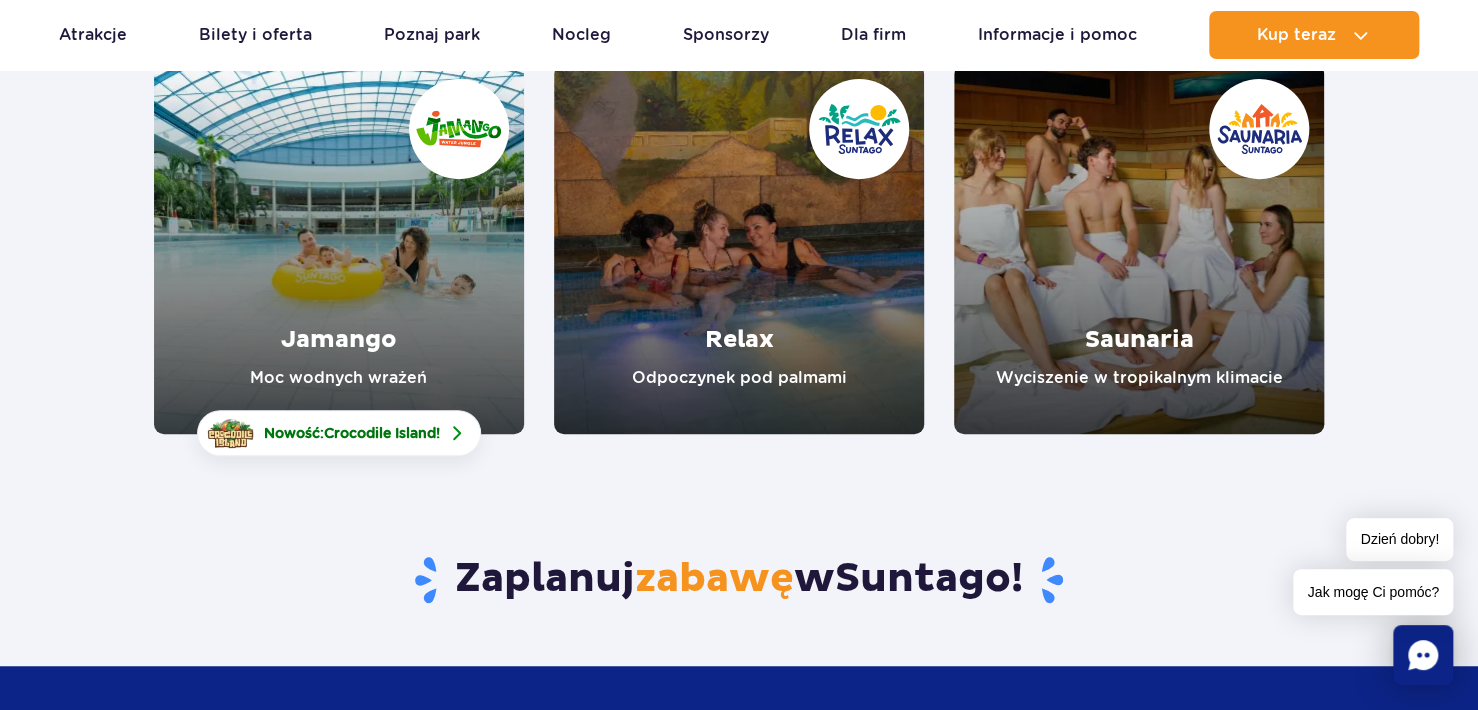 click at bounding box center [739, 249] 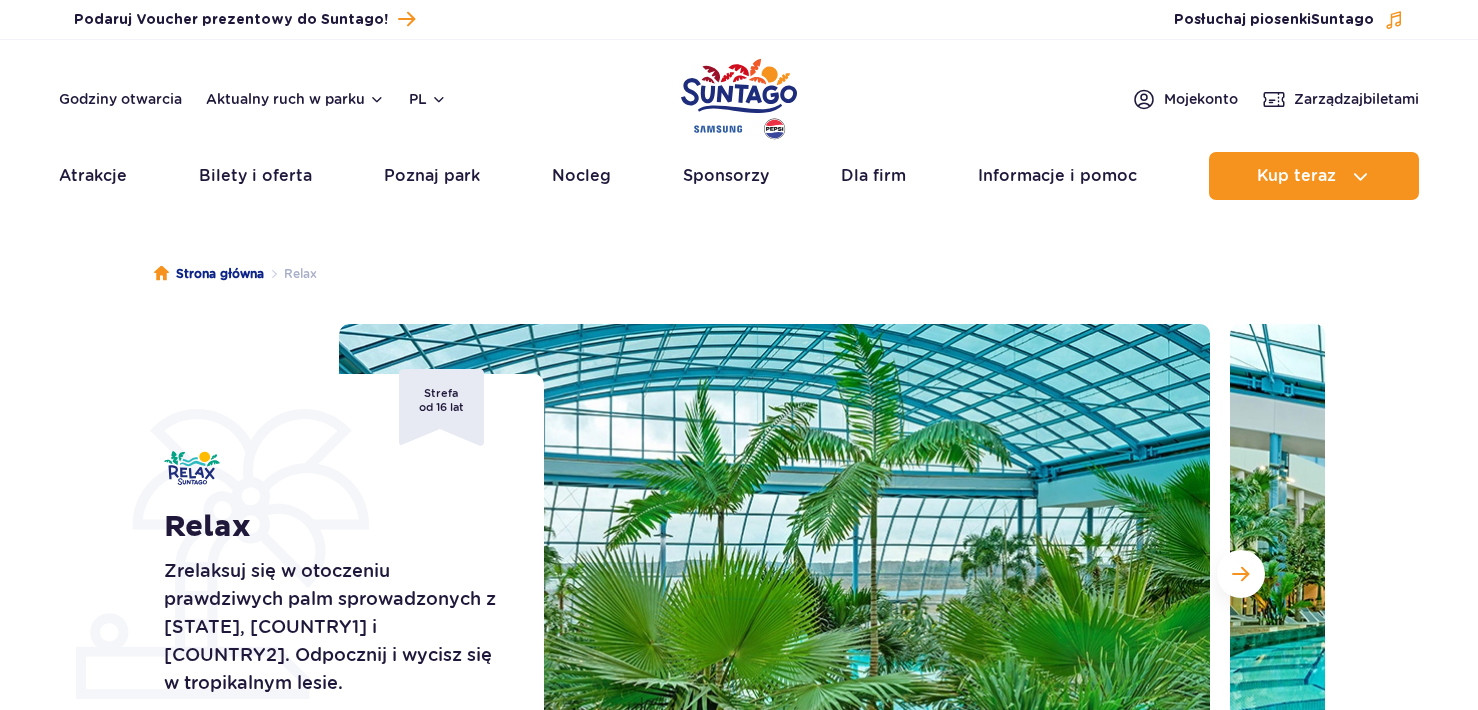 scroll, scrollTop: 0, scrollLeft: 0, axis: both 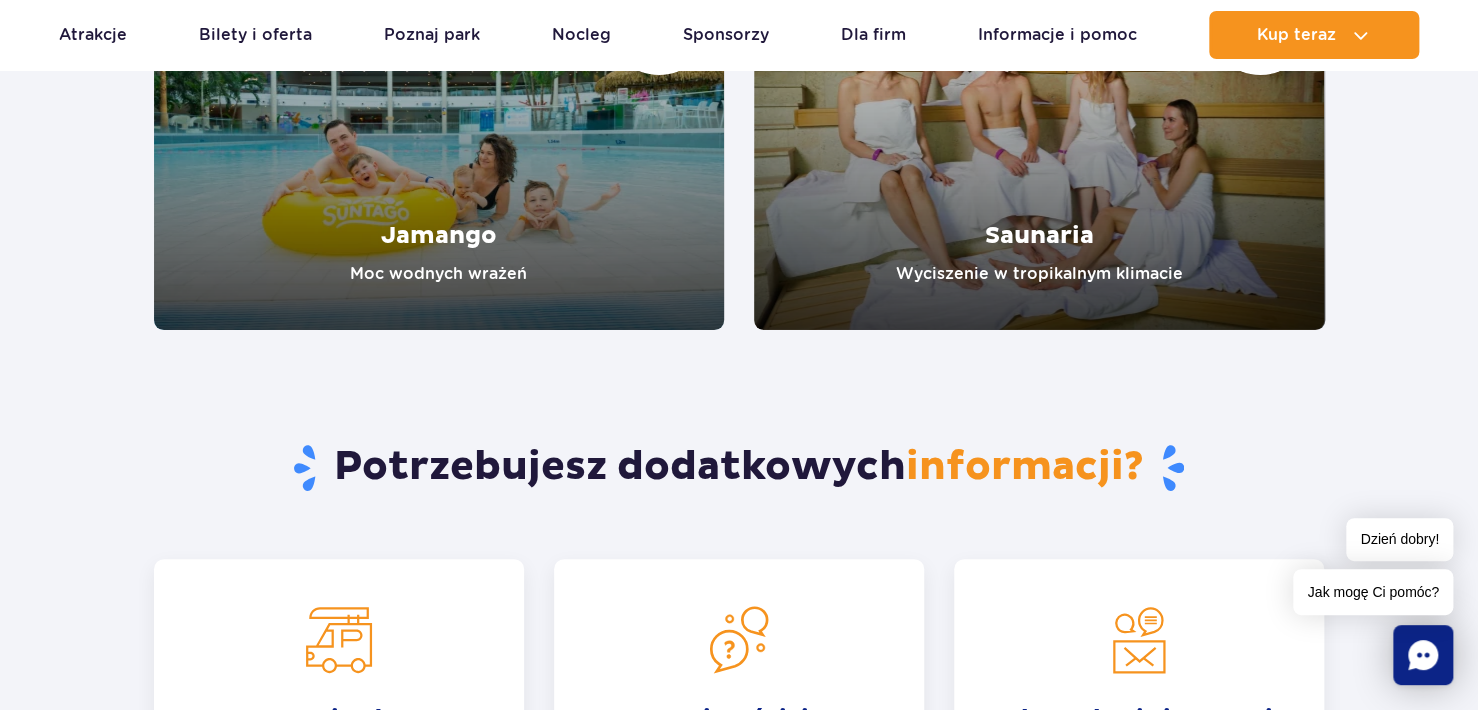 click at bounding box center (1039, 145) 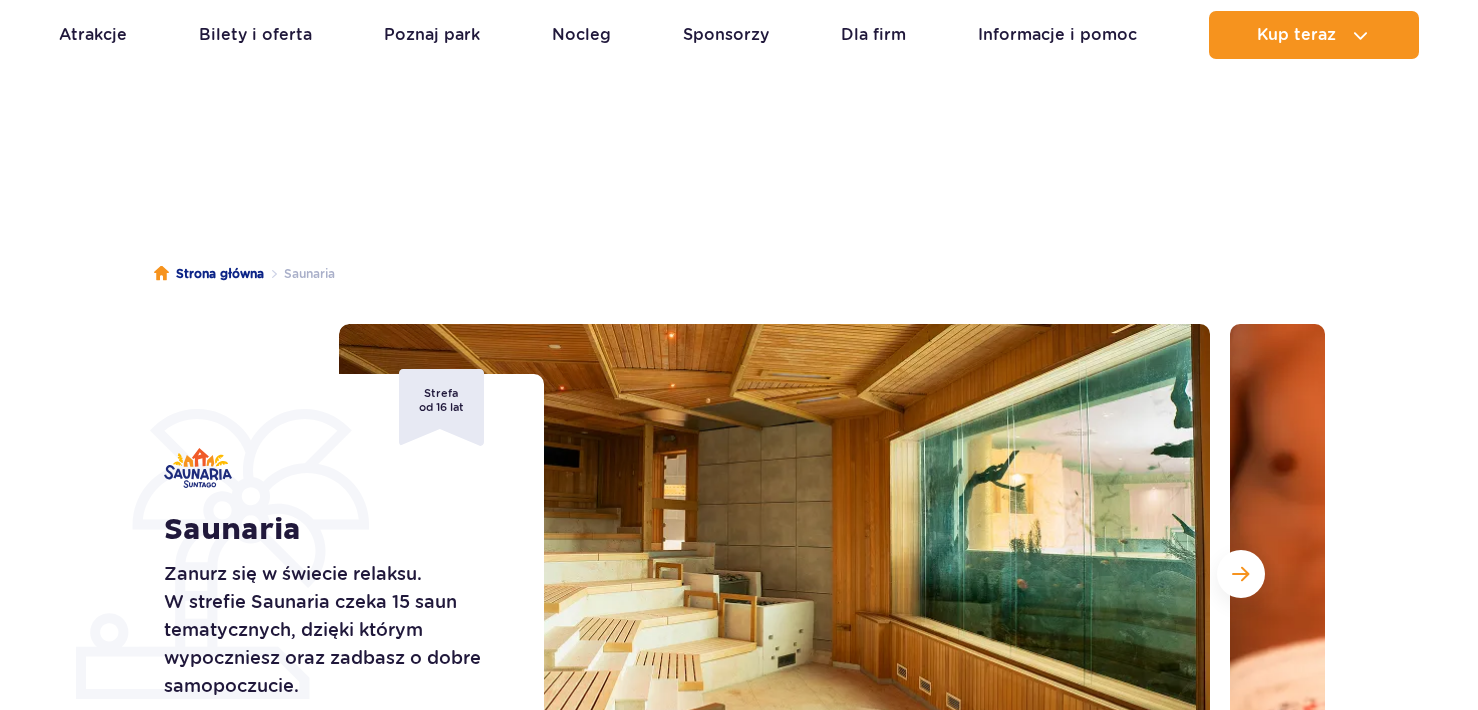 scroll, scrollTop: 48, scrollLeft: 0, axis: vertical 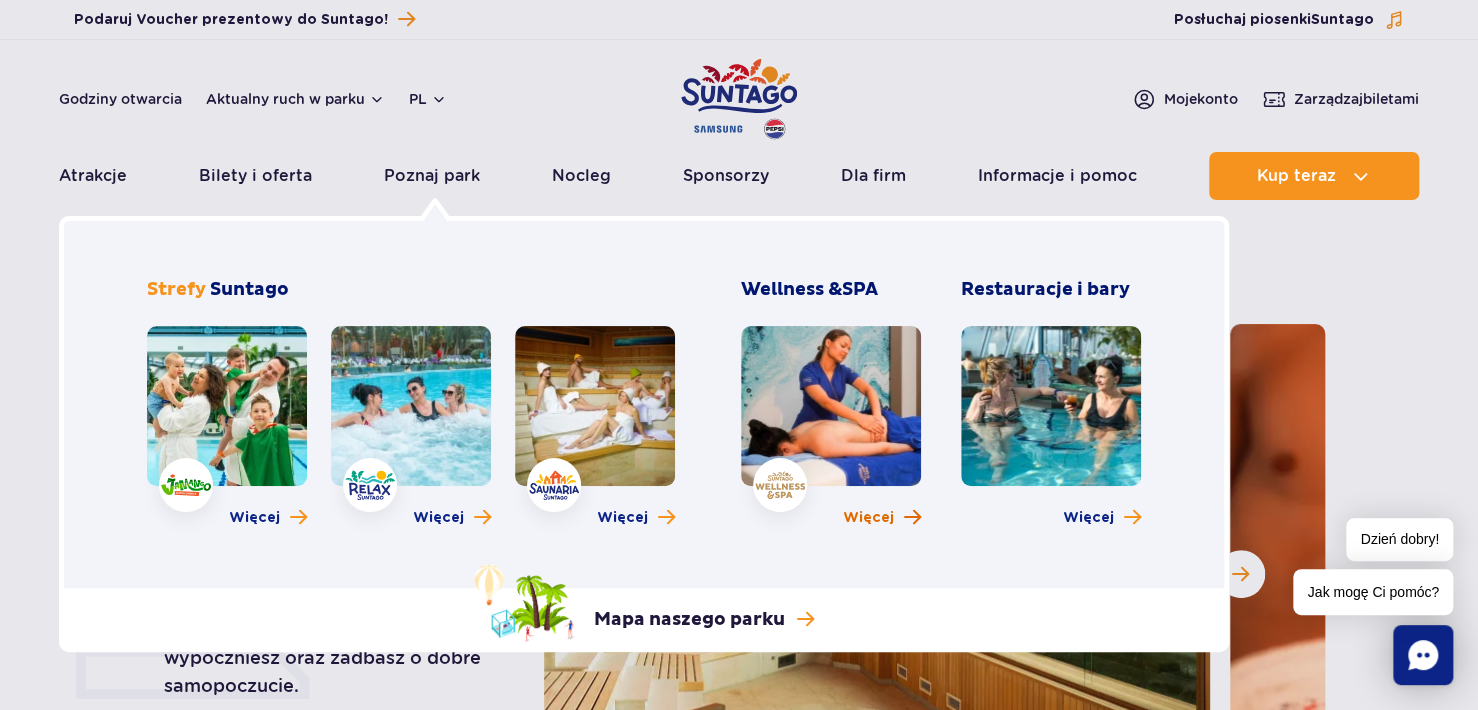 click on "Więcej" at bounding box center (868, 518) 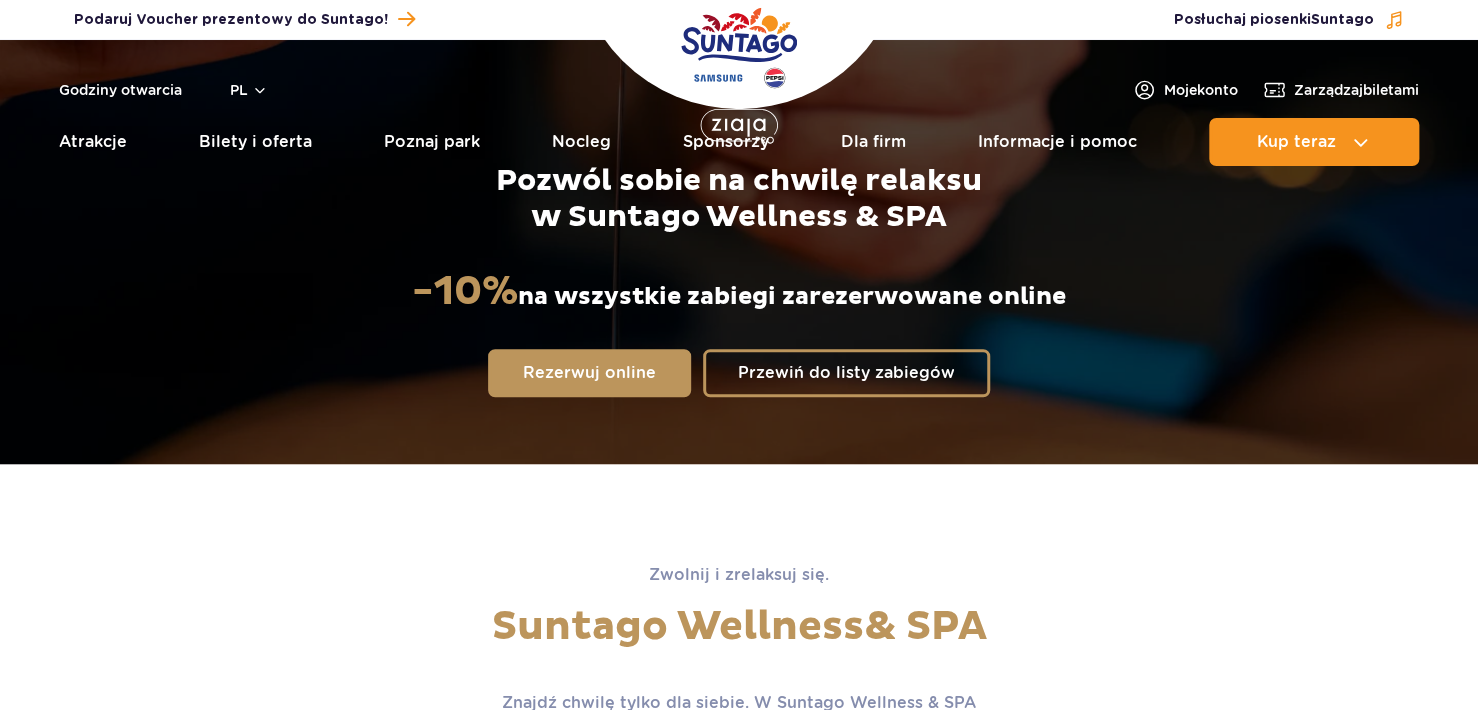 scroll, scrollTop: 360, scrollLeft: 0, axis: vertical 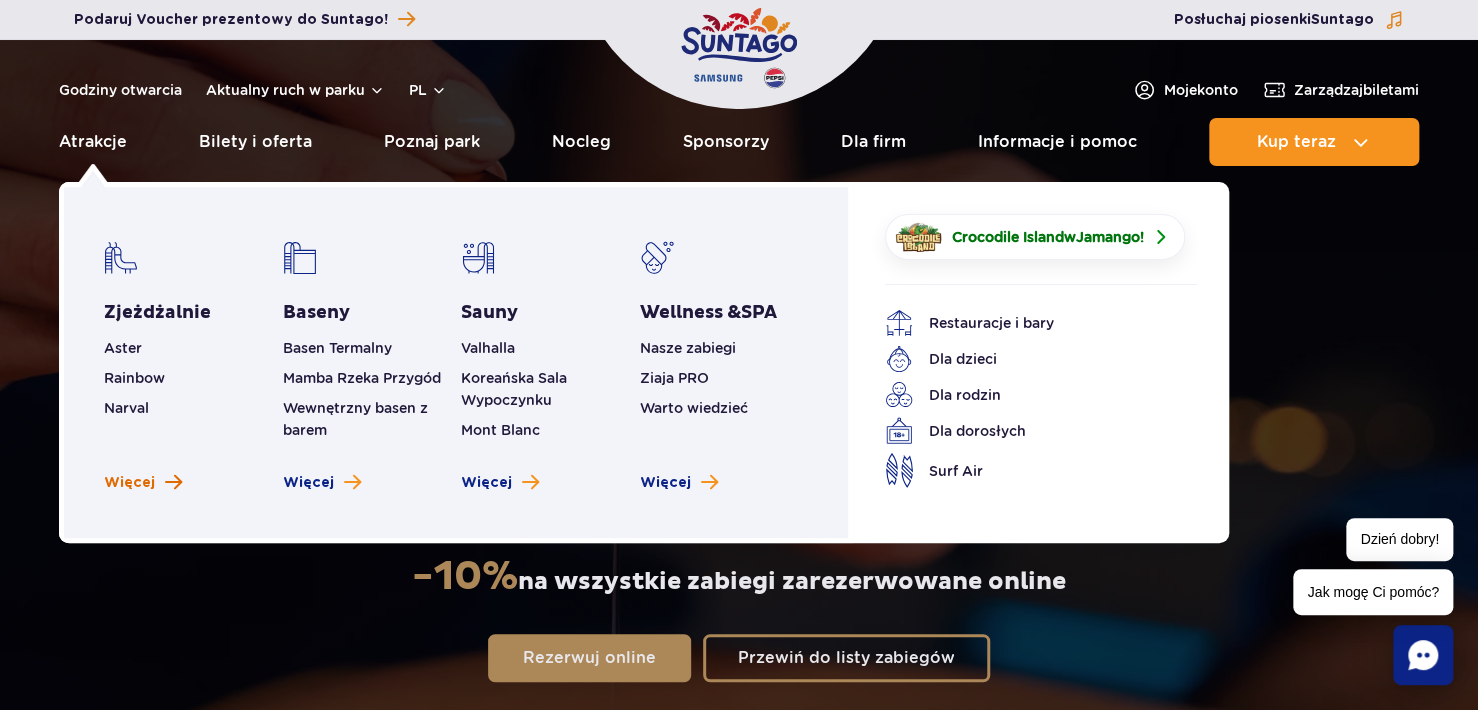 click on "Więcej" at bounding box center (143, 483) 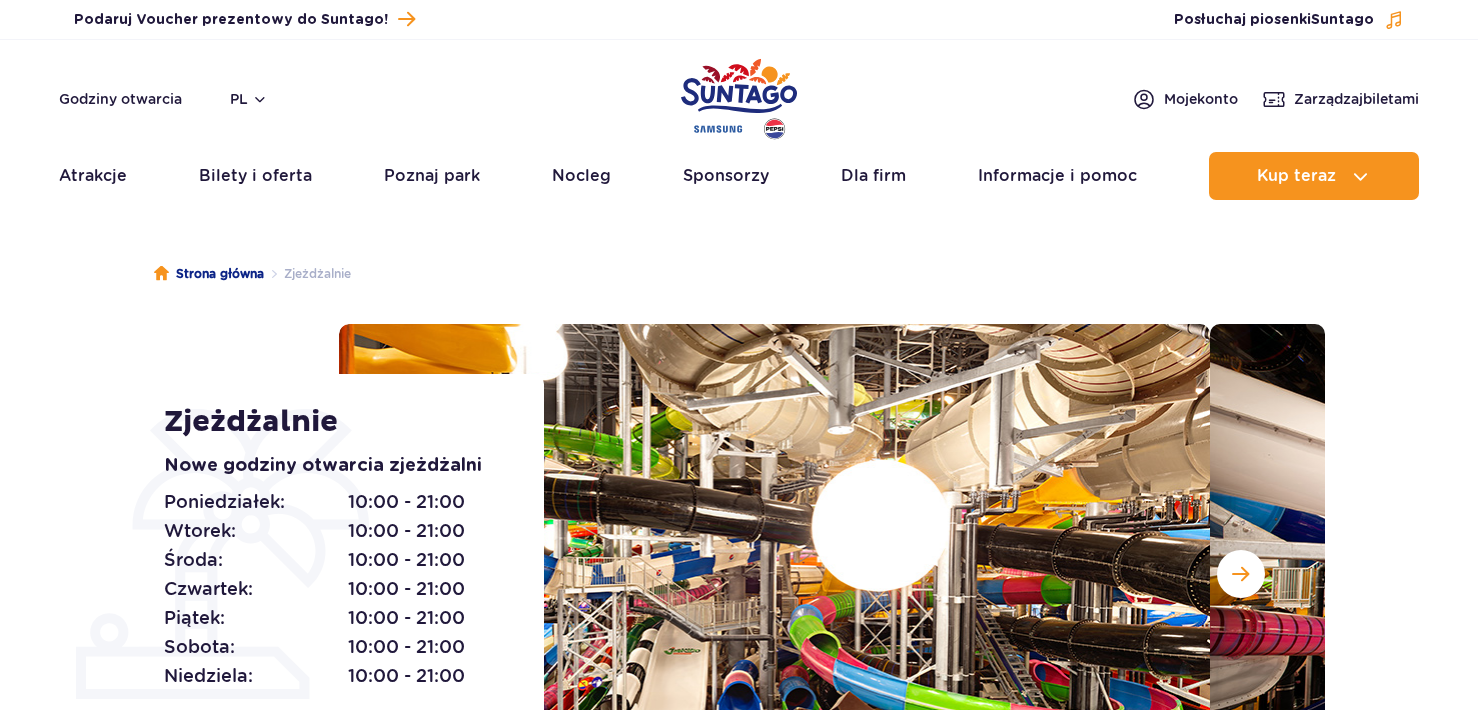 scroll, scrollTop: 0, scrollLeft: 0, axis: both 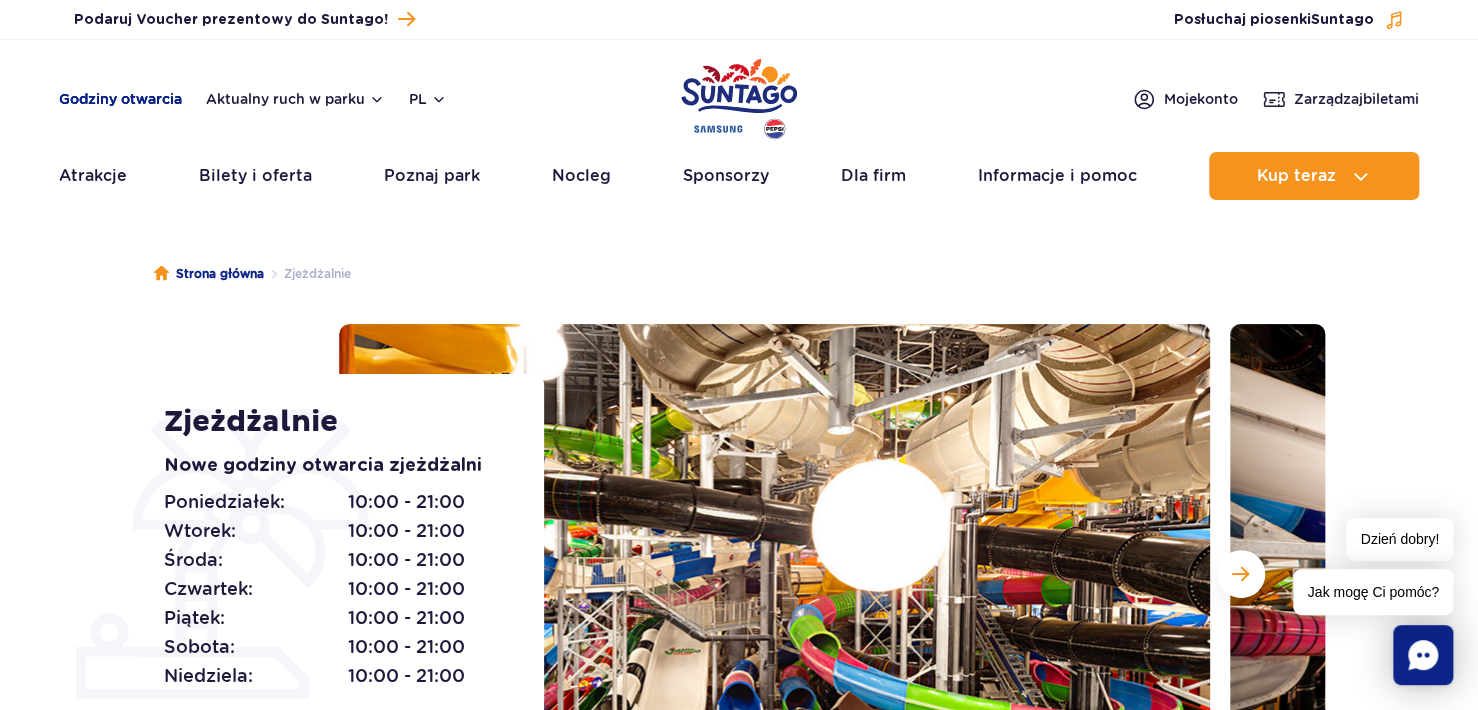 click on "Godziny otwarcia" at bounding box center (120, 99) 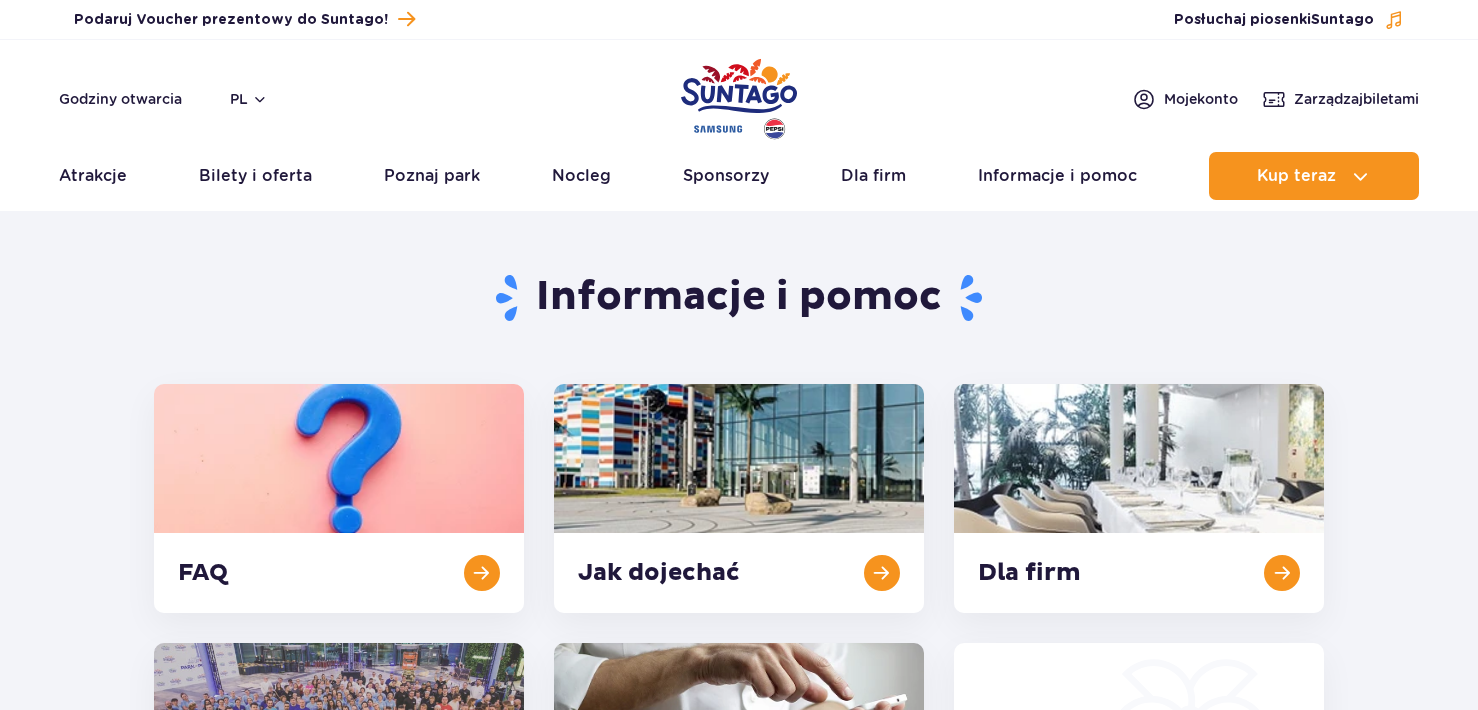 scroll, scrollTop: 0, scrollLeft: 0, axis: both 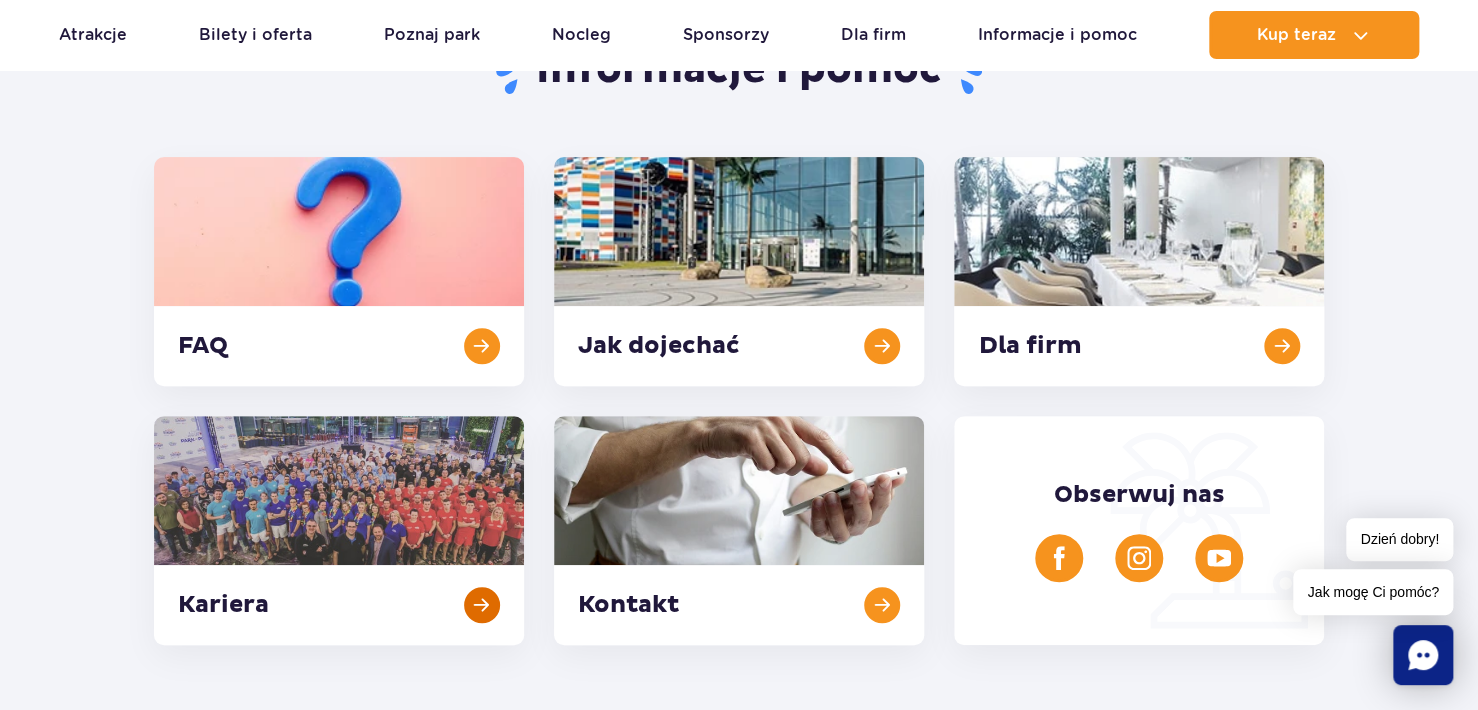 click at bounding box center (339, 530) 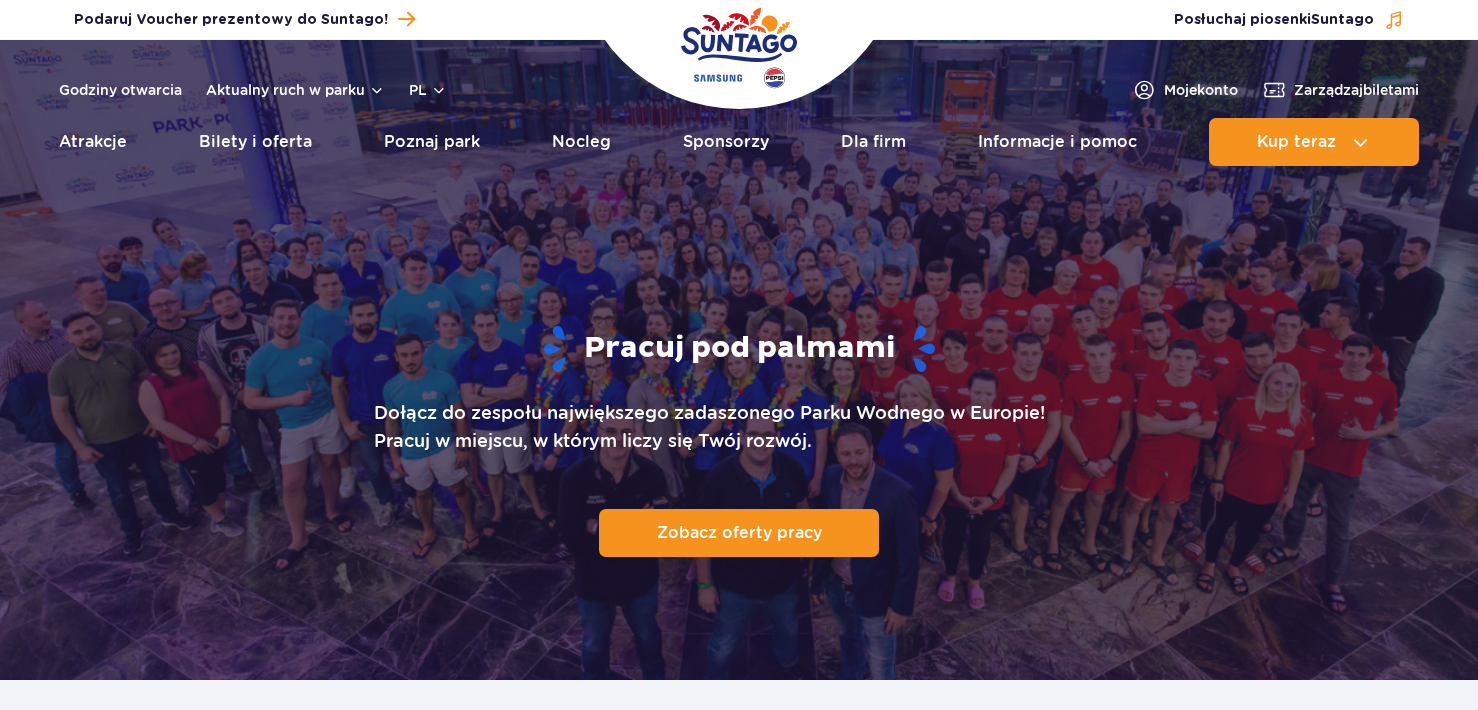 scroll, scrollTop: 0, scrollLeft: 0, axis: both 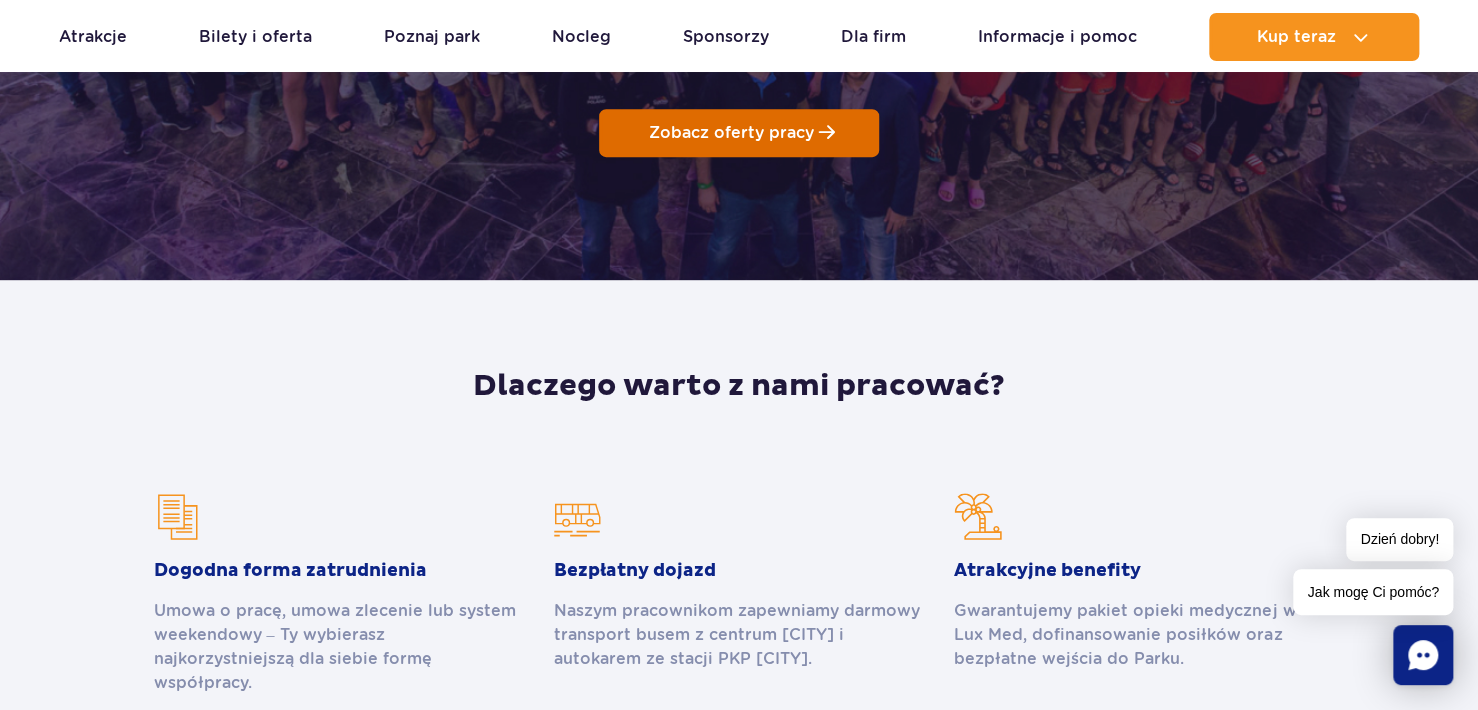 click on "Zobacz oferty pracy" at bounding box center [739, 133] 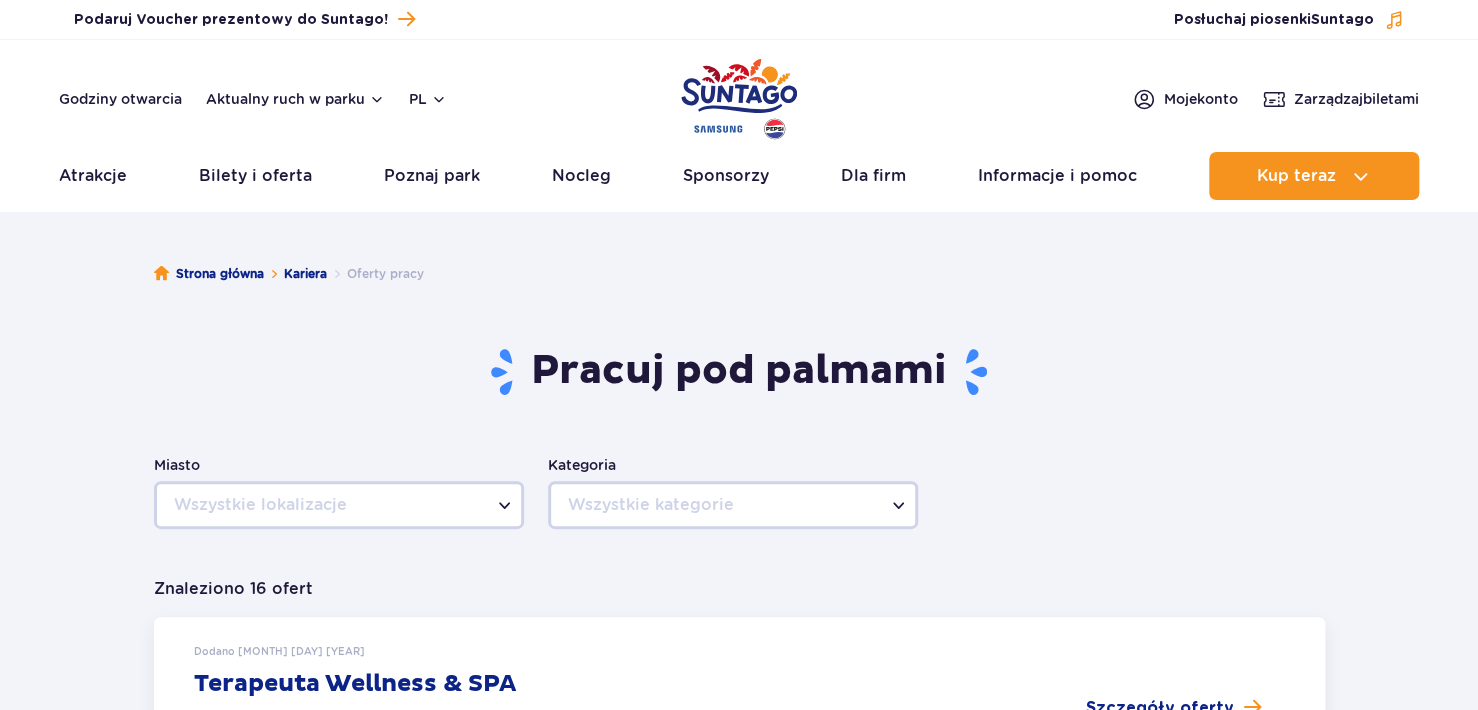 scroll, scrollTop: 40, scrollLeft: 0, axis: vertical 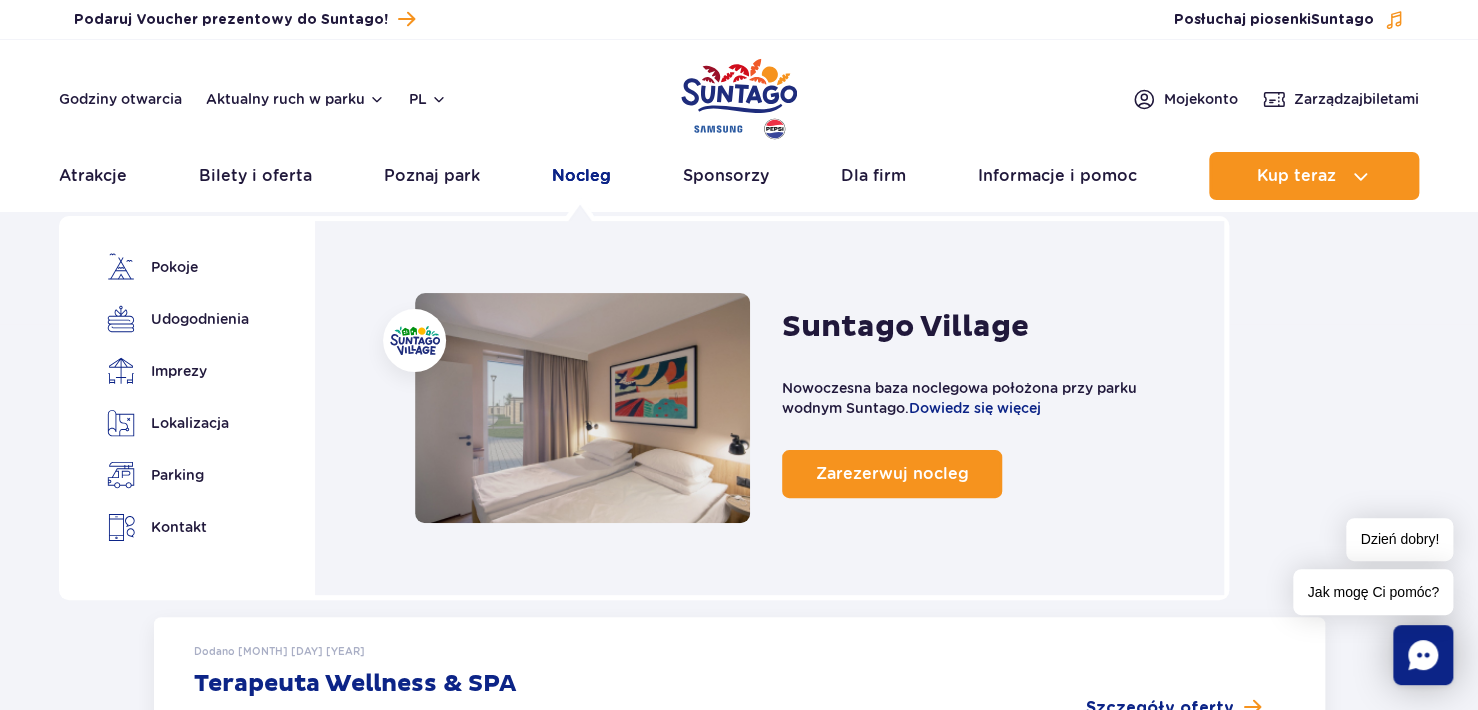 click on "Nocleg" at bounding box center (581, 176) 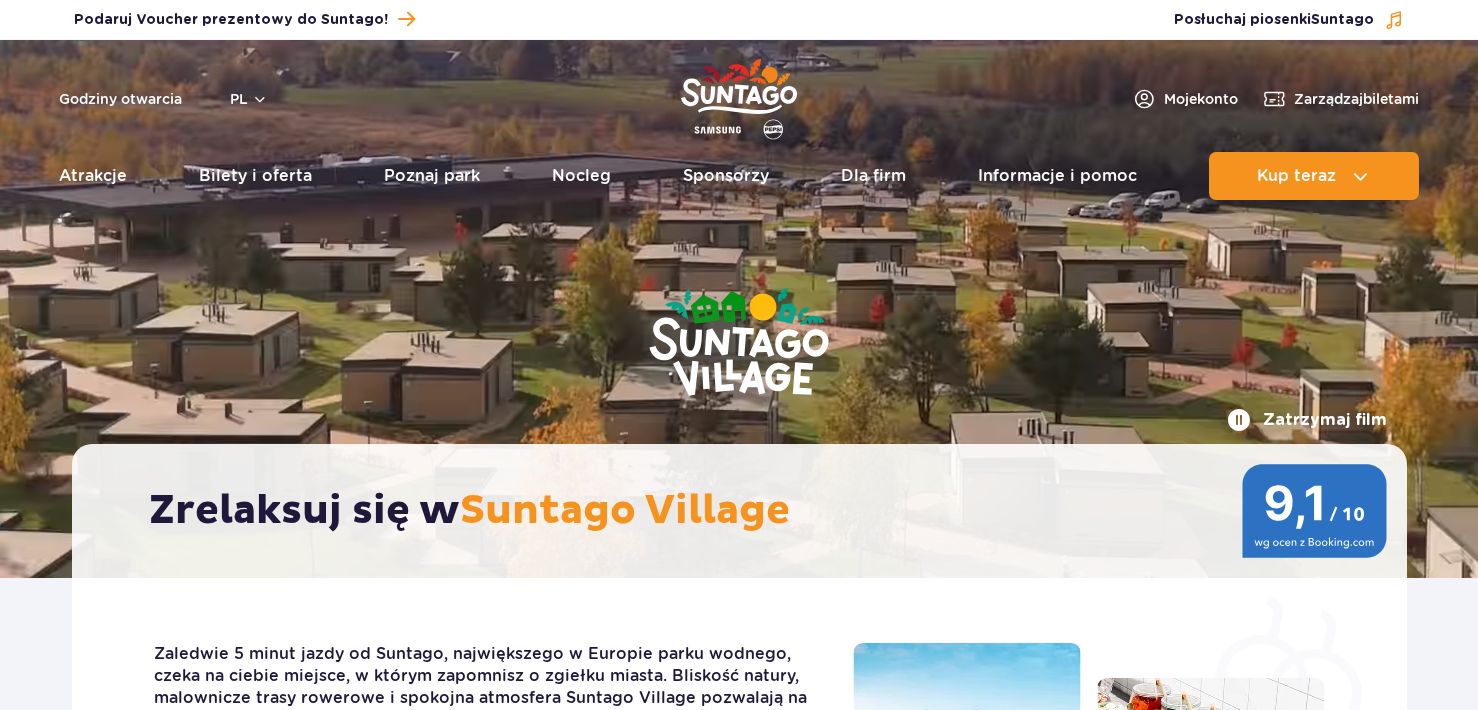 scroll, scrollTop: 0, scrollLeft: 0, axis: both 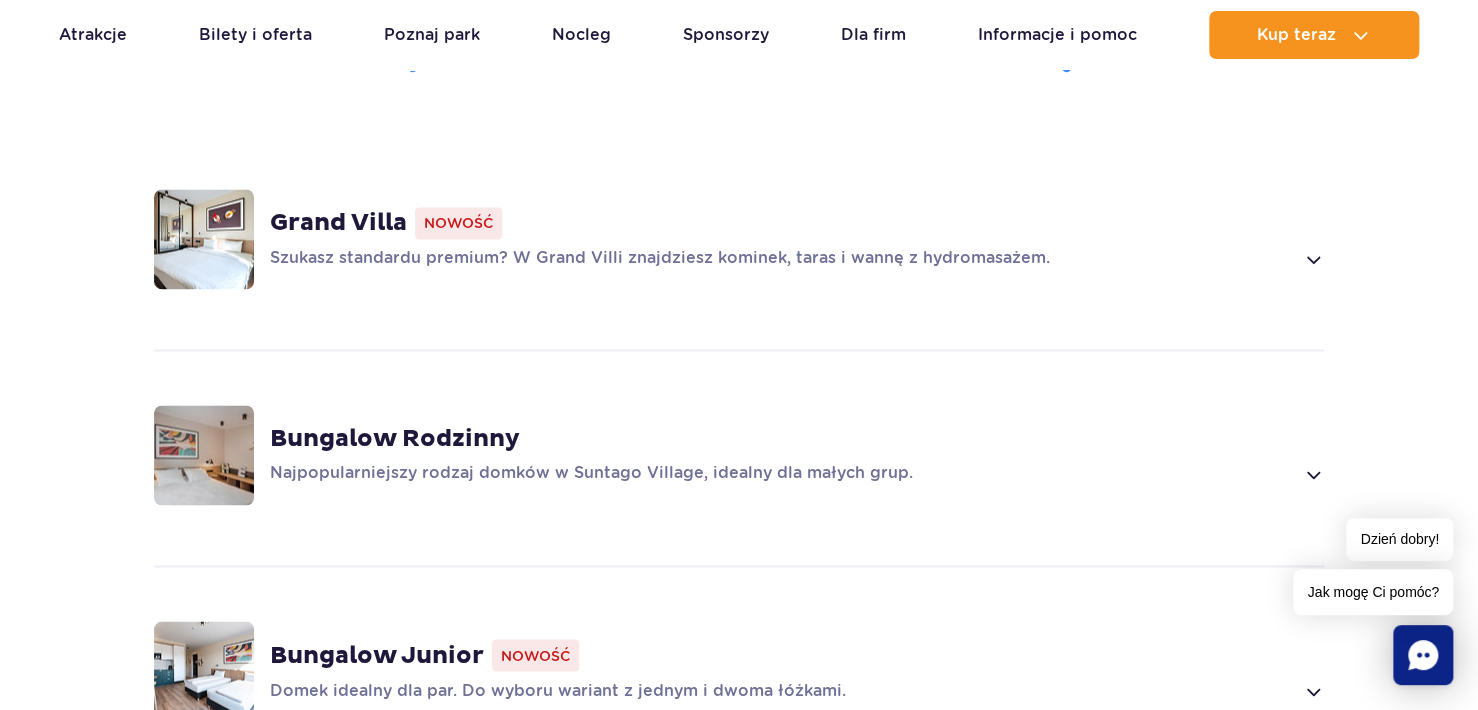click on "Szukasz standardu premium? W Grand Villi znajdziesz kominek, taras i wannę z hydromasażem." at bounding box center (781, 259) 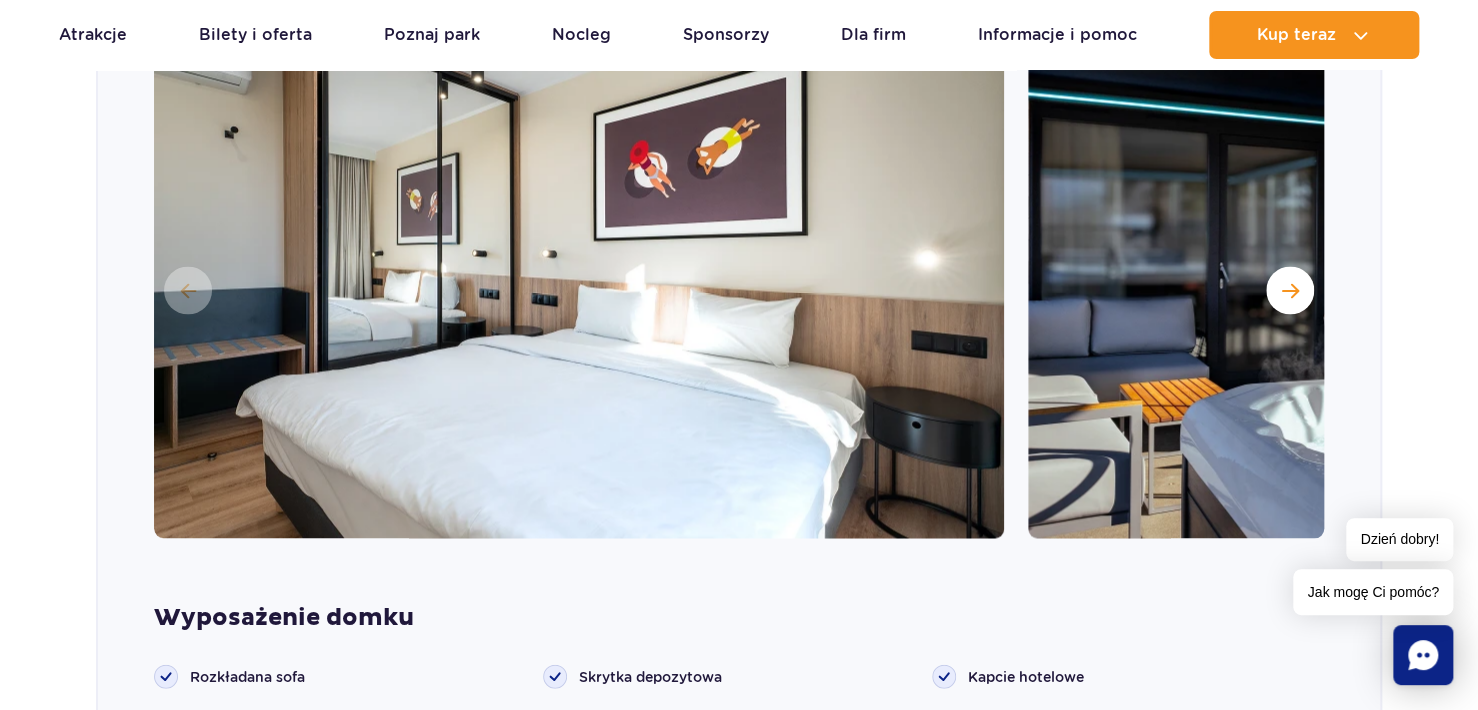 scroll, scrollTop: 1760, scrollLeft: 0, axis: vertical 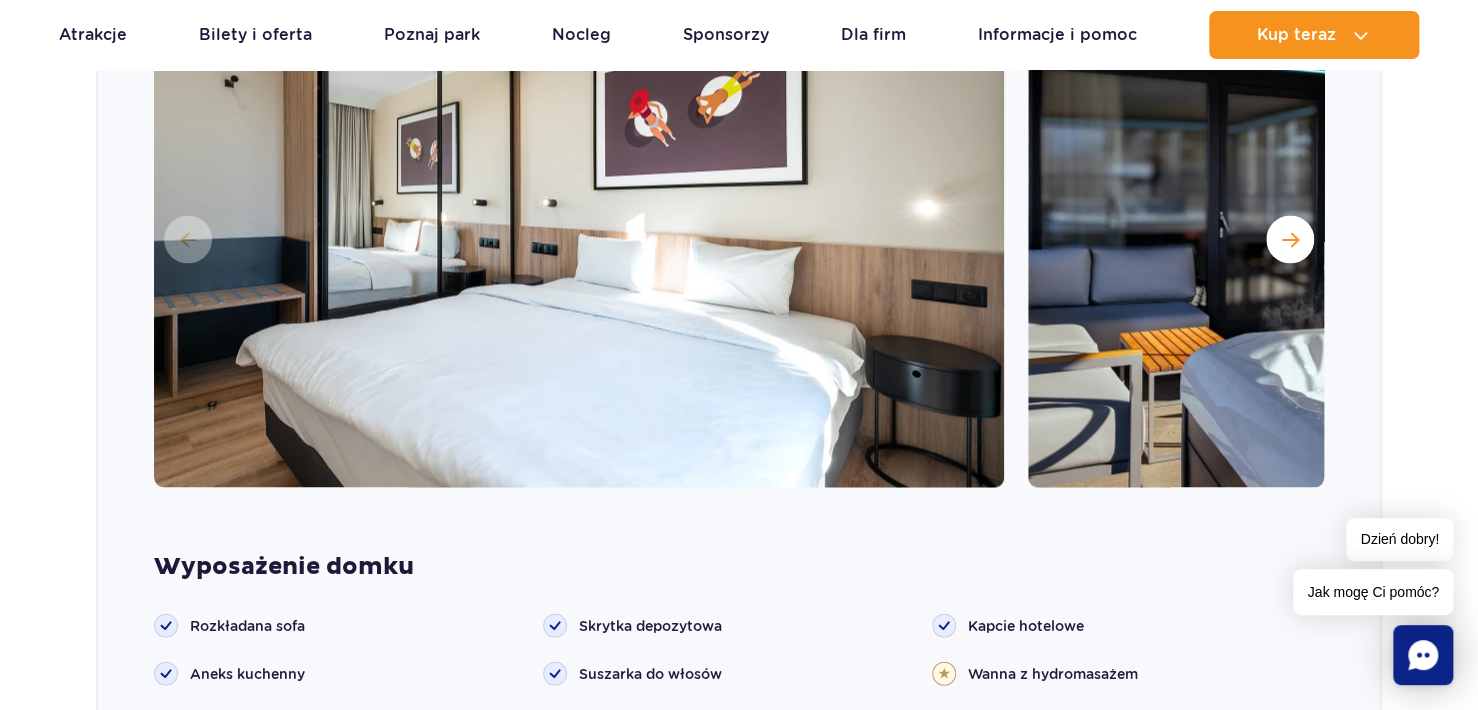 click at bounding box center (579, 237) 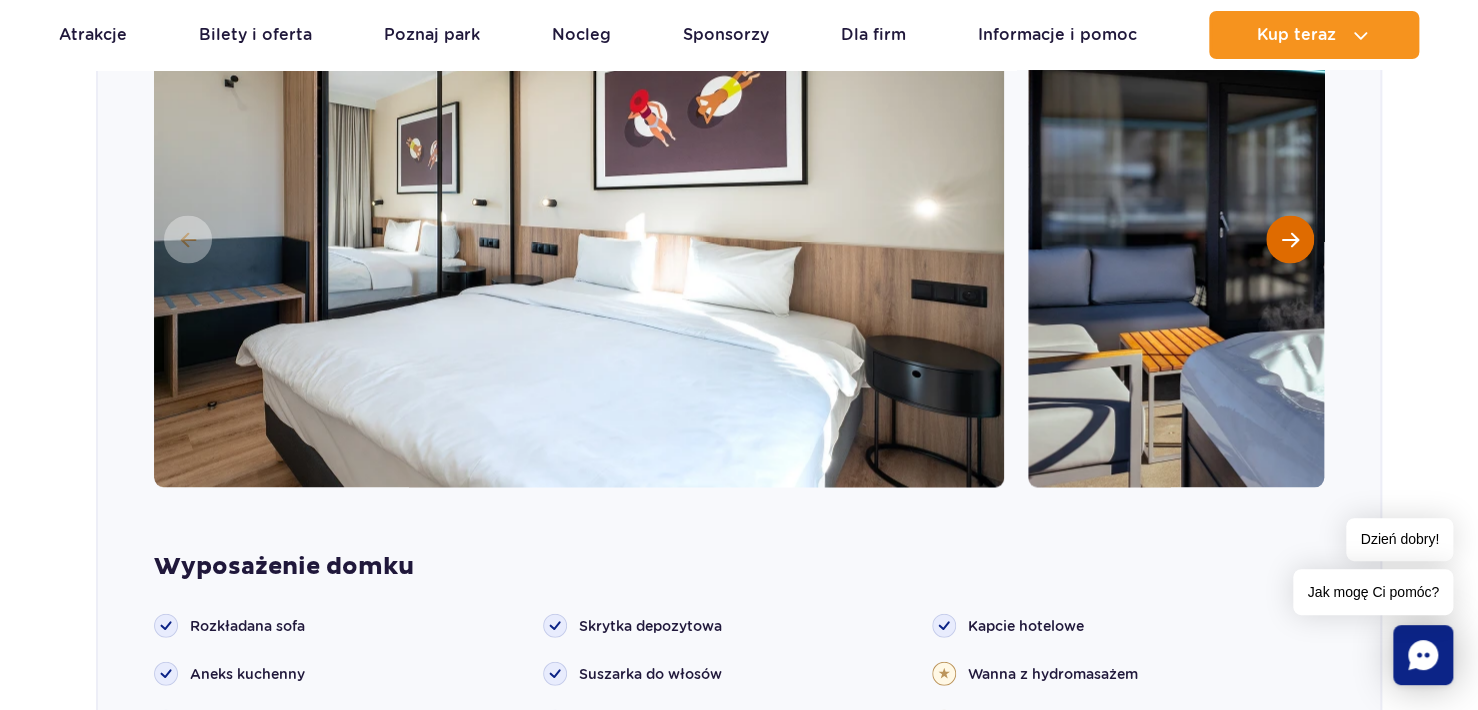 click at bounding box center [1290, 239] 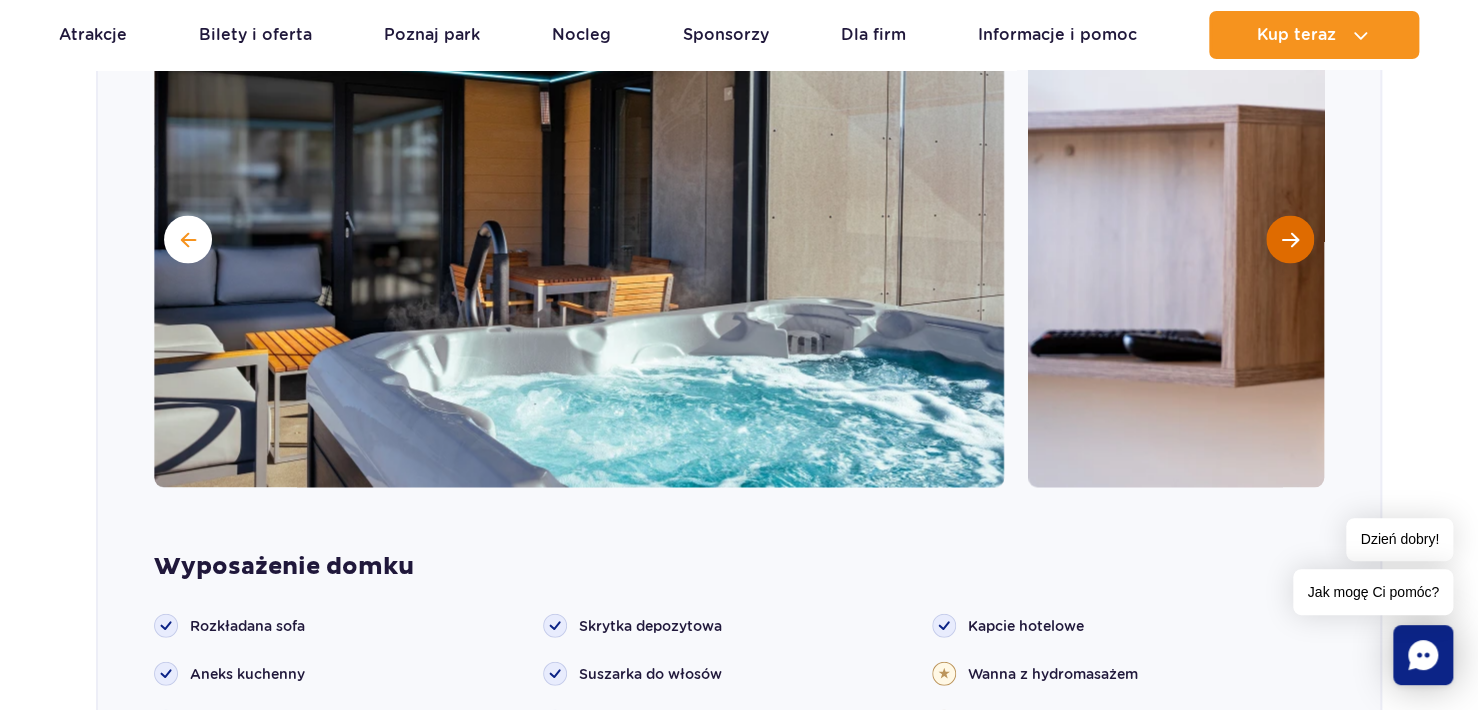 click at bounding box center (1290, 239) 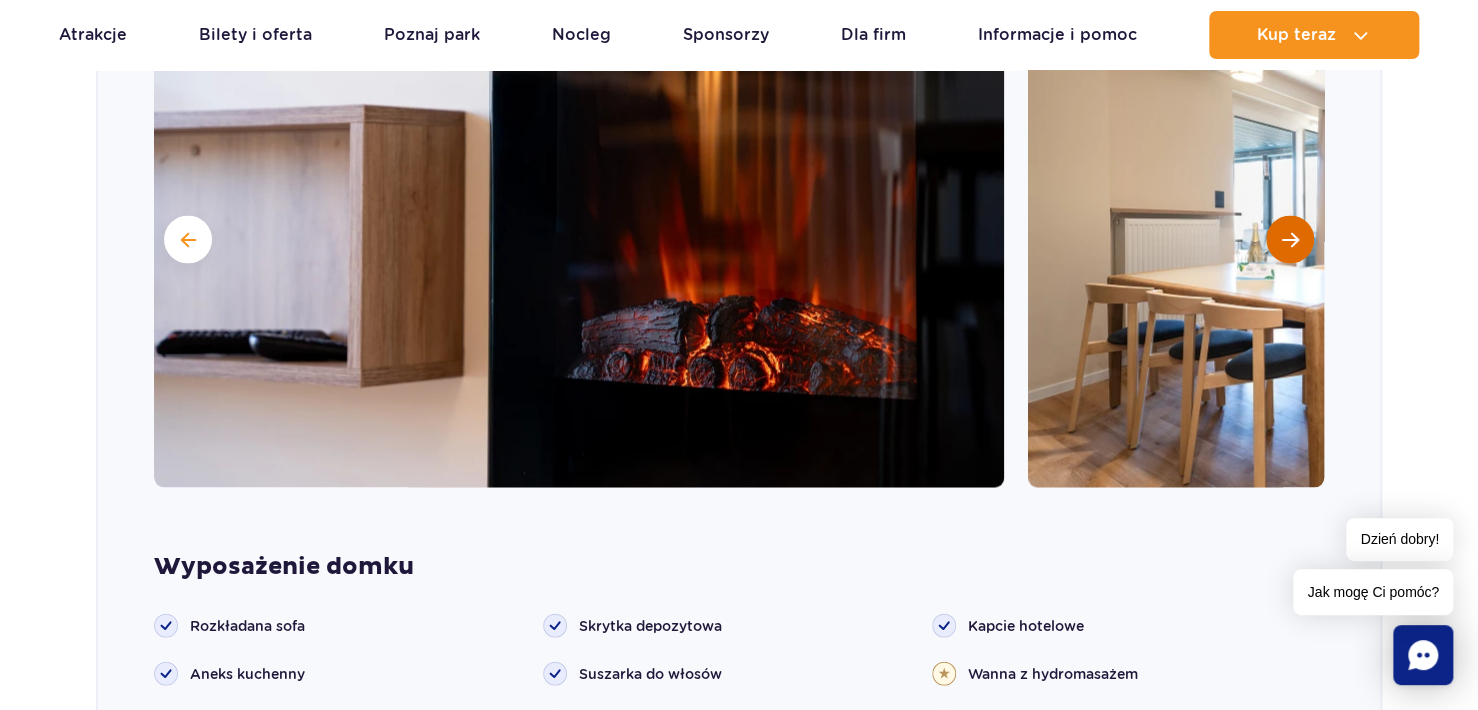 click at bounding box center (1290, 239) 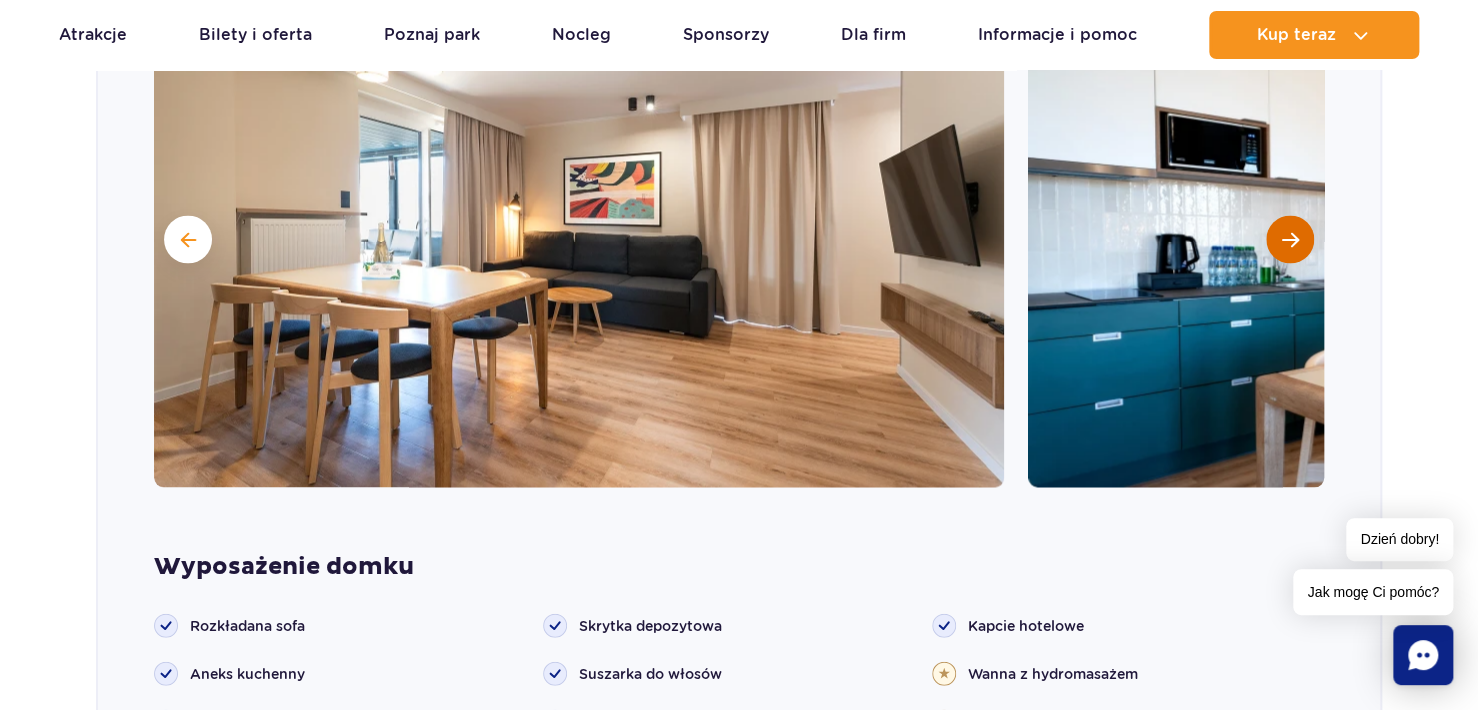 click at bounding box center (1290, 239) 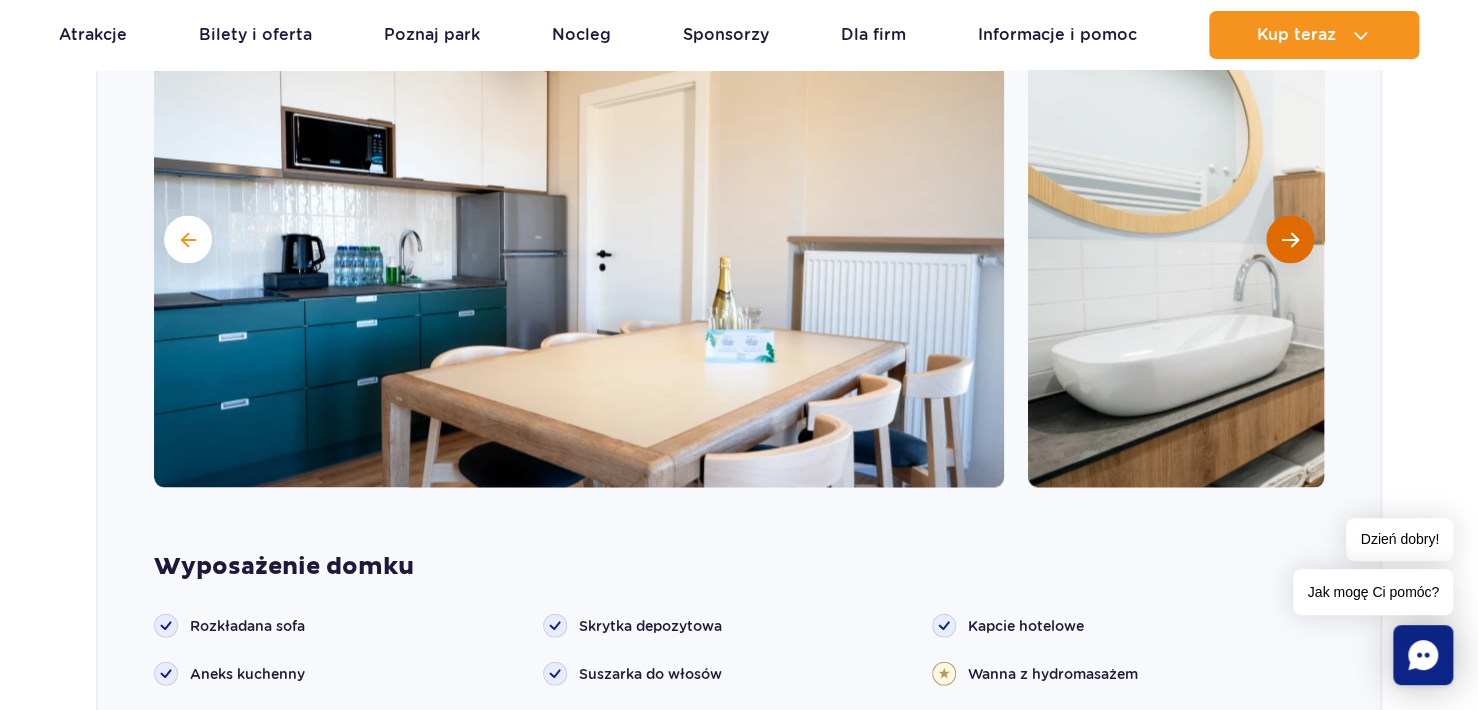 click at bounding box center (1290, 239) 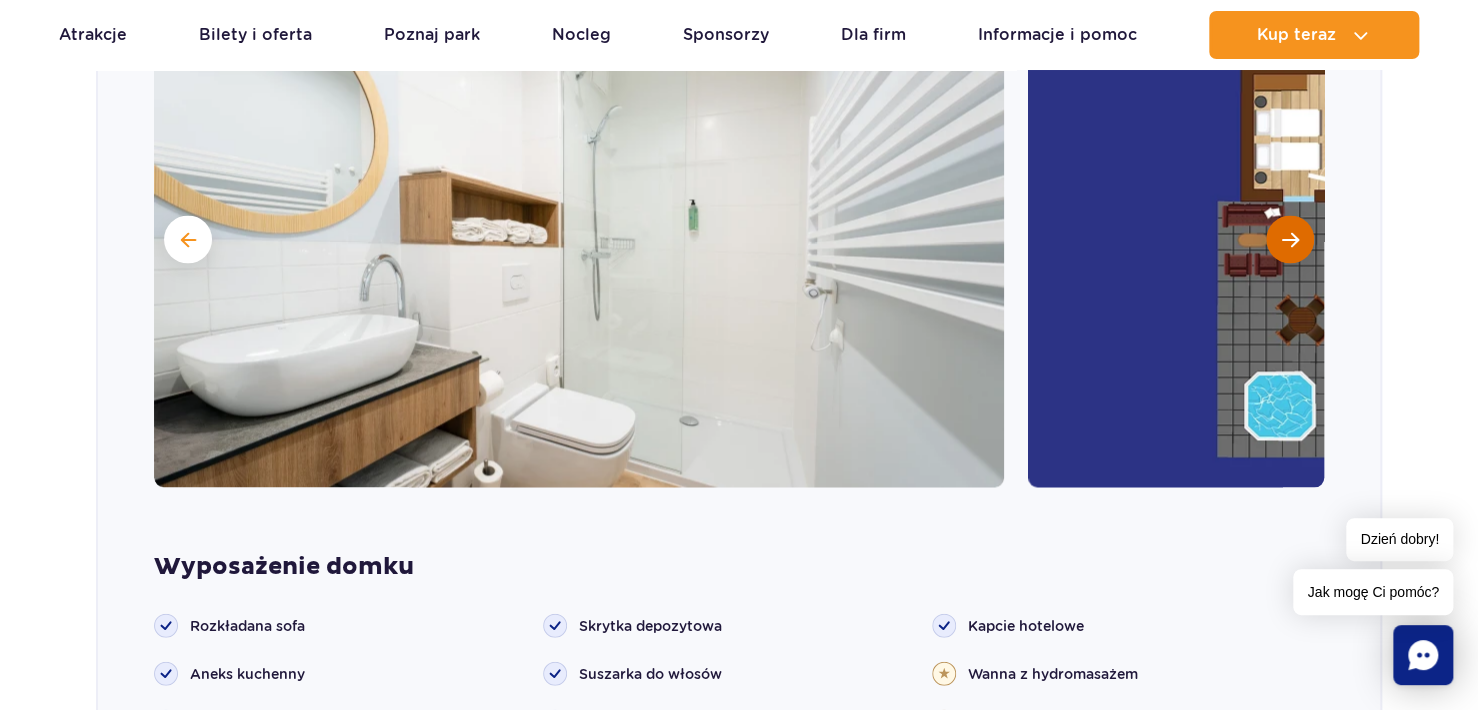 click at bounding box center (1290, 239) 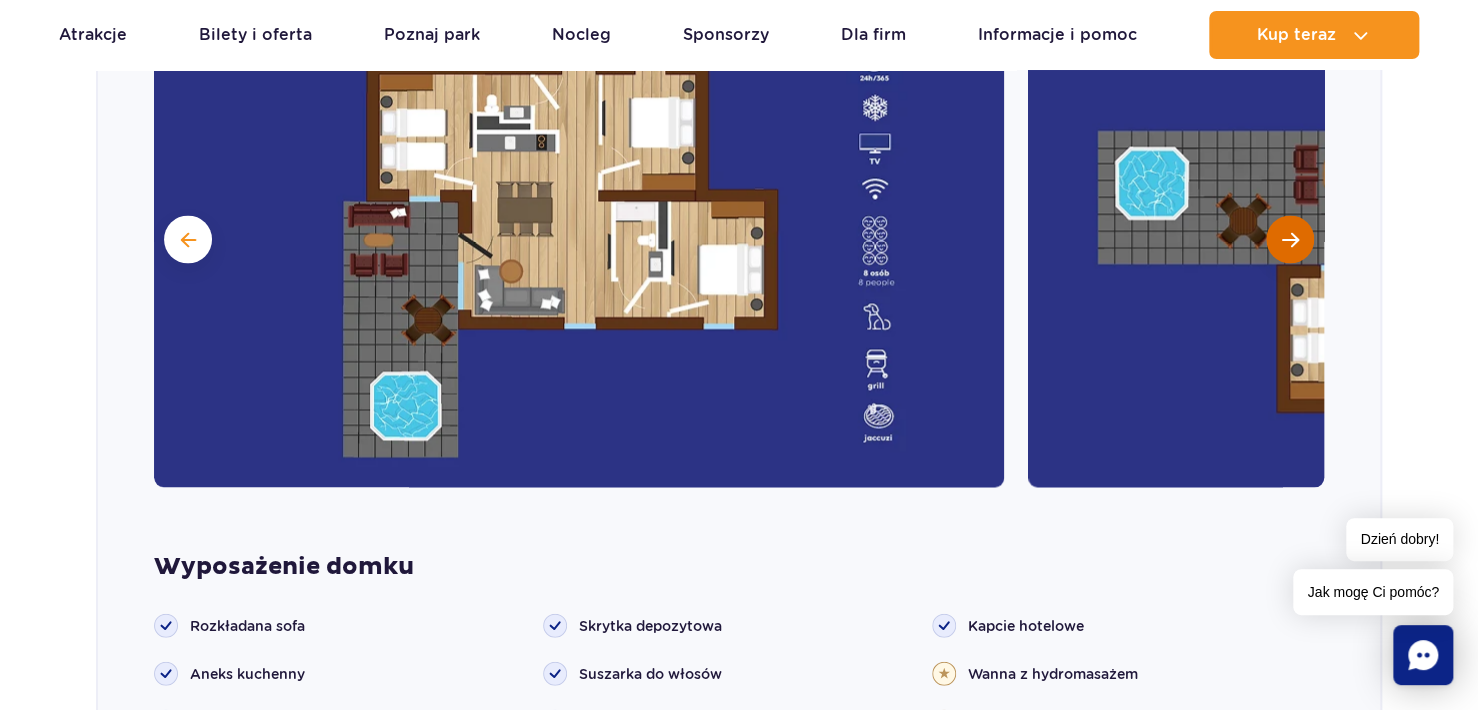 type 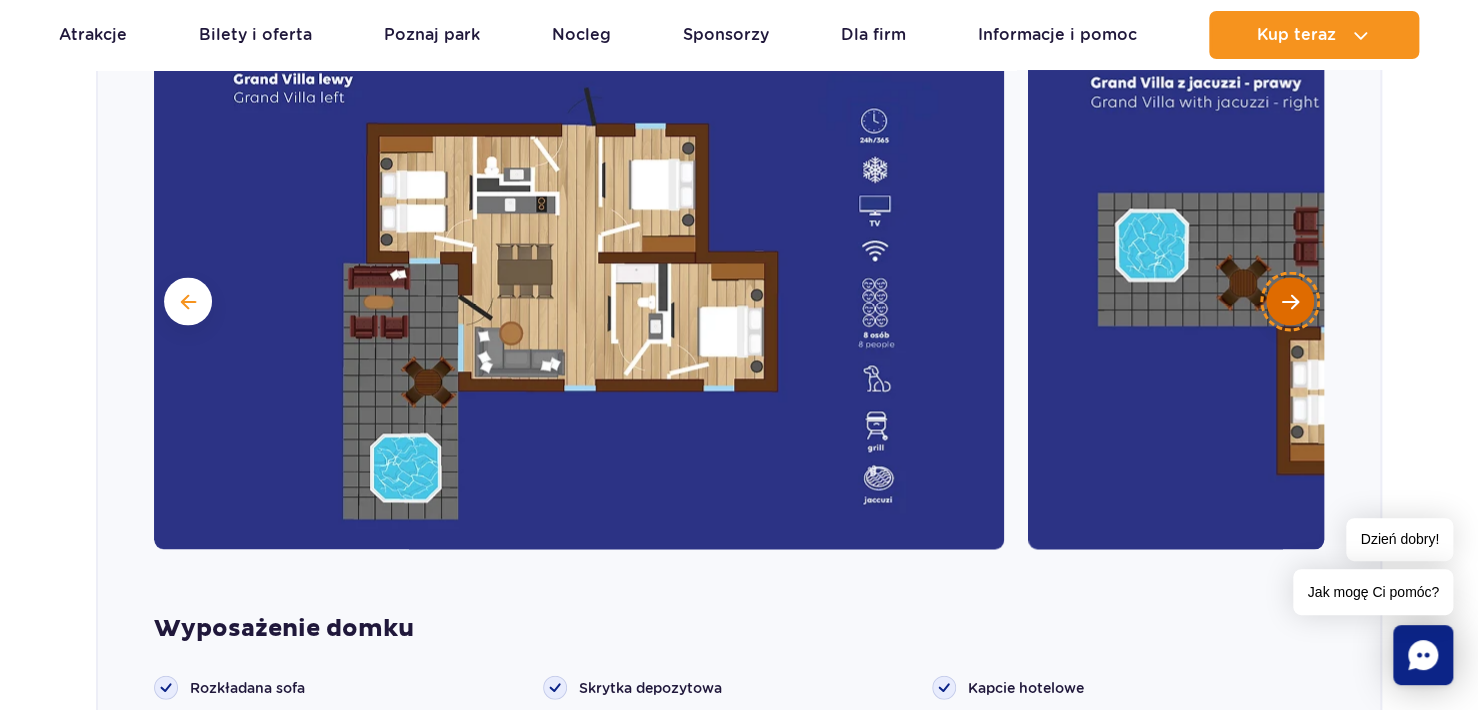 scroll, scrollTop: 1680, scrollLeft: 0, axis: vertical 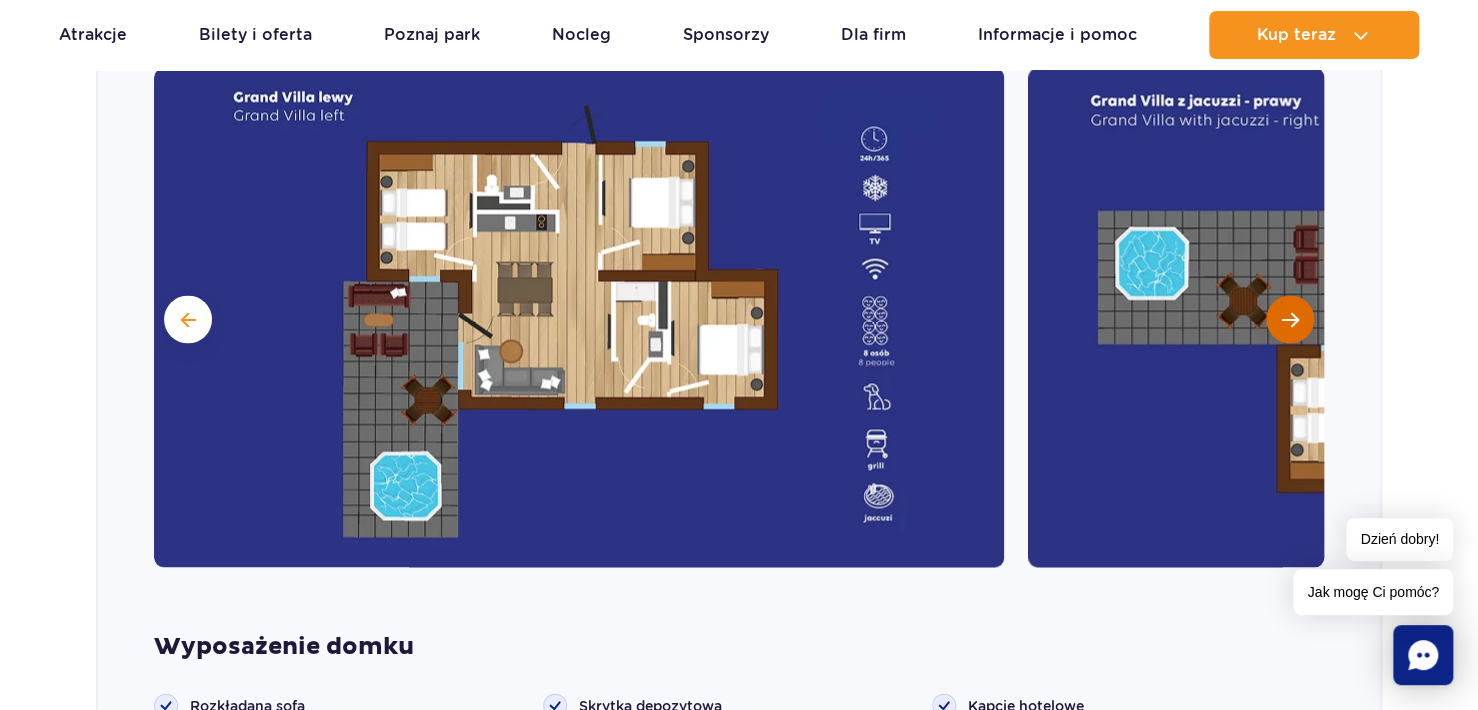 click at bounding box center [1453, 317] 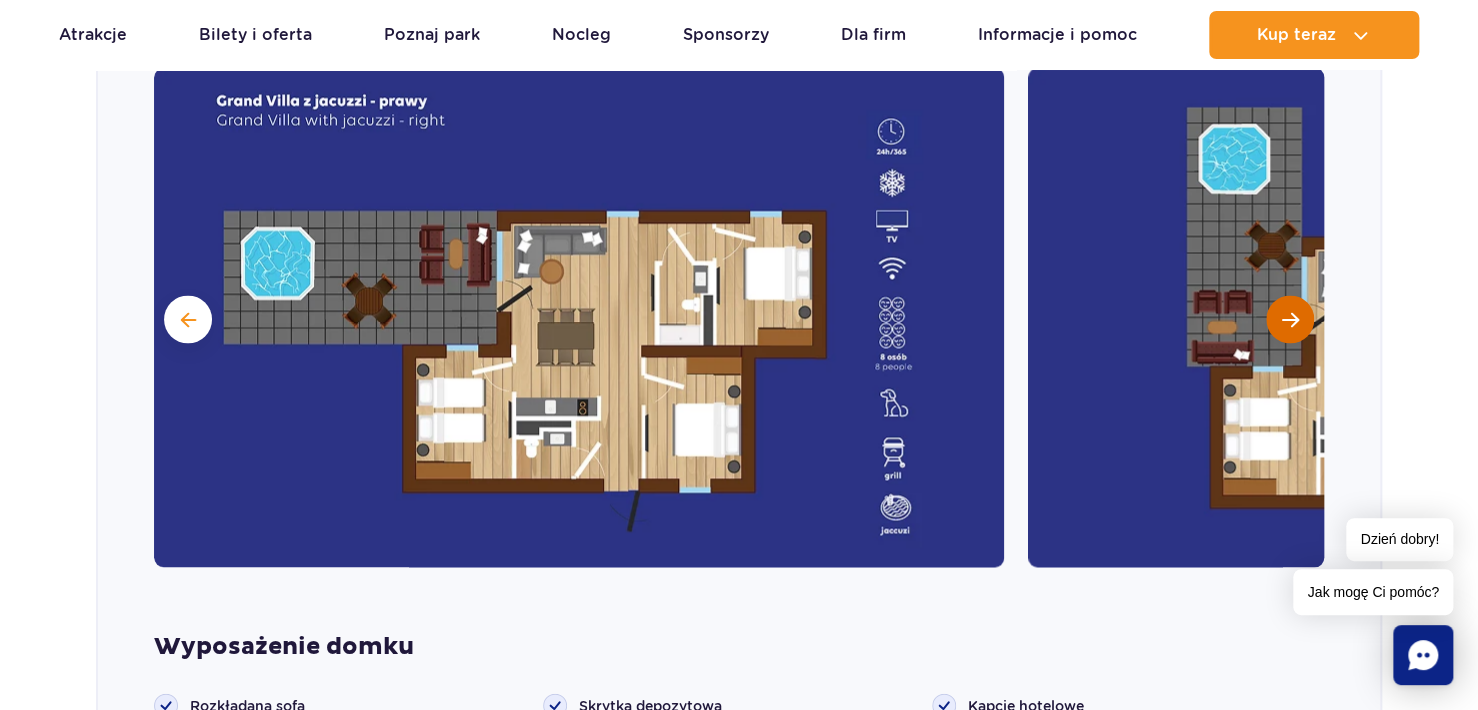 click at bounding box center (1290, 319) 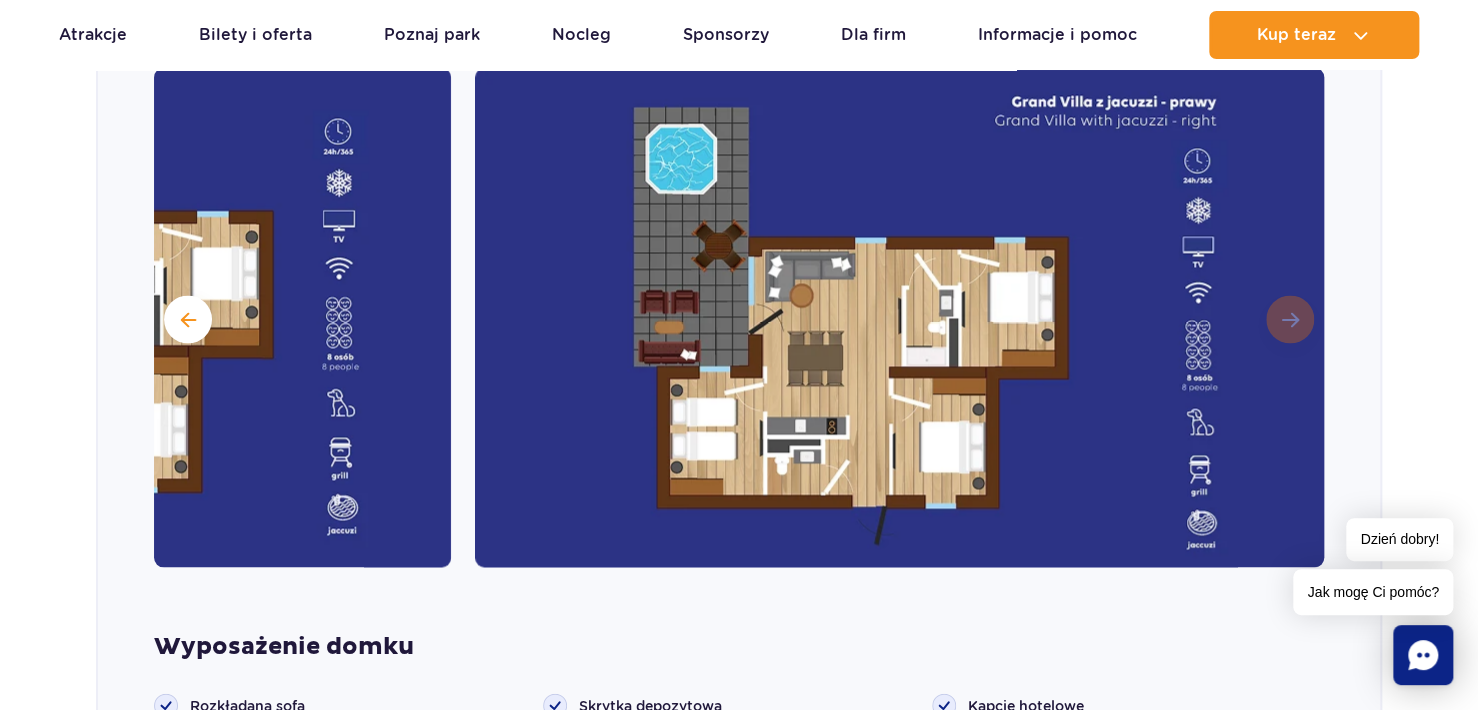 click at bounding box center (900, 317) 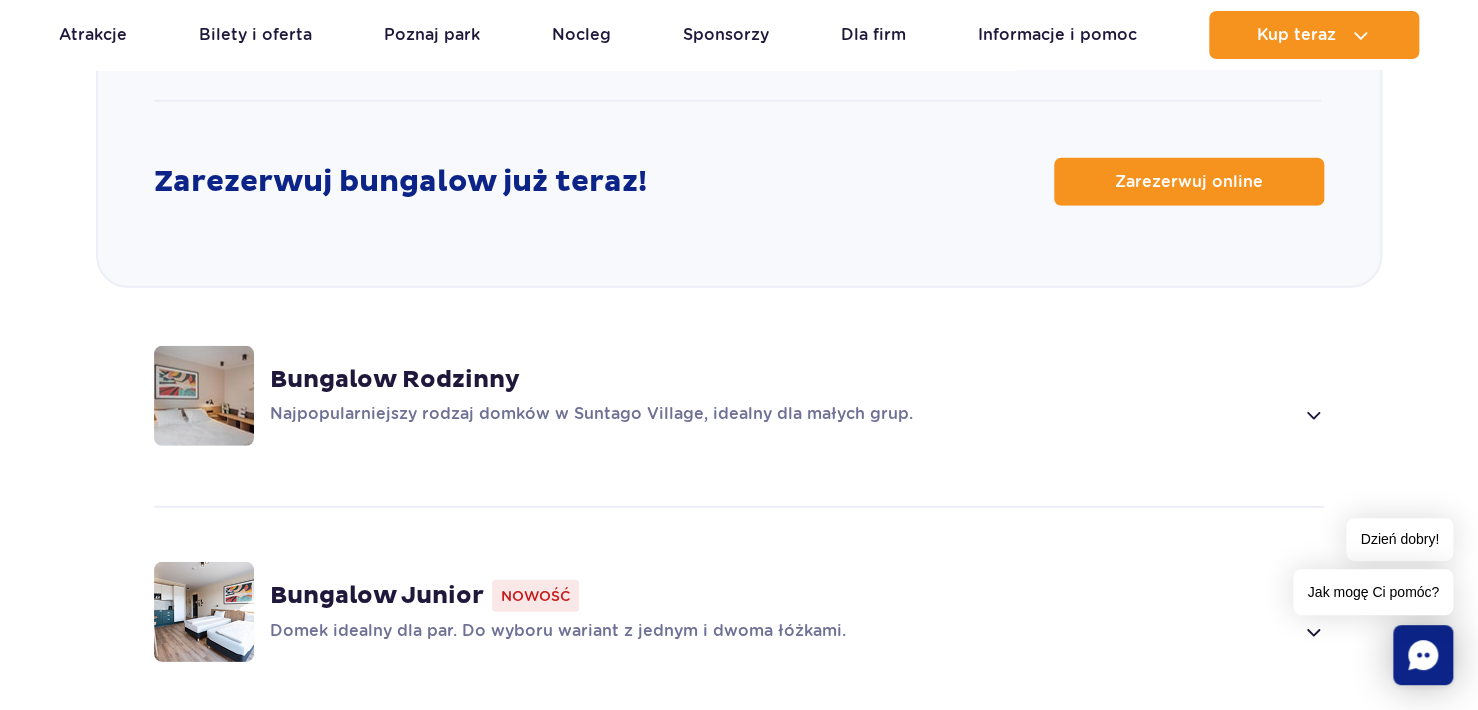 scroll, scrollTop: 2680, scrollLeft: 0, axis: vertical 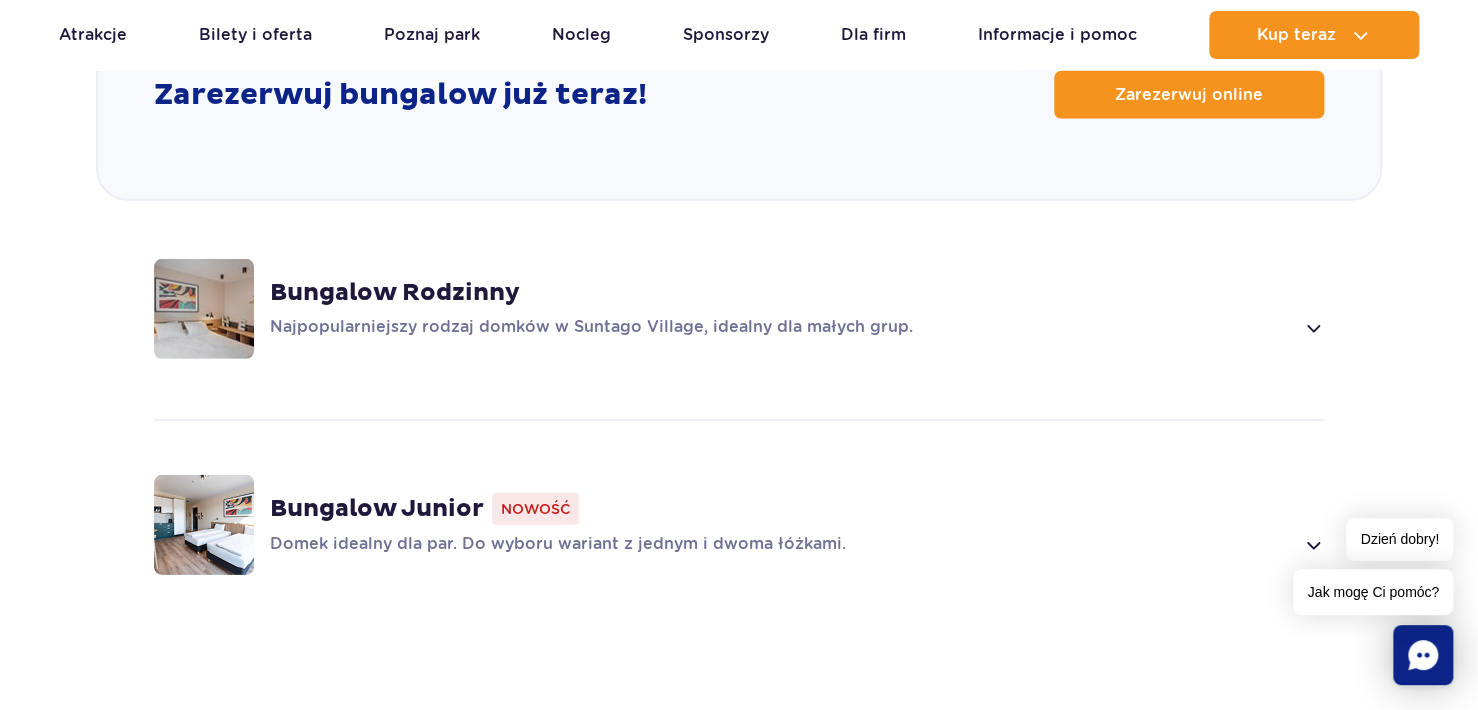 click on "Domek idealny dla par. Do wyboru wariant z jednym i dwoma łóżkami." at bounding box center [781, 545] 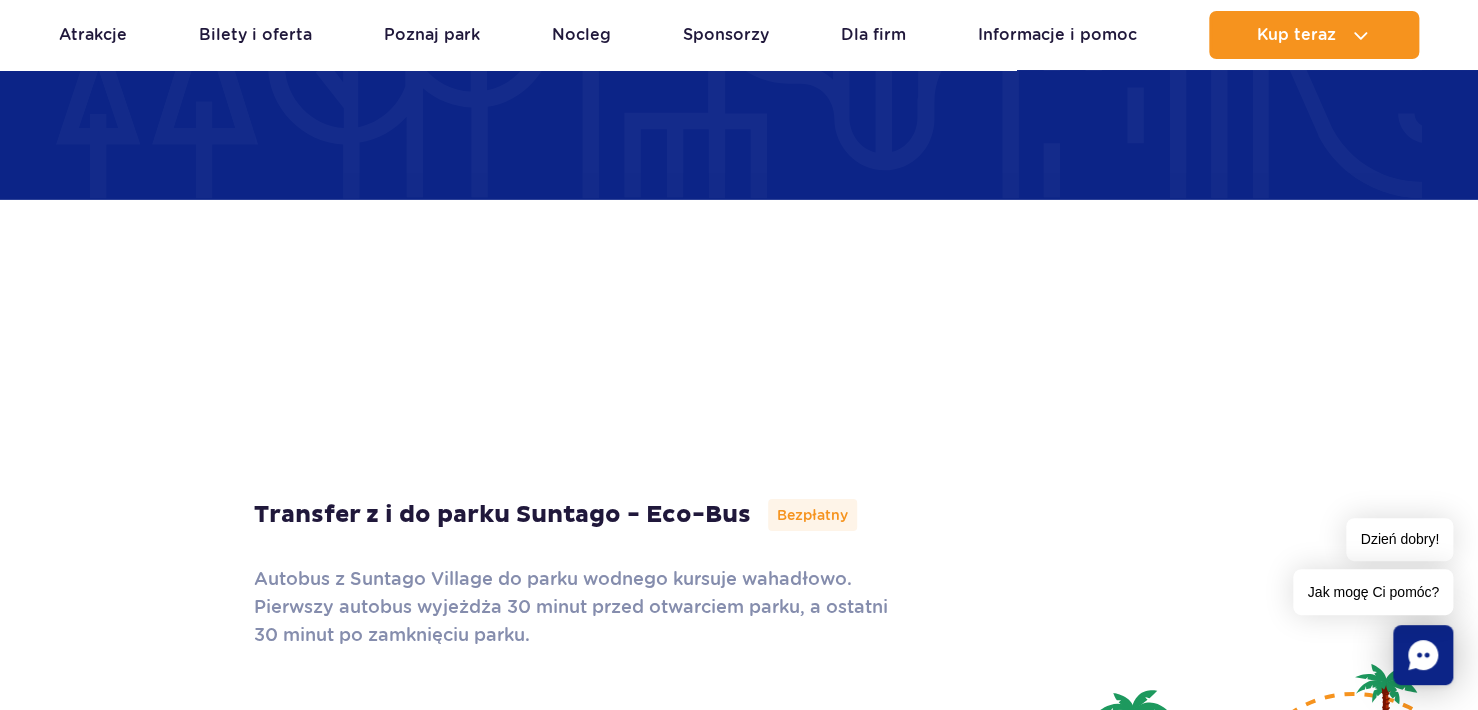 scroll, scrollTop: 6711, scrollLeft: 0, axis: vertical 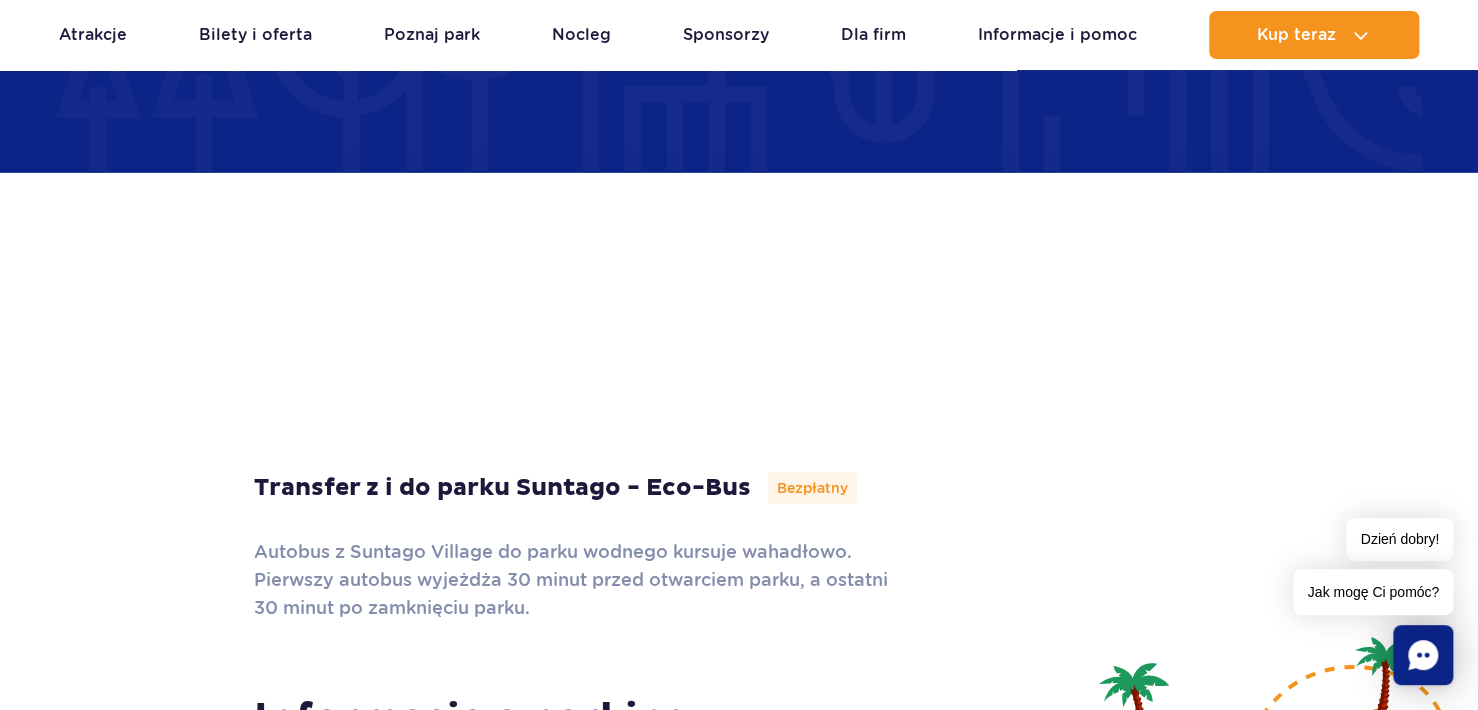 click on "Autobus z Suntago Village do parku wodnego kursuje wahadłowo. Pierwszy autobus wyjeżdża 30 minut przed otwarciem parku, a ostatni 30 minut po zamknięciu parku." at bounding box center (584, 580) 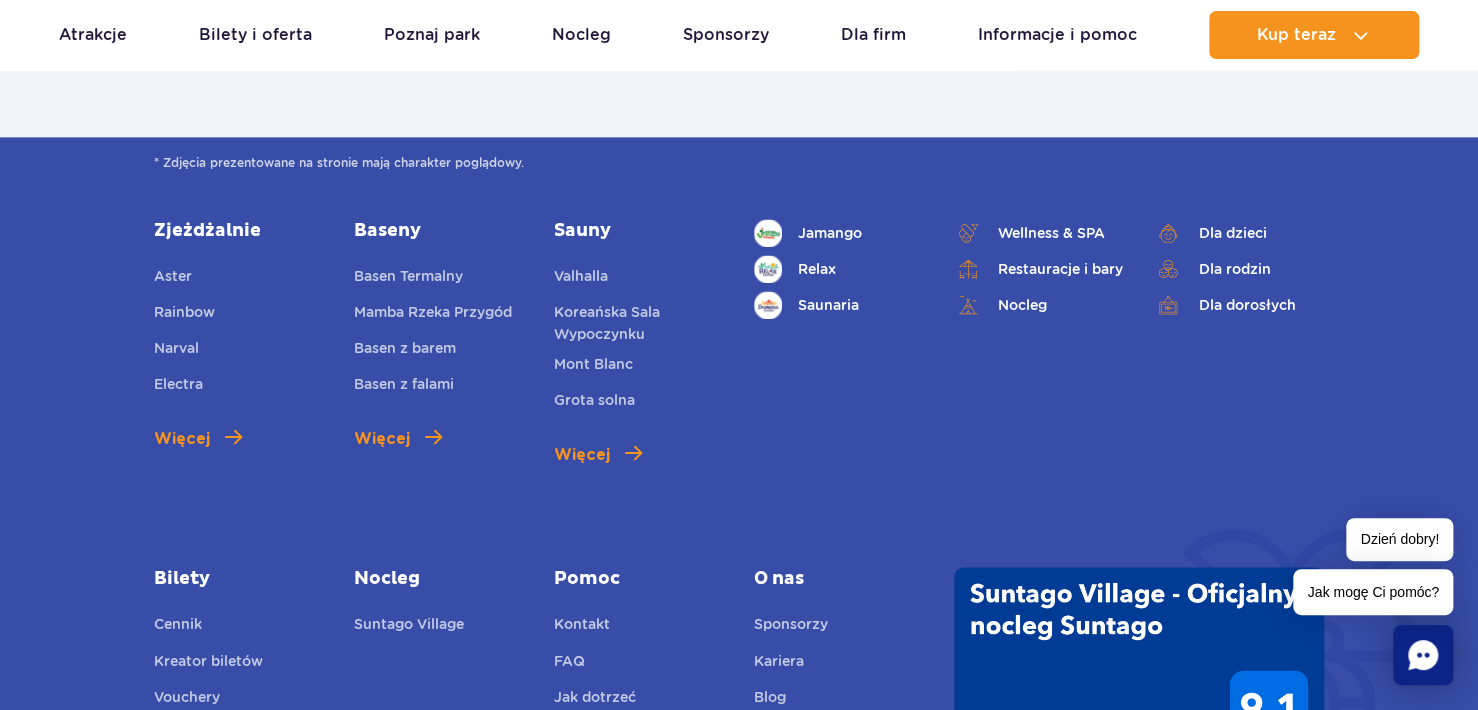 scroll, scrollTop: 8591, scrollLeft: 0, axis: vertical 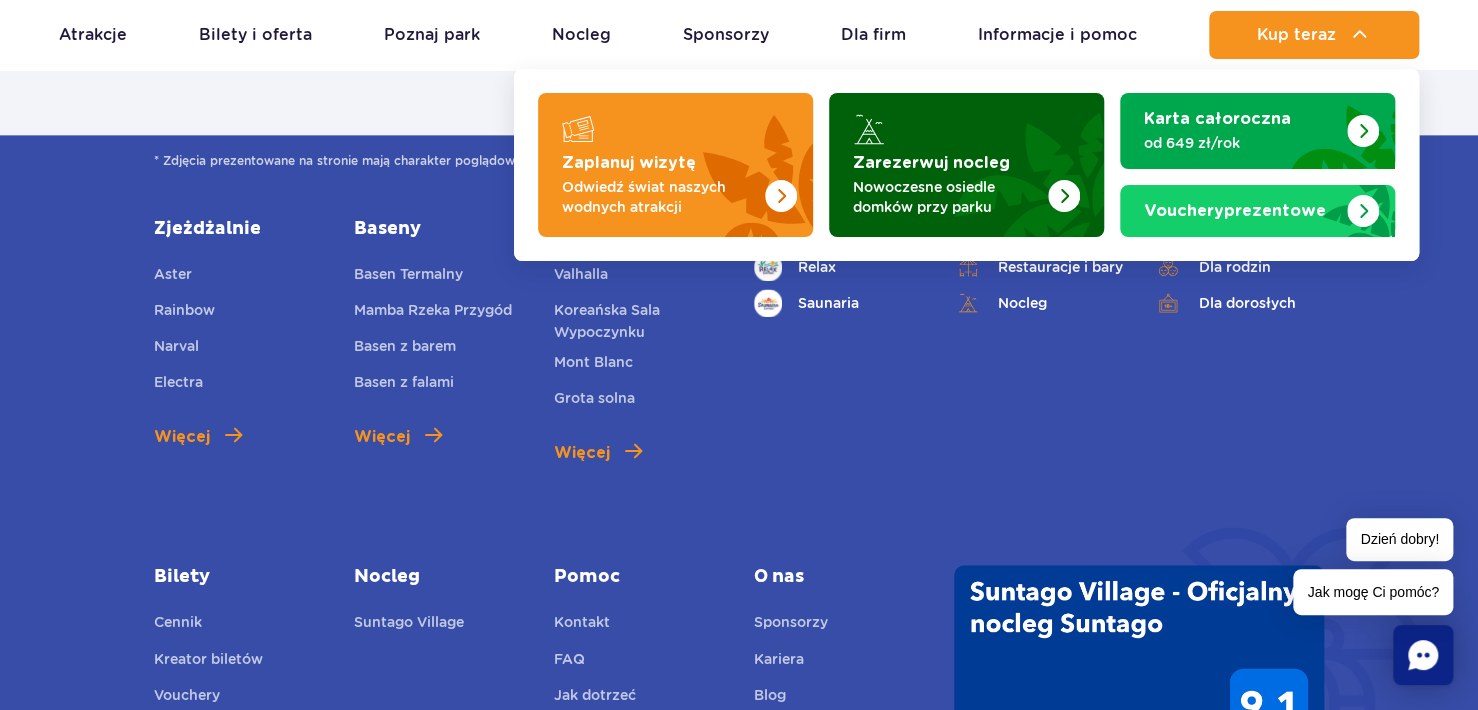 click on "Zarezerwuj nocleg" at bounding box center (931, 163) 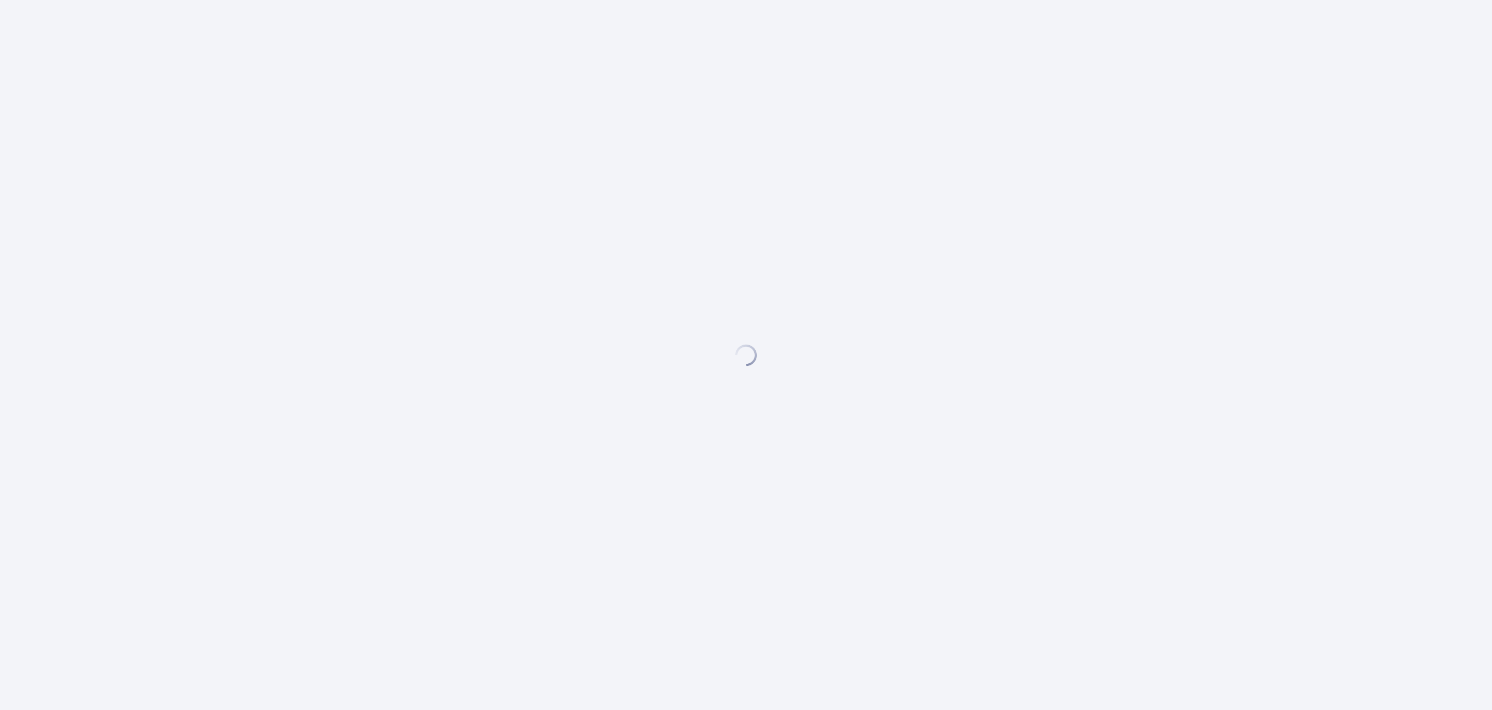 scroll, scrollTop: 0, scrollLeft: 0, axis: both 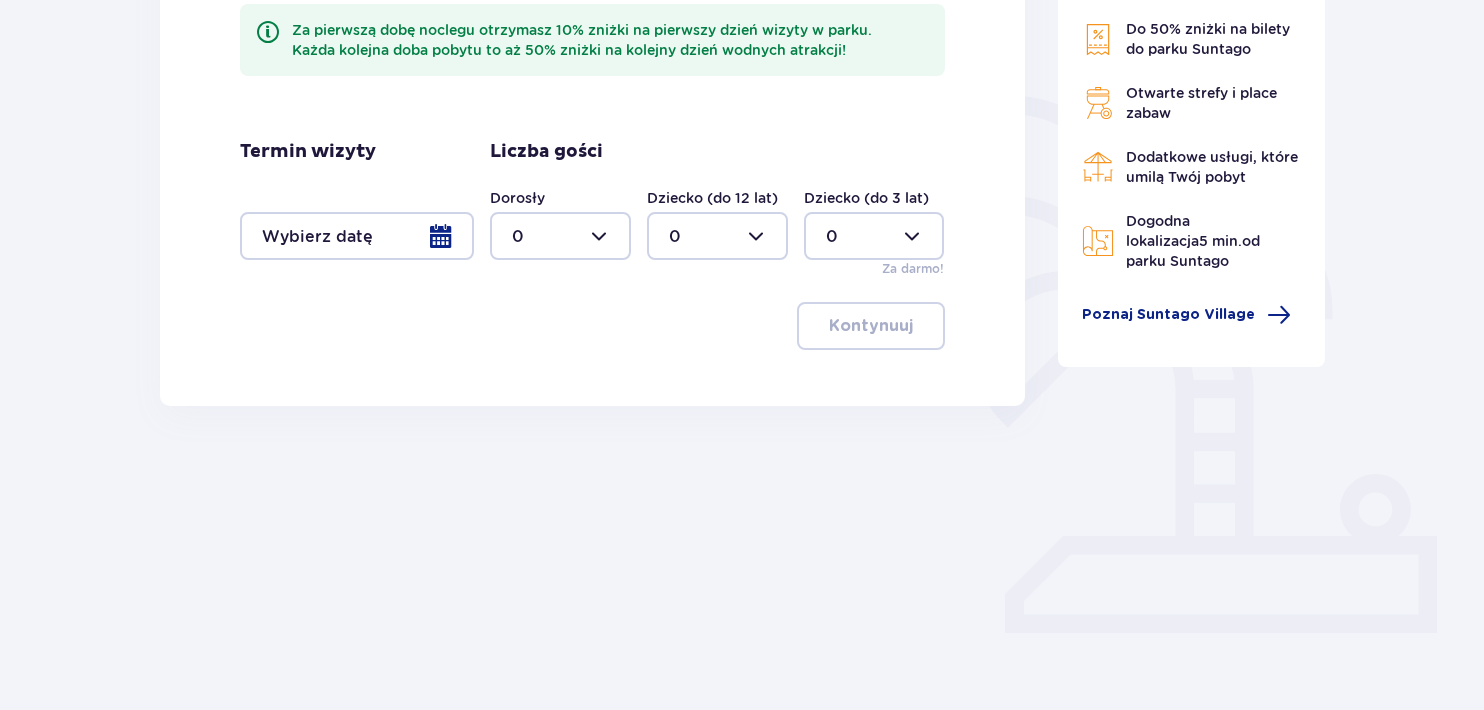 click at bounding box center (357, 236) 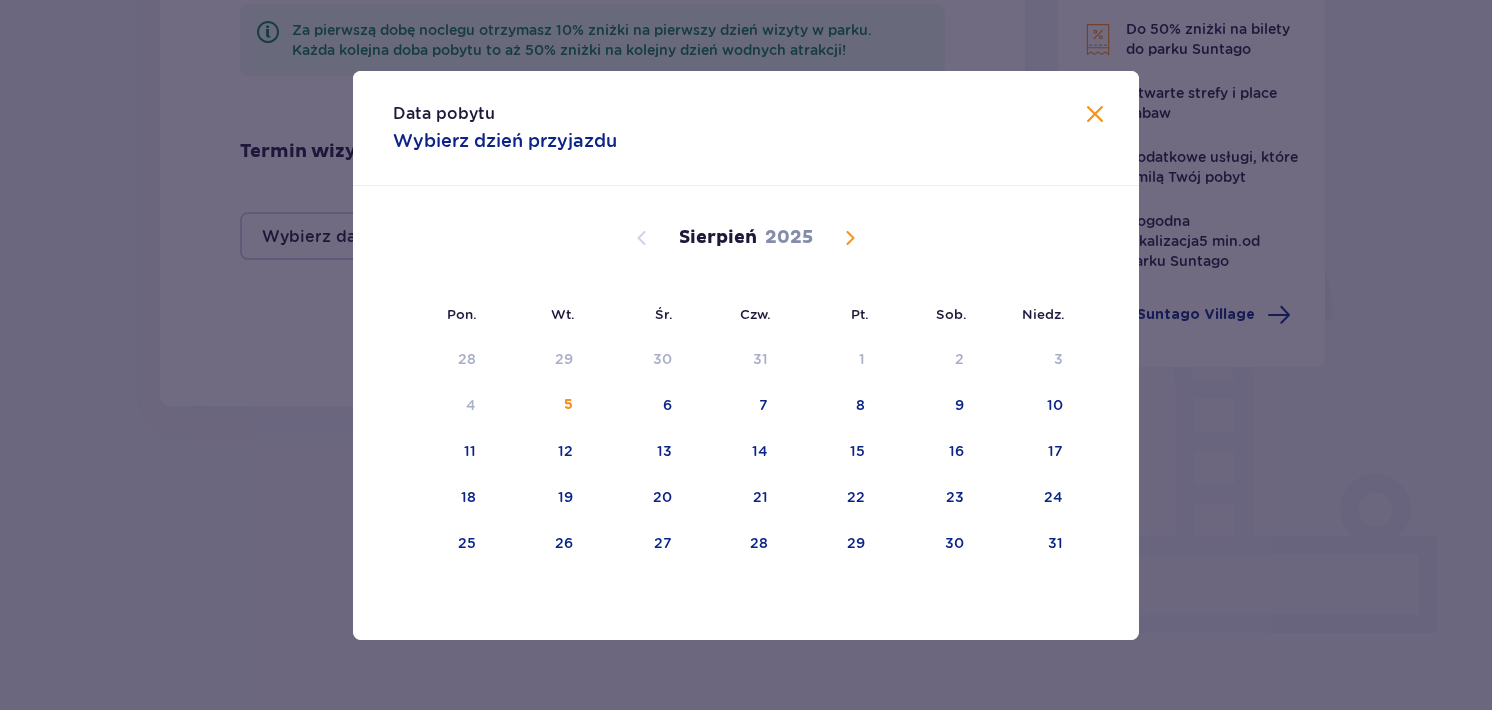 click at bounding box center (850, 238) 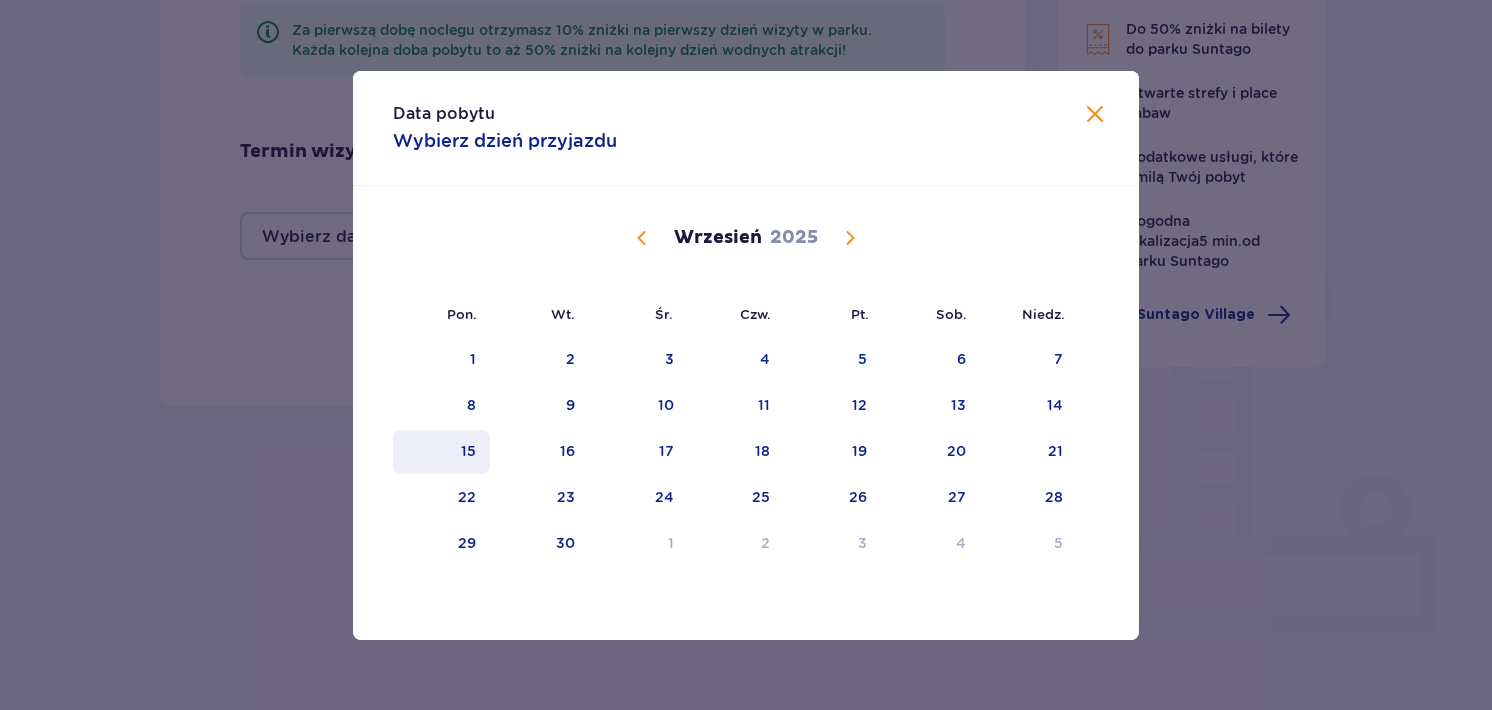 click on "15" at bounding box center [468, 451] 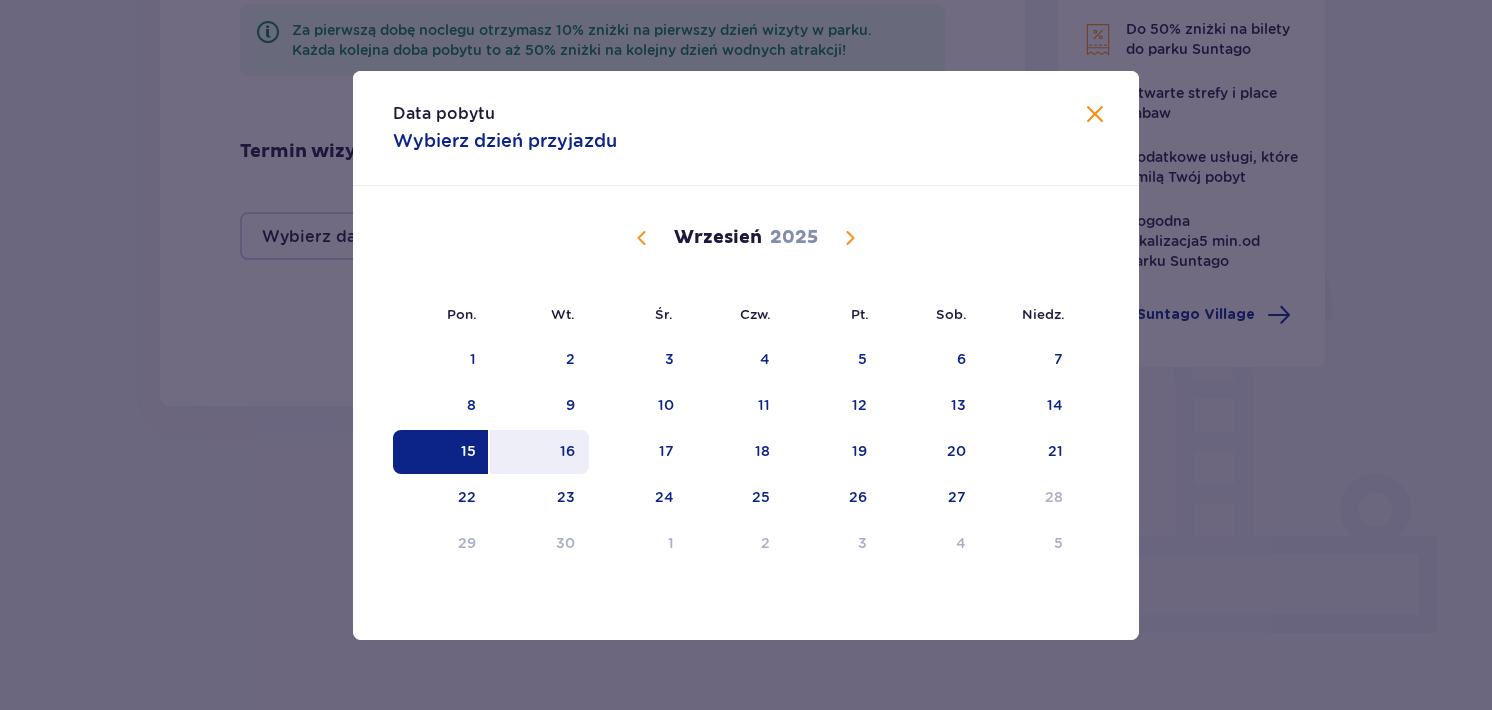 click on "16" at bounding box center [539, 452] 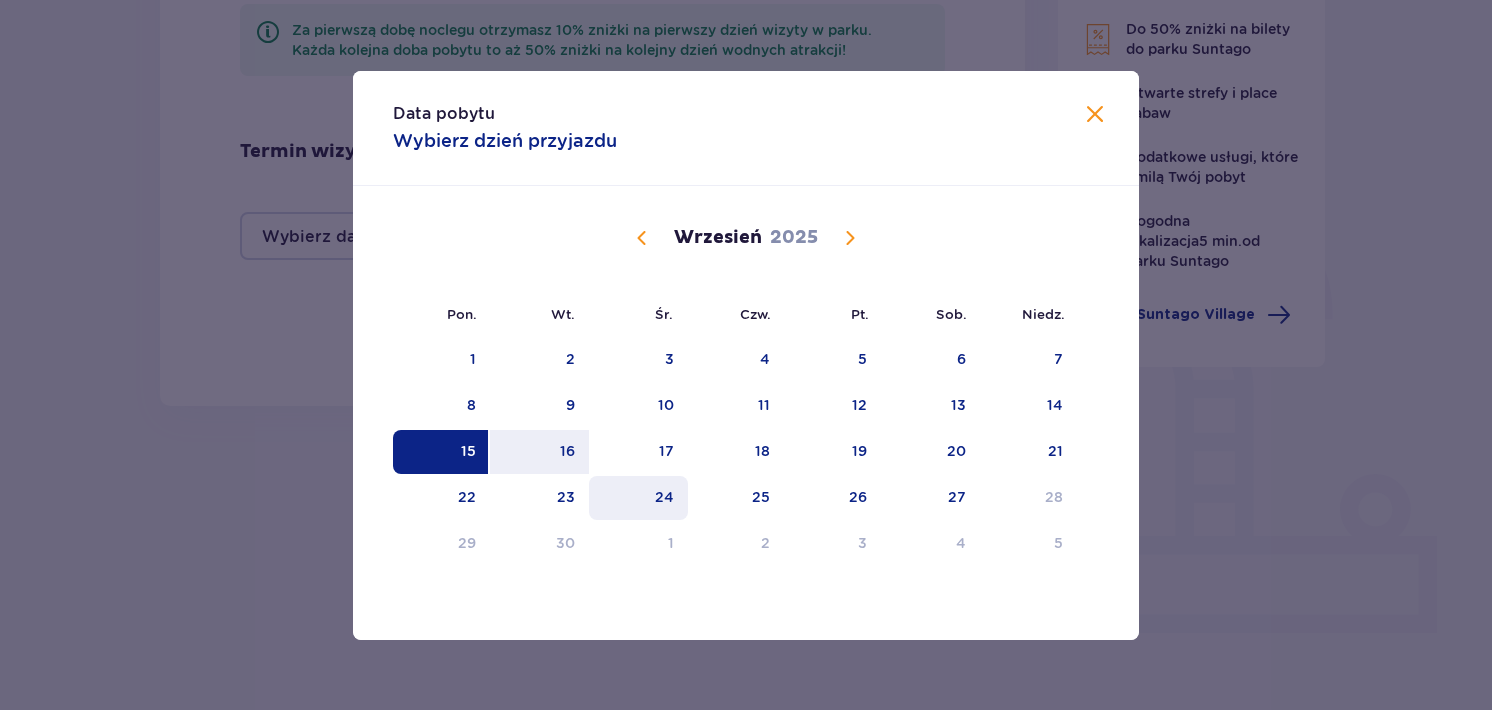 type on "[DATE] - [DATE]" 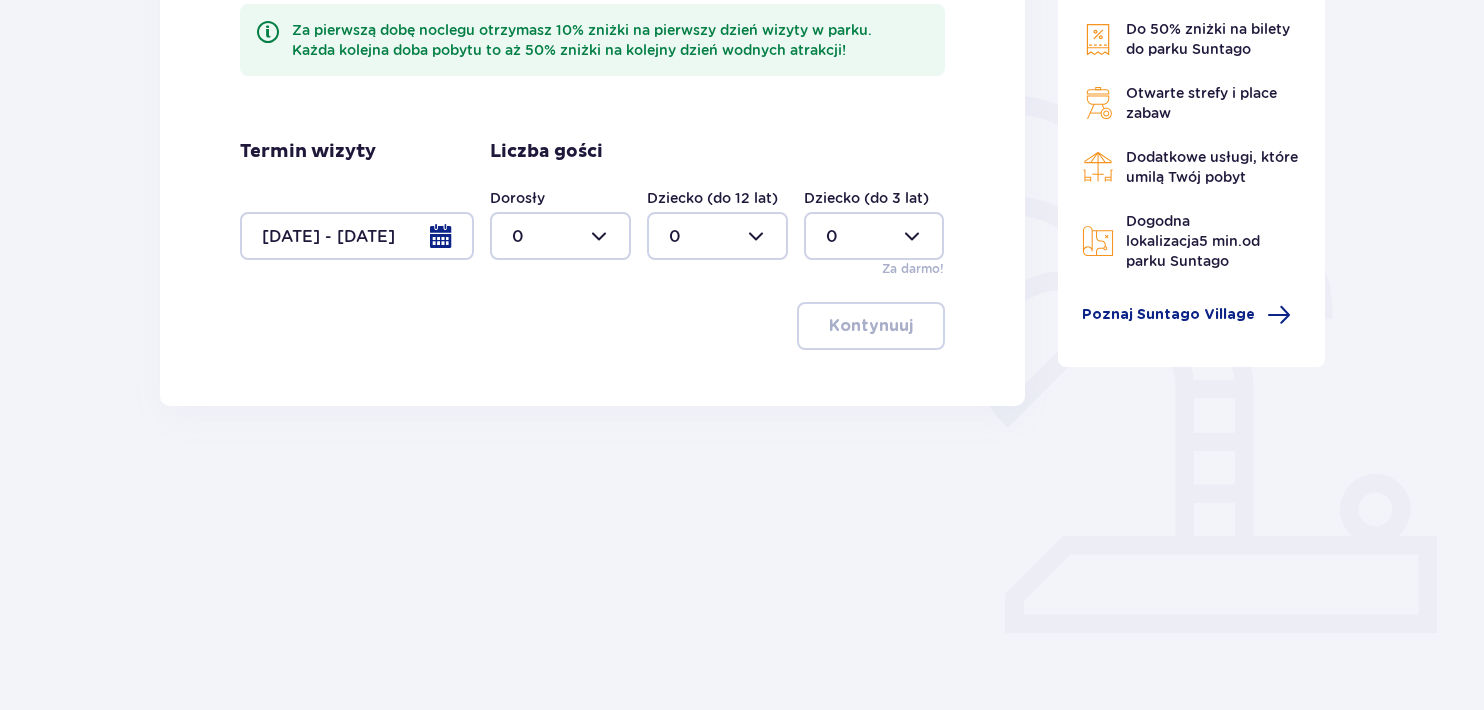 click at bounding box center (560, 236) 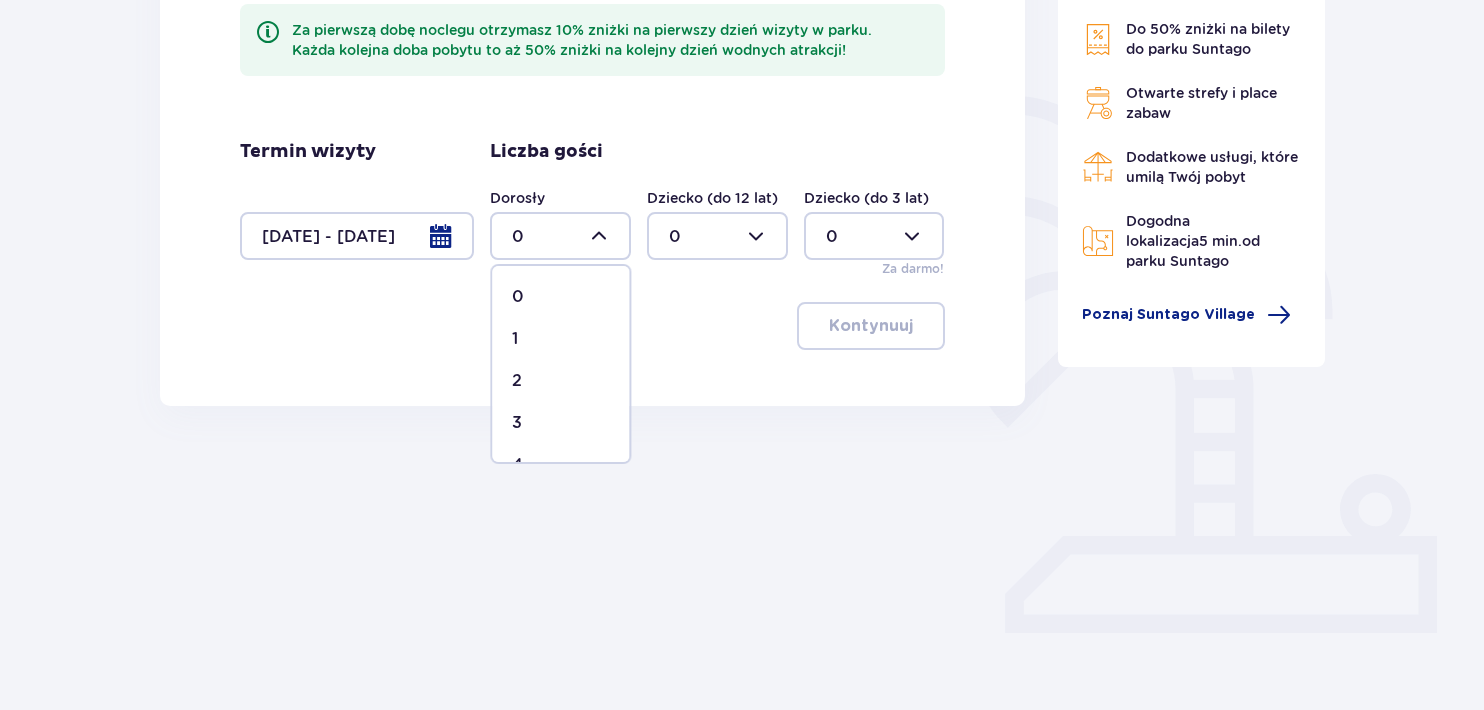 click on "2" at bounding box center (560, 381) 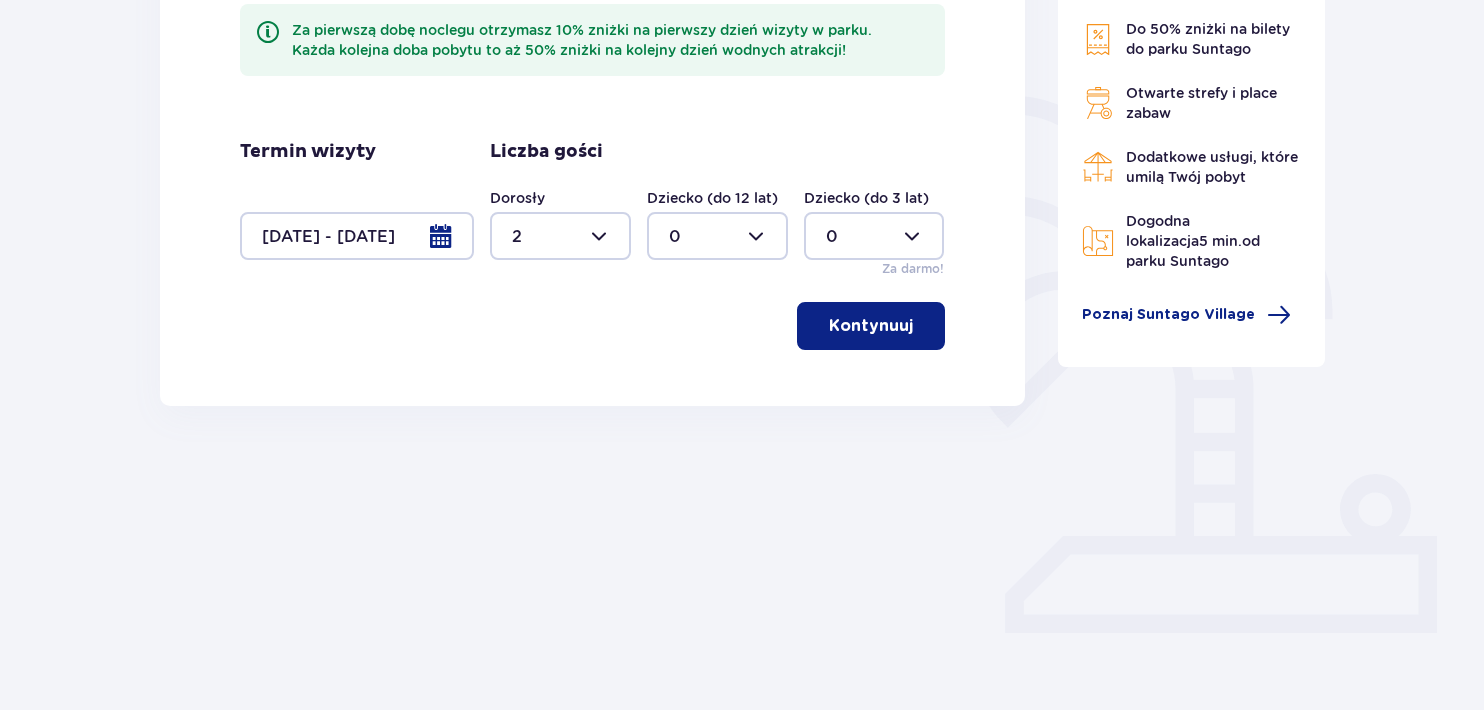 click on "Zaplanuj pobyt Za pierwszą dobę noclegu otrzymasz 10% zniżki na pierwszy dzień wizyty w parku. Każda kolejna doba pobytu to aż 50% zniżki na kolejny dzień wodnych atrakcji! Termin wizyty [DATE] - [DATE] Liczba gości Dorosły   2 Dziecko (do 12 lat)   0 Dziecko (do 3 lat)   0 Za darmo! Kontynuuj" at bounding box center (592, 146) 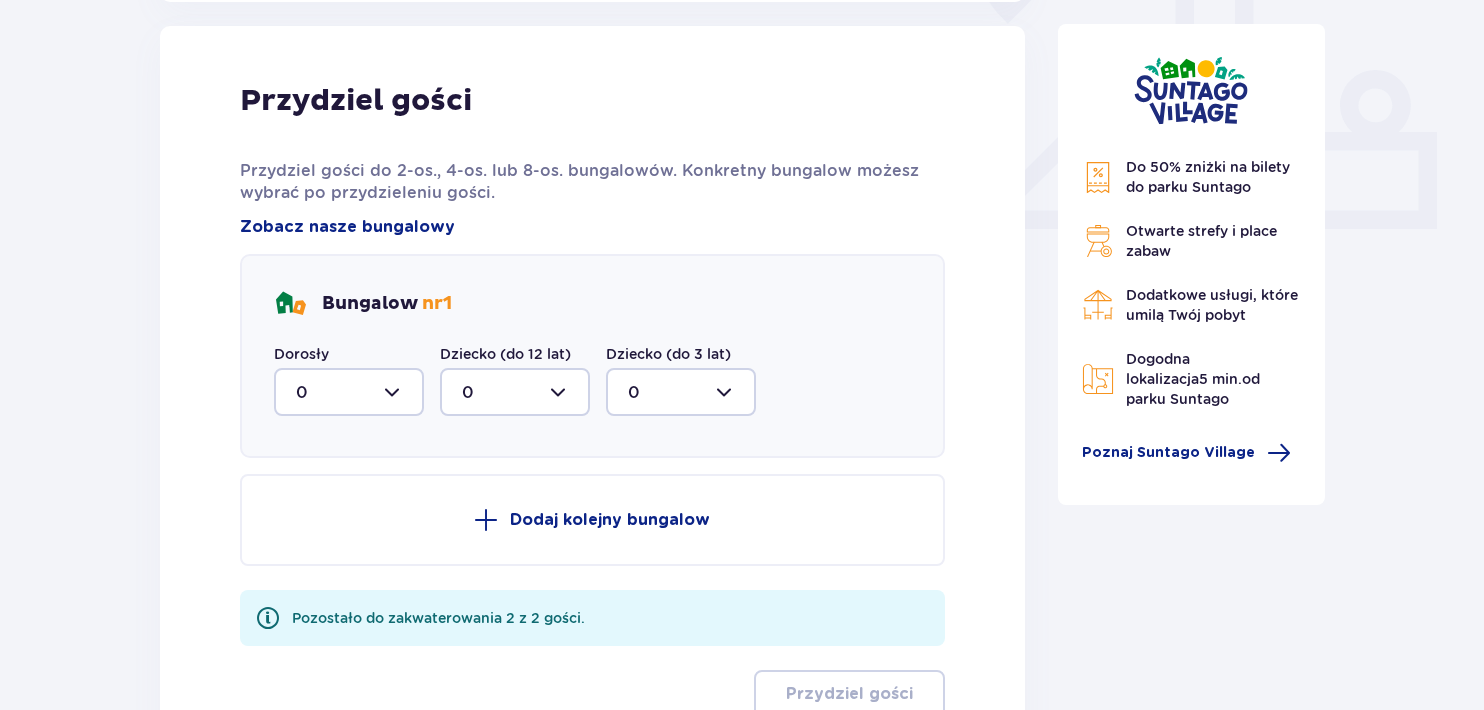 scroll, scrollTop: 805, scrollLeft: 0, axis: vertical 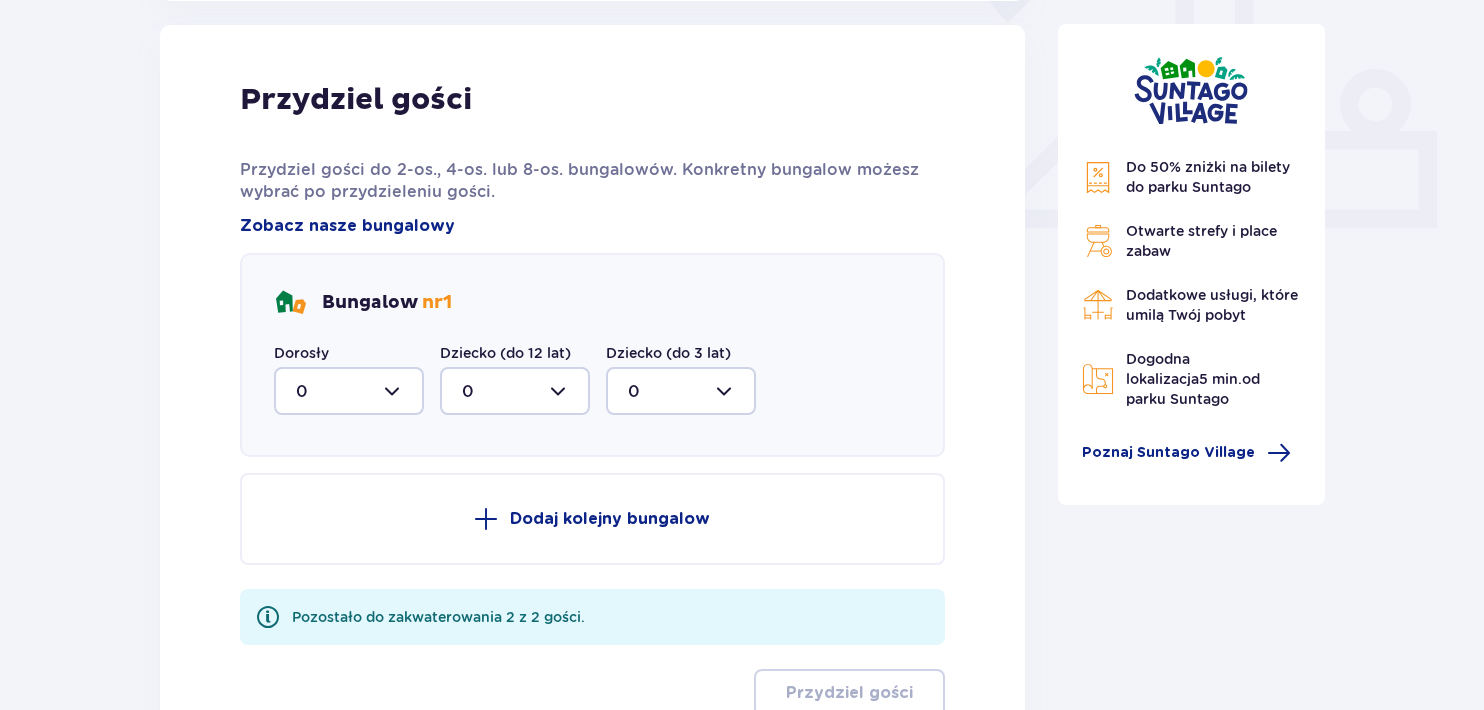 click on "Bungalow   nr  1 Dorosły   0 Dziecko (do 12 lat)   0 Dziecko (do 3 lat)   0" at bounding box center [592, 355] 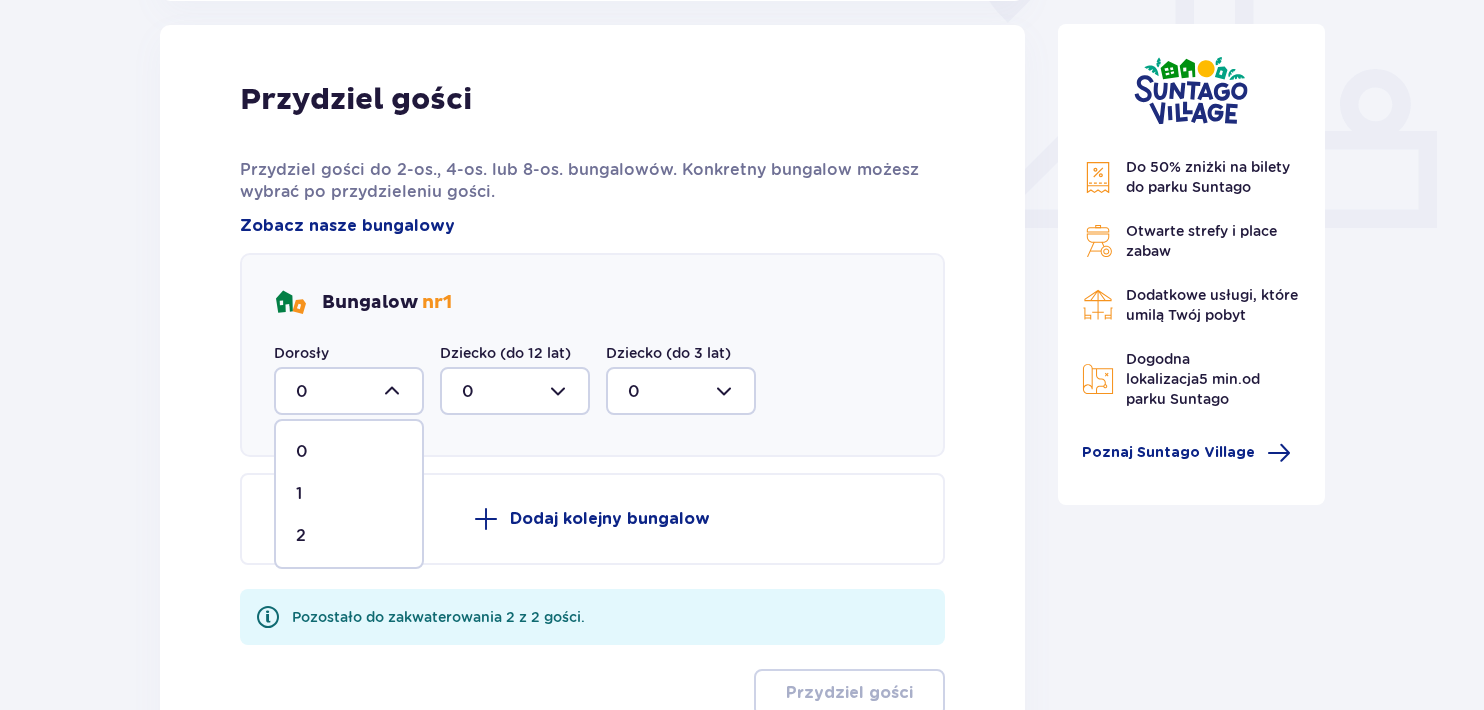 click on "2" at bounding box center (349, 536) 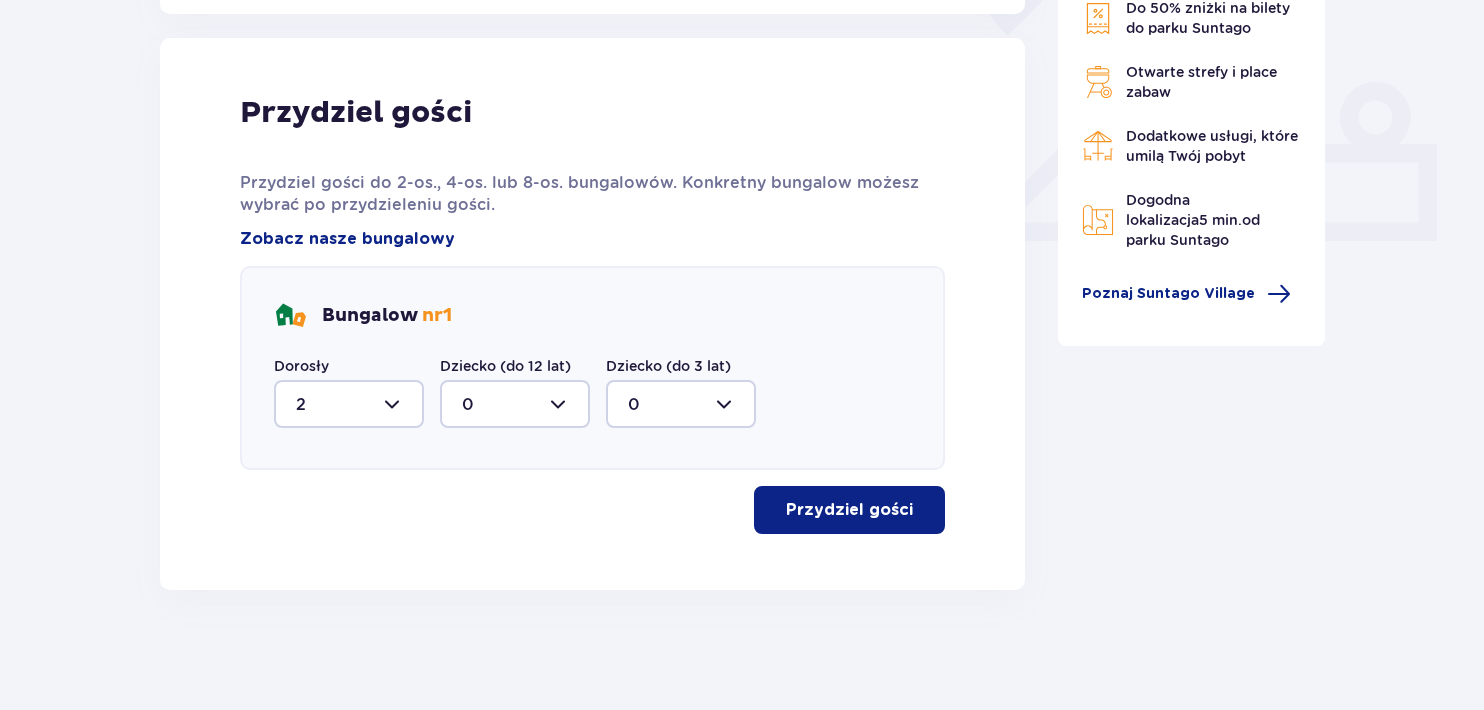 scroll, scrollTop: 791, scrollLeft: 0, axis: vertical 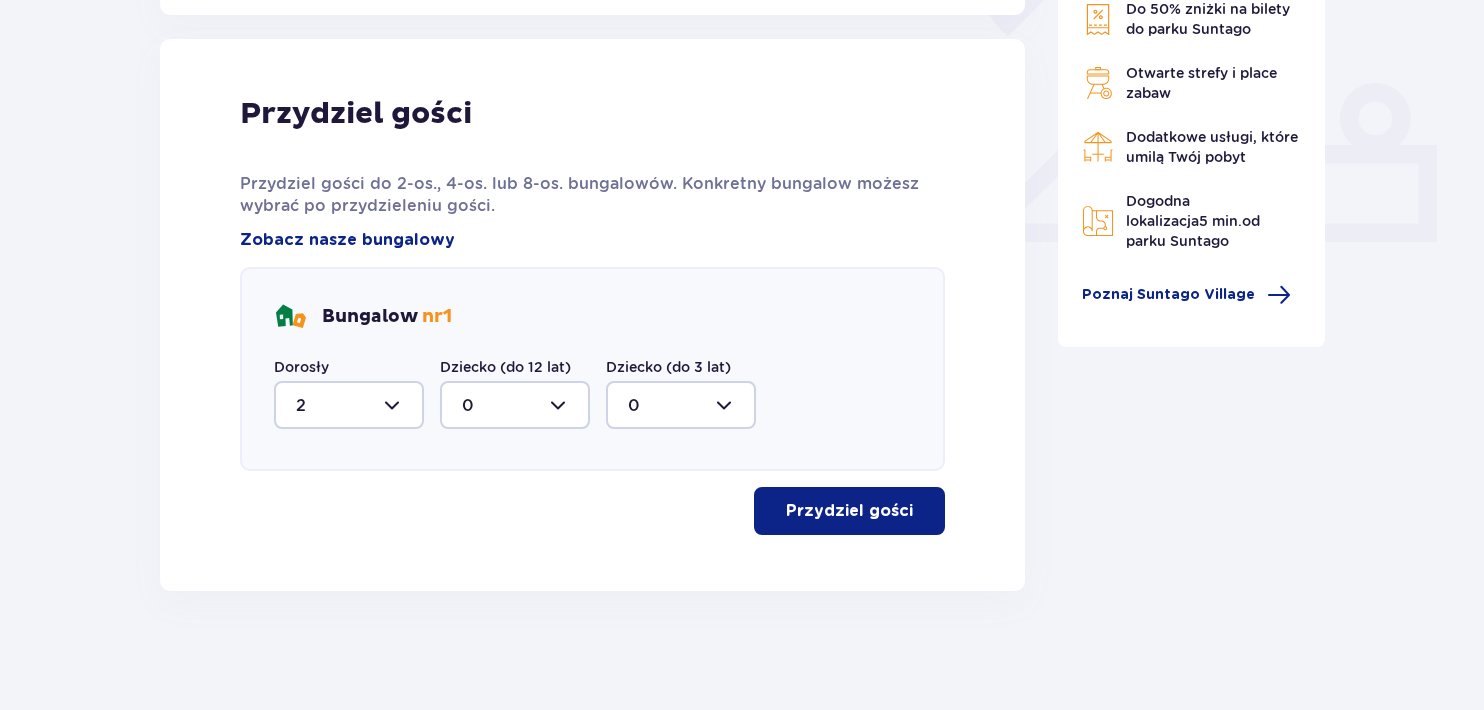 click on "Przydziel gości" at bounding box center [592, 511] 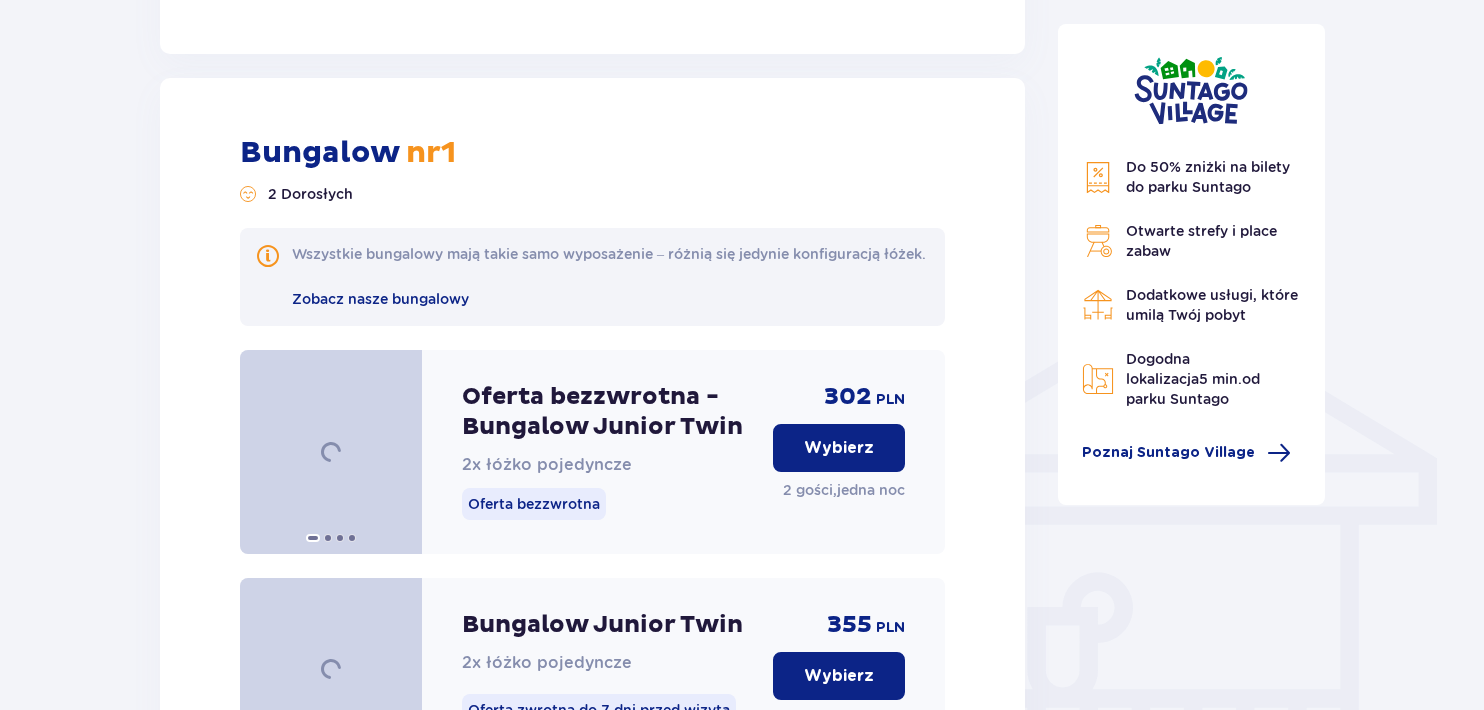 scroll, scrollTop: 1380, scrollLeft: 0, axis: vertical 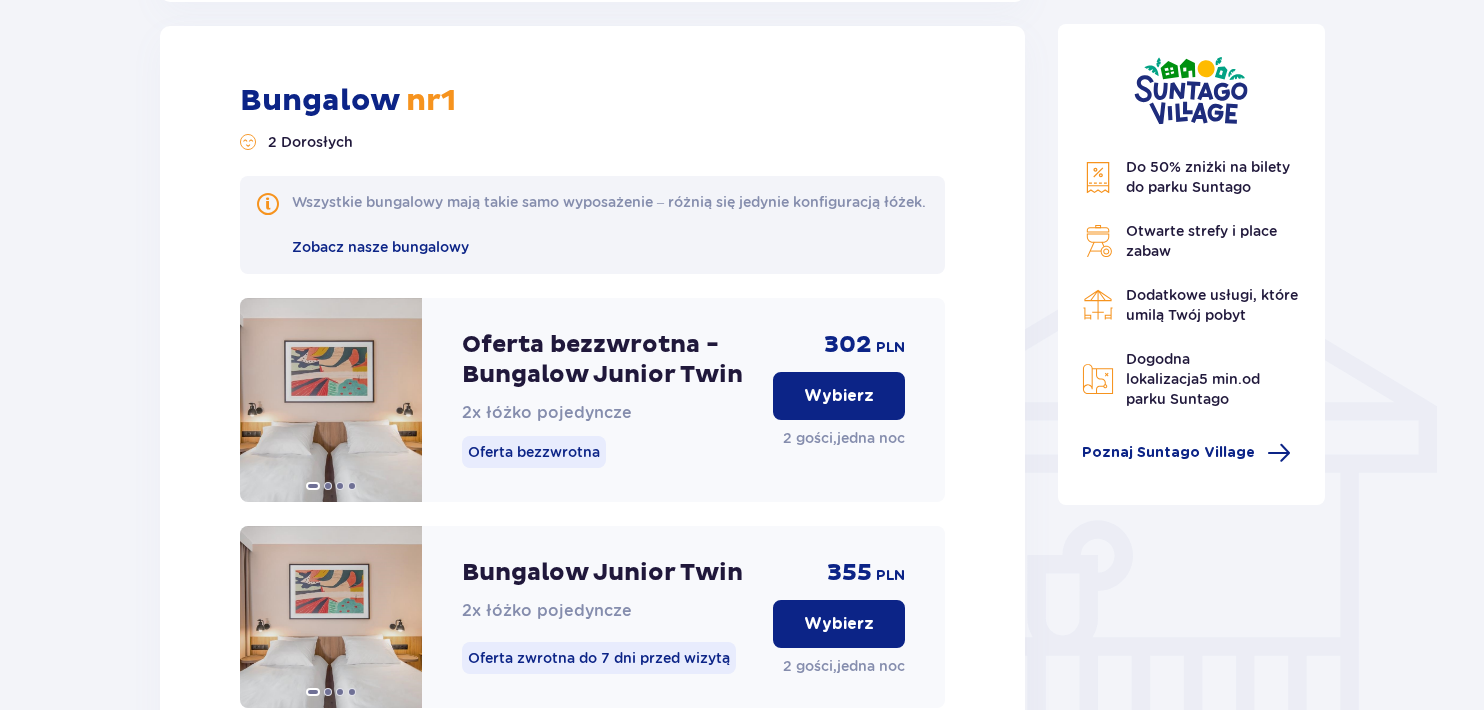 click on "Bungalow   nr  1   2 Dorosłych Wszystkie bungalowy mają takie samo wyposażenie – różnią się jedynie konfiguracją łóżek. Zobacz nasze bungalowy Oferta bezzwrotna - Bungalow Junior Twin 2x łóżko pojedyncze Oferta bezzwrotna [PRICE] PLN Wybierz 2 gości ,  jedna noc Bungalow Junior Twin 2x łóżko pojedyncze Oferta zwrotna do 7 dni przed wizytą [PRICE] PLN Wybierz 2 gości ,  jedna noc Oferta bezzwrotna - Bungalow Junior Twin ze śniadaniem 2x łóżko pojedyncze Oferta bezzwrotna [PRICE] PLN Wybierz 2 gości ,  jedna noc Bungalow Junior Twin ze śniadaniem 2x łóżko pojedyncze Oferta zwrotna do 7 dni przed wizytą [PRICE] PLN Wybierz 2 gości ,  jedna noc Oferta bezzwrotna - Bungalow Rodzinny 2x łóżko pojedyncze • 1x rozkładana sofa Oferta bezzwrotna [PRICE] PLN Wybierz 2 gości ,  jedna noc Oferta bezzwrotna - Bungalow Rodzinny 1x łóżko podwójne • 1x rozkładana sofa Oferta bezzwrotna [PRICE] PLN Wybierz 2 gości ,  jedna noc Oferta bezzwrotna - Bungalow Rodzinny ze śniadaniem 2x łóżko pojedyncze" at bounding box center (592, 2138) 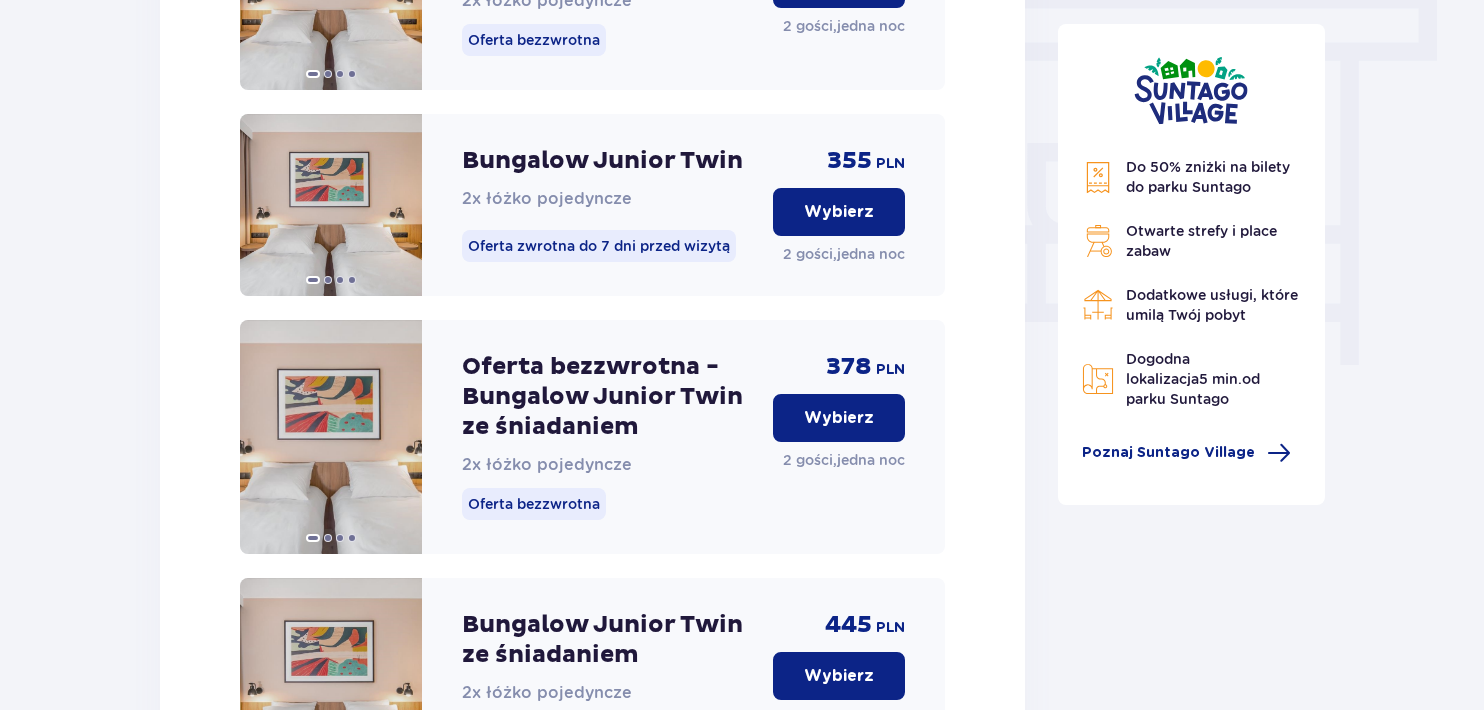 scroll, scrollTop: 1832, scrollLeft: 0, axis: vertical 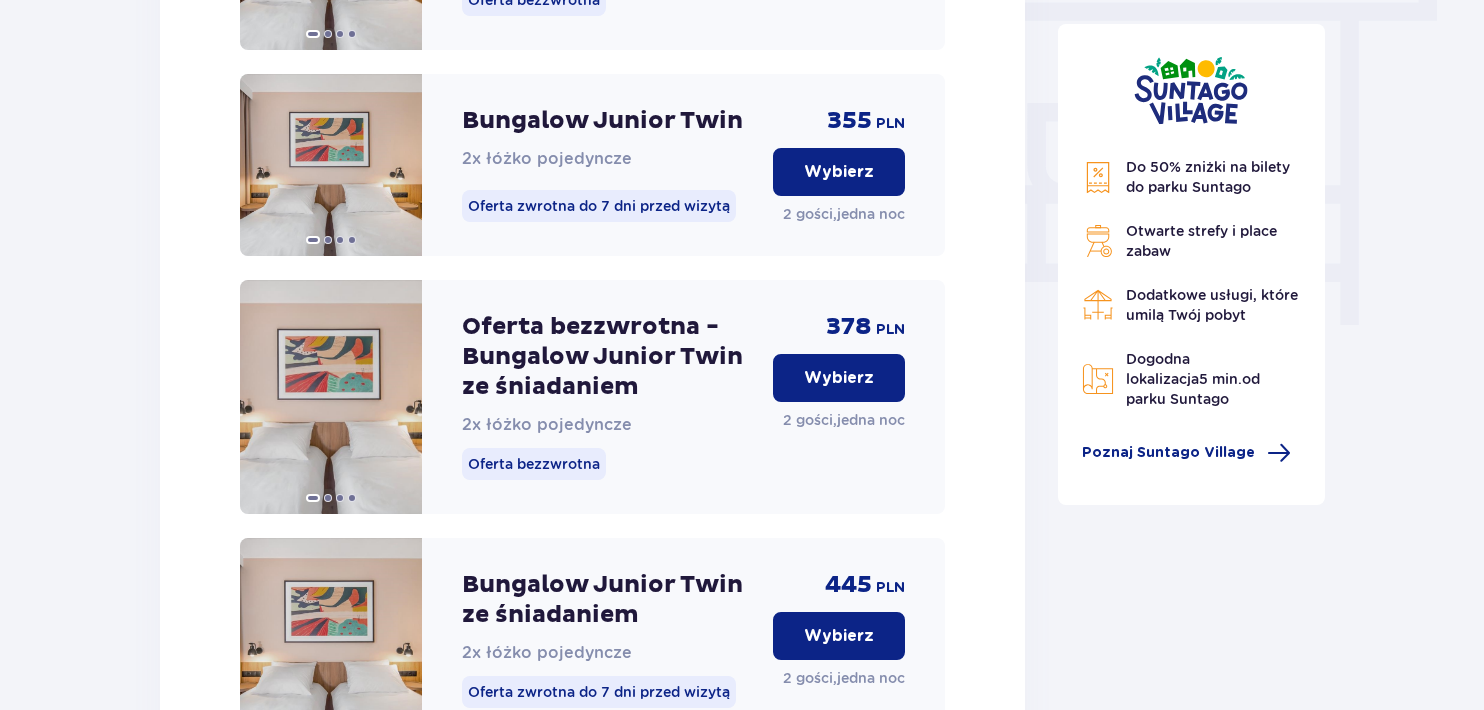 click on "Wybierz" at bounding box center (839, 378) 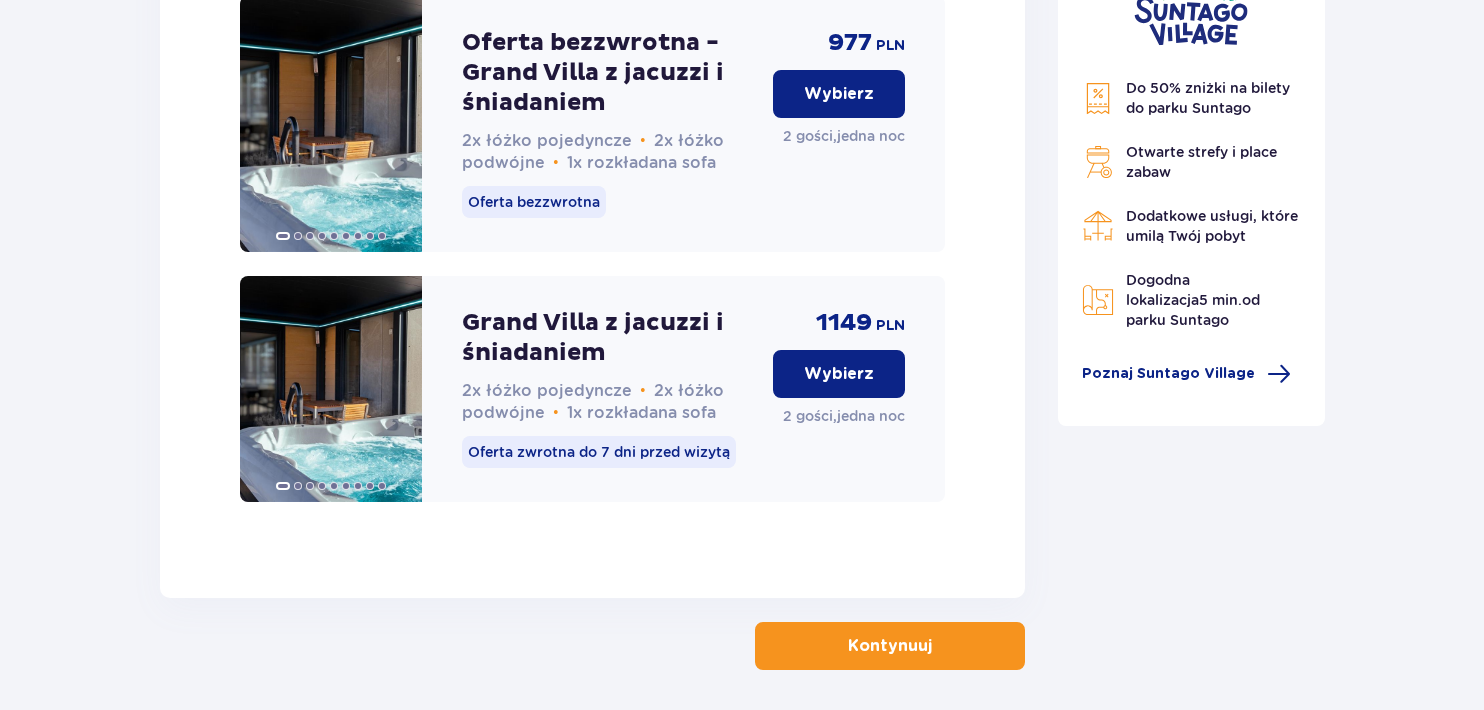 scroll, scrollTop: 5184, scrollLeft: 0, axis: vertical 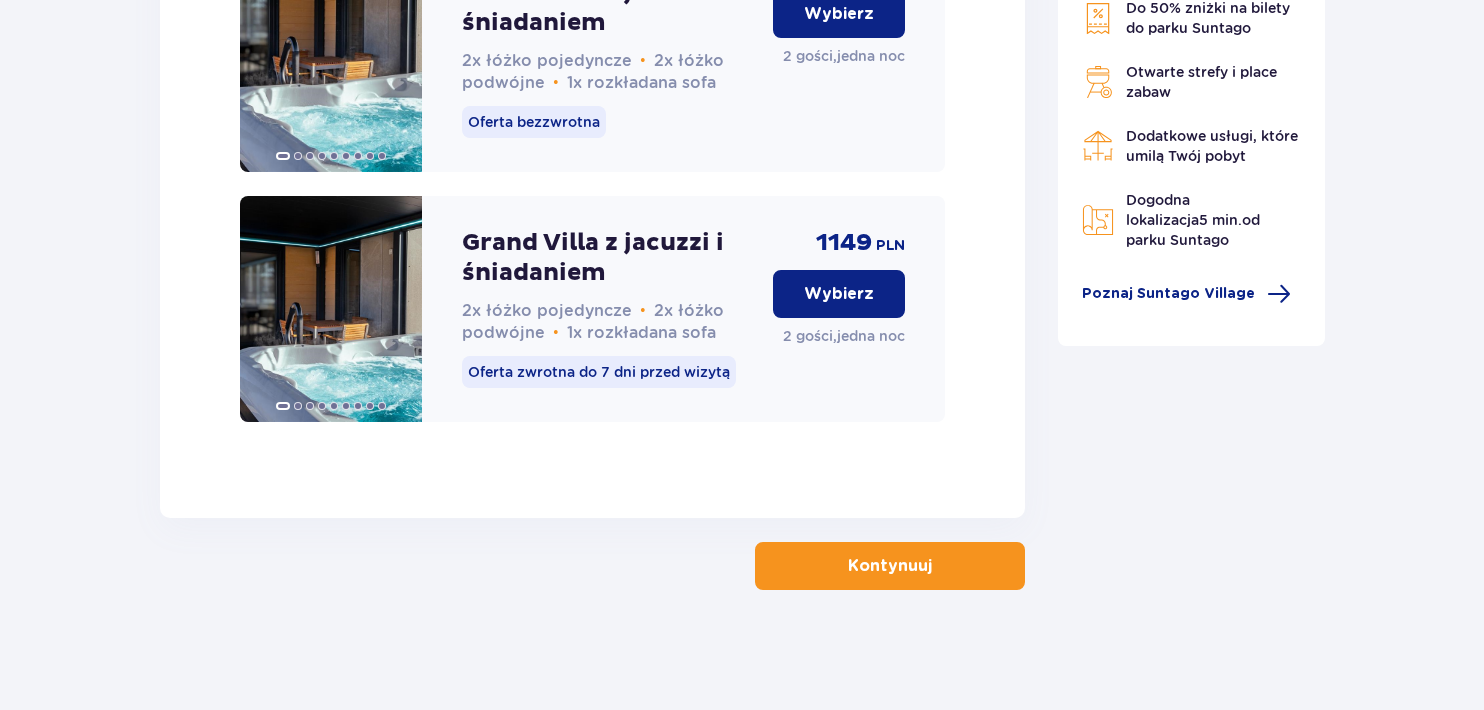 click on "Kontynuuj" at bounding box center (890, 566) 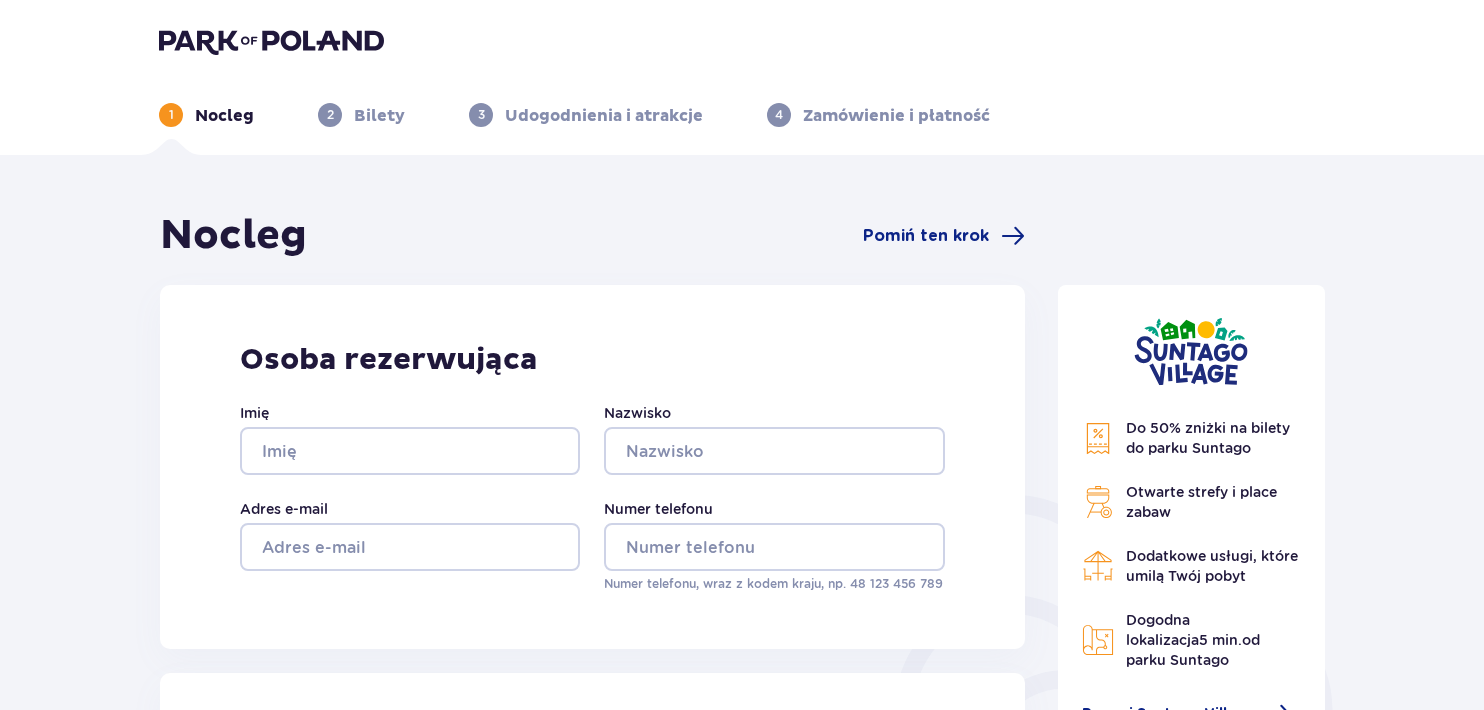 scroll, scrollTop: 0, scrollLeft: 0, axis: both 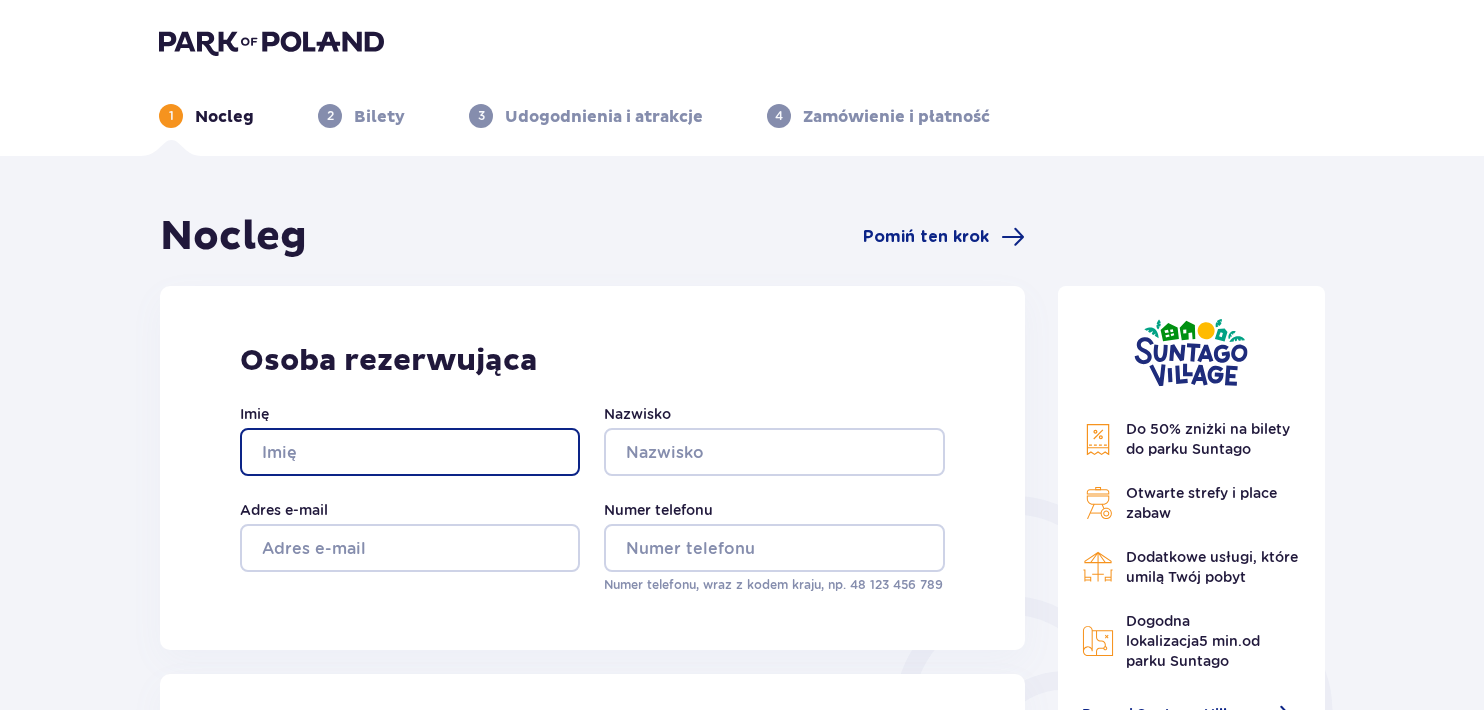 click on "Imię" at bounding box center (410, 452) 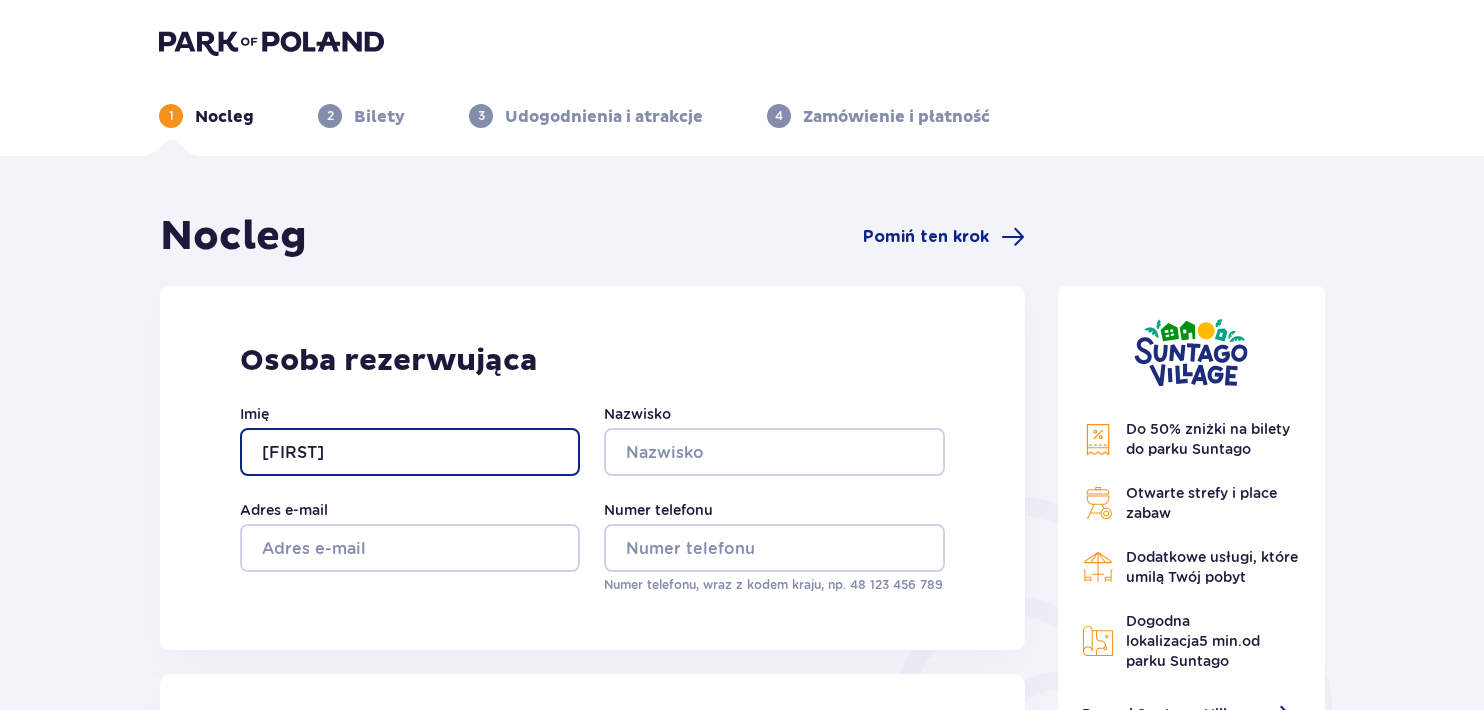 type on "[FIRST]" 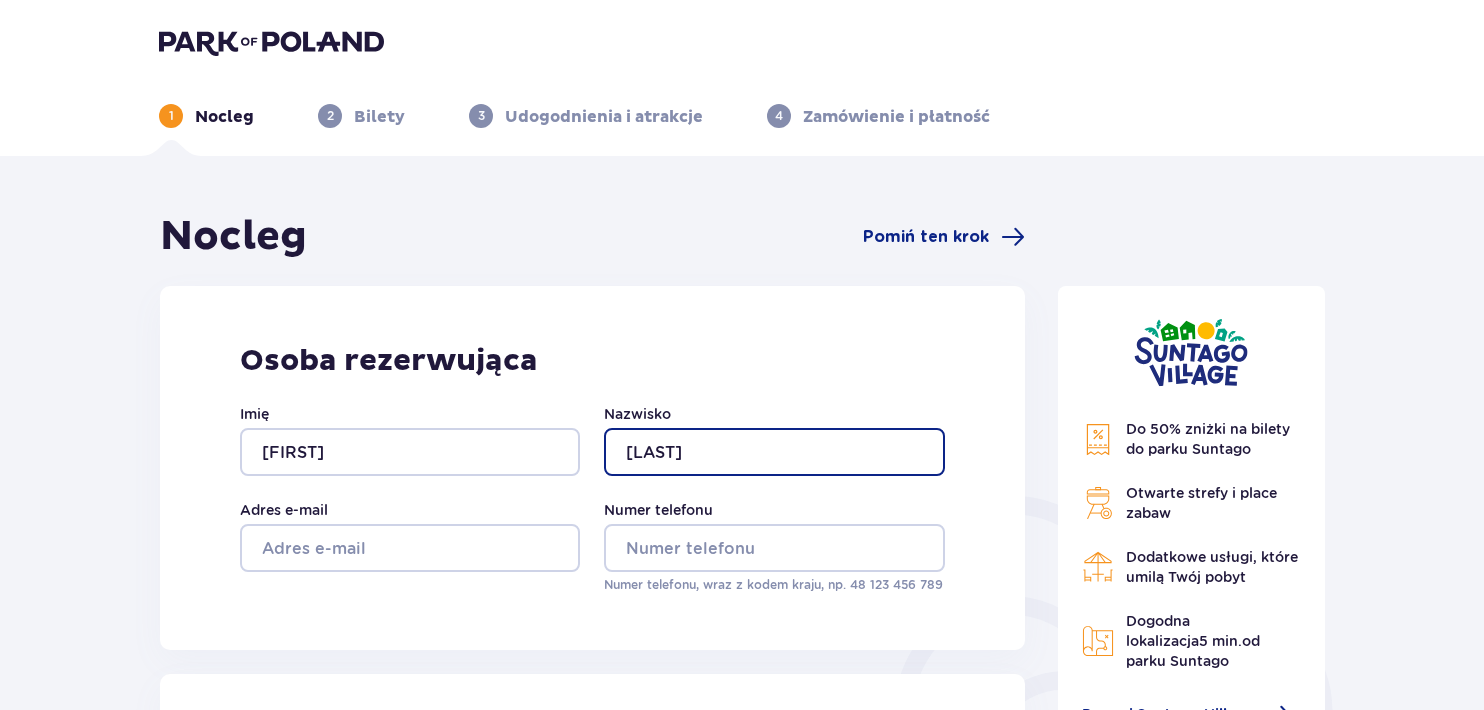type on "[LAST]" 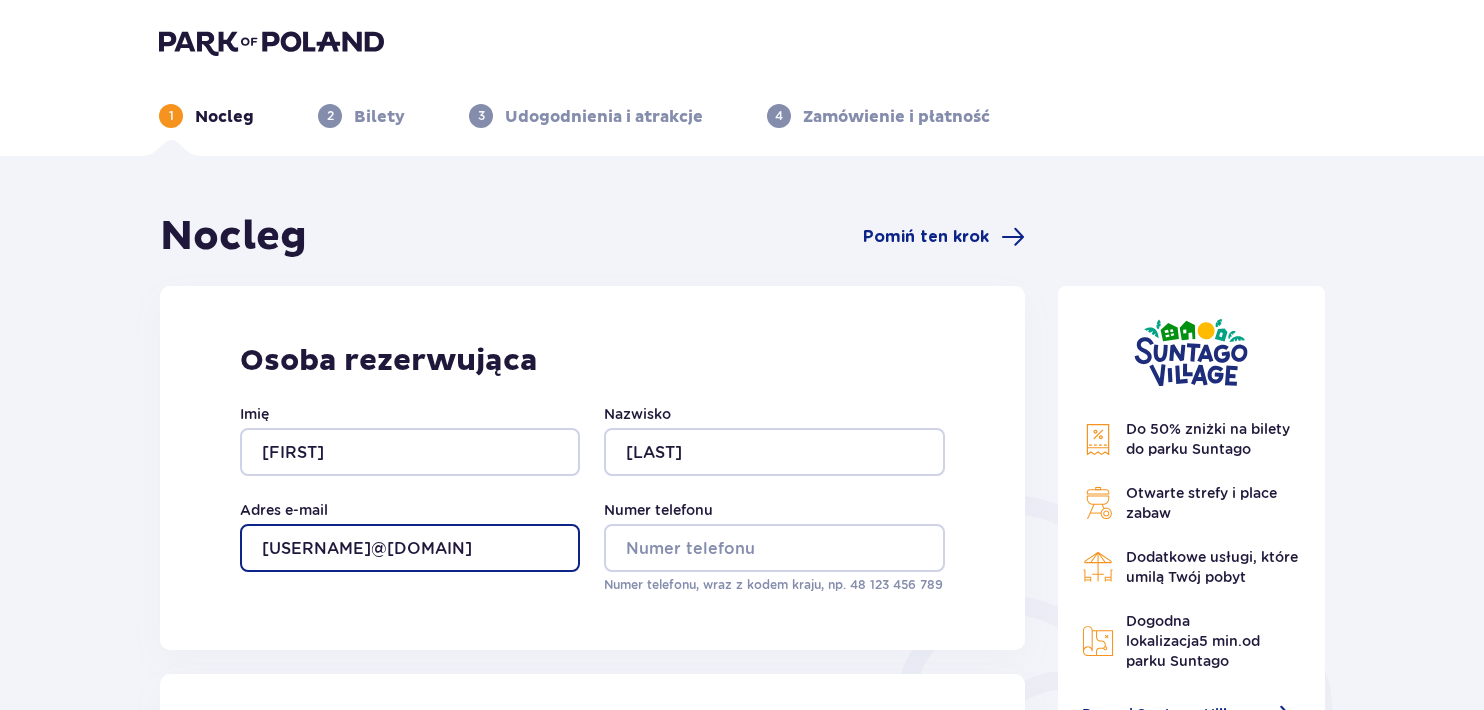 type on "[USERNAME]@[DOMAIN]" 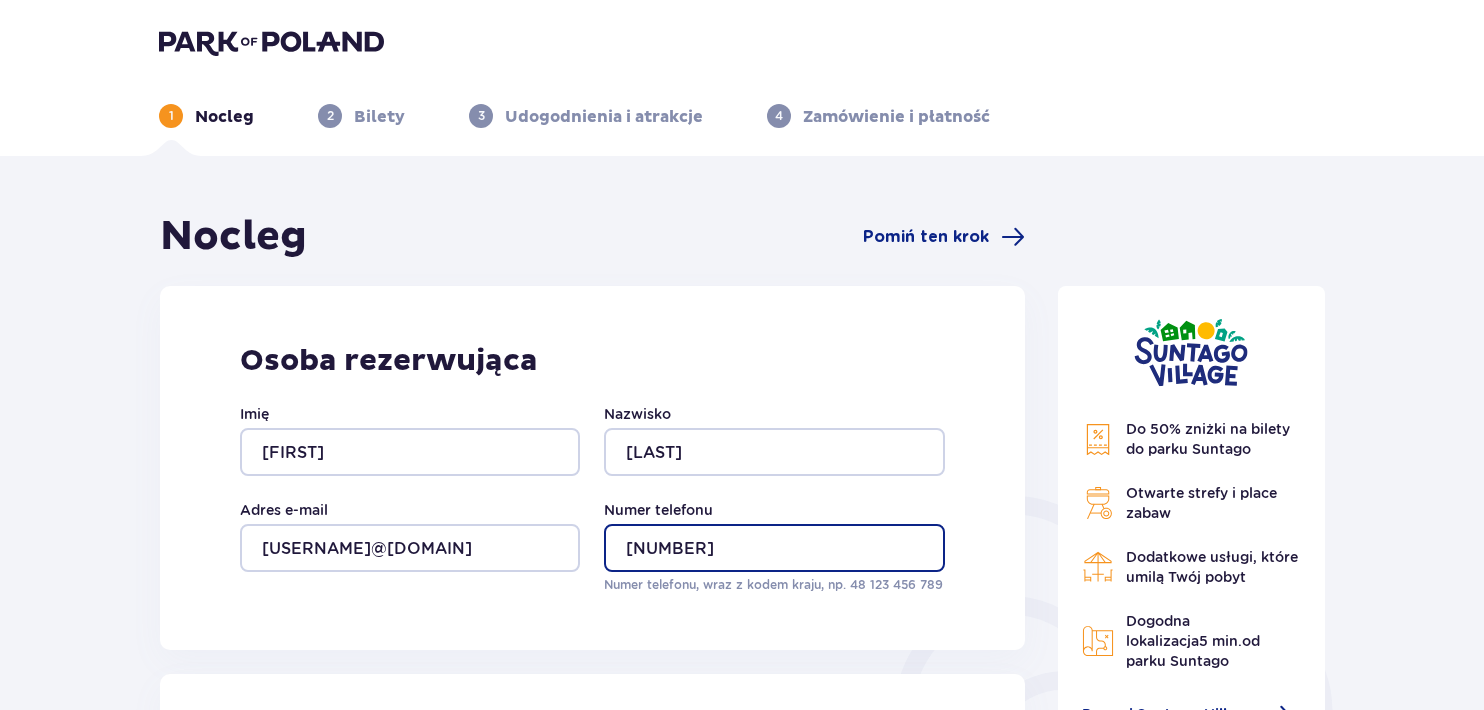 type on "[NUMBER]" 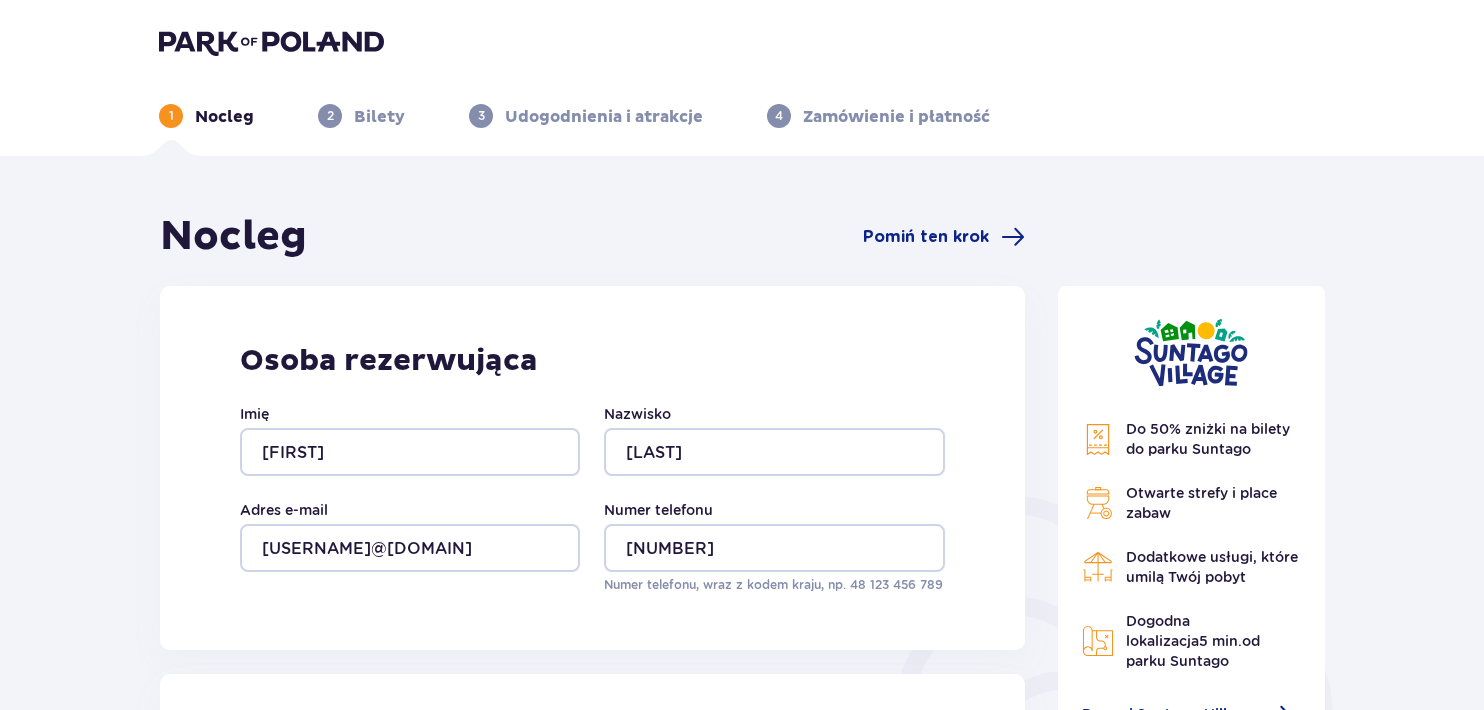 click on "Nocleg Pomiń ten krok Osoba rezerwująca Imię [FIRST] Nazwisko [LAST] Adres e-mail [USERNAME]@[DOMAIN] Numer telefonu [PHONE] Numer telefonu, wraz z kodem kraju, np. 48 [PHONE] Uzupełnij dane wszystkich gości Bungalow   nr  1 Dorosły Imię Nazwisko Dorosły Imię Nazwisko Dodatkowe uwagi i życzenia Czy możemy Ci jeszcze w czymś pomóc? Daj nam znać! Dołożymy wszelkich starań, aby Twój pobyt u nas był wyjątkowy. 0  /  500 Kontynuuj" at bounding box center [592, 822] 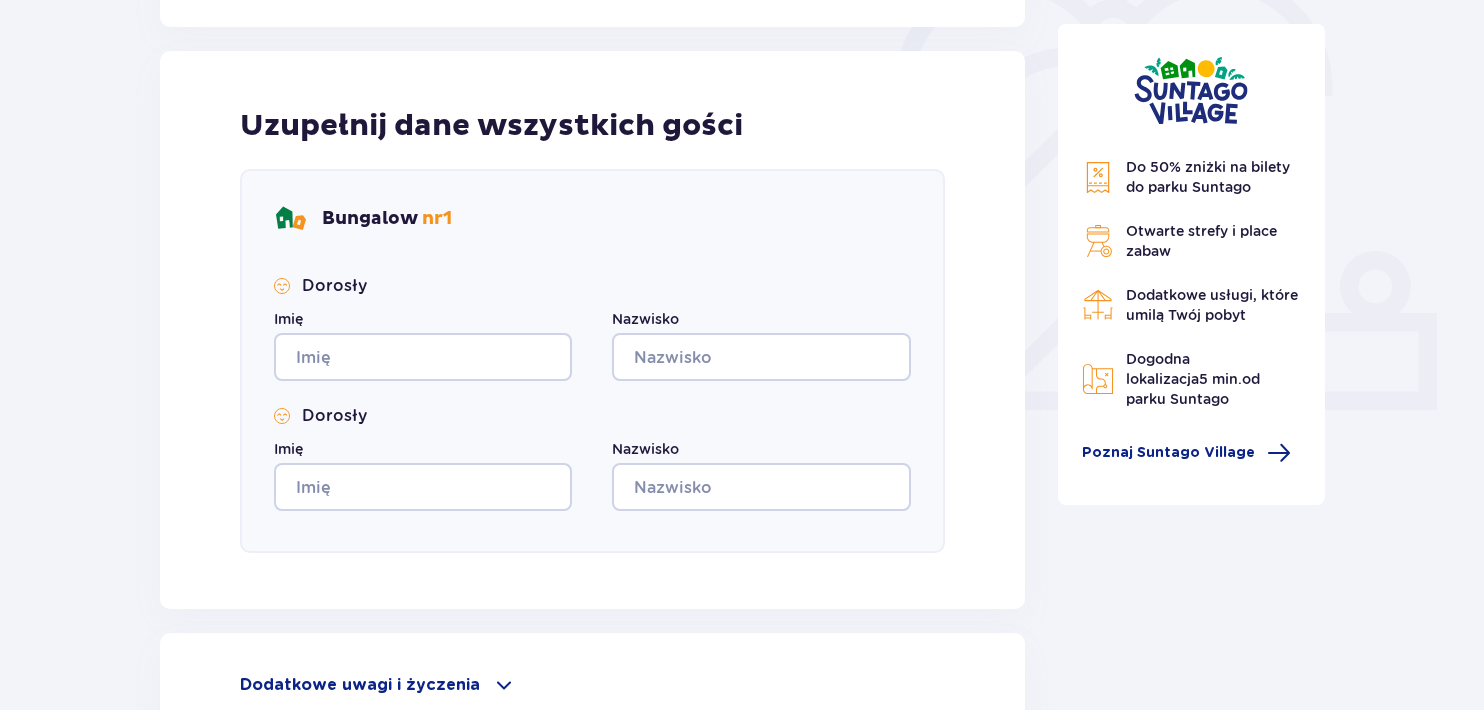 scroll, scrollTop: 640, scrollLeft: 0, axis: vertical 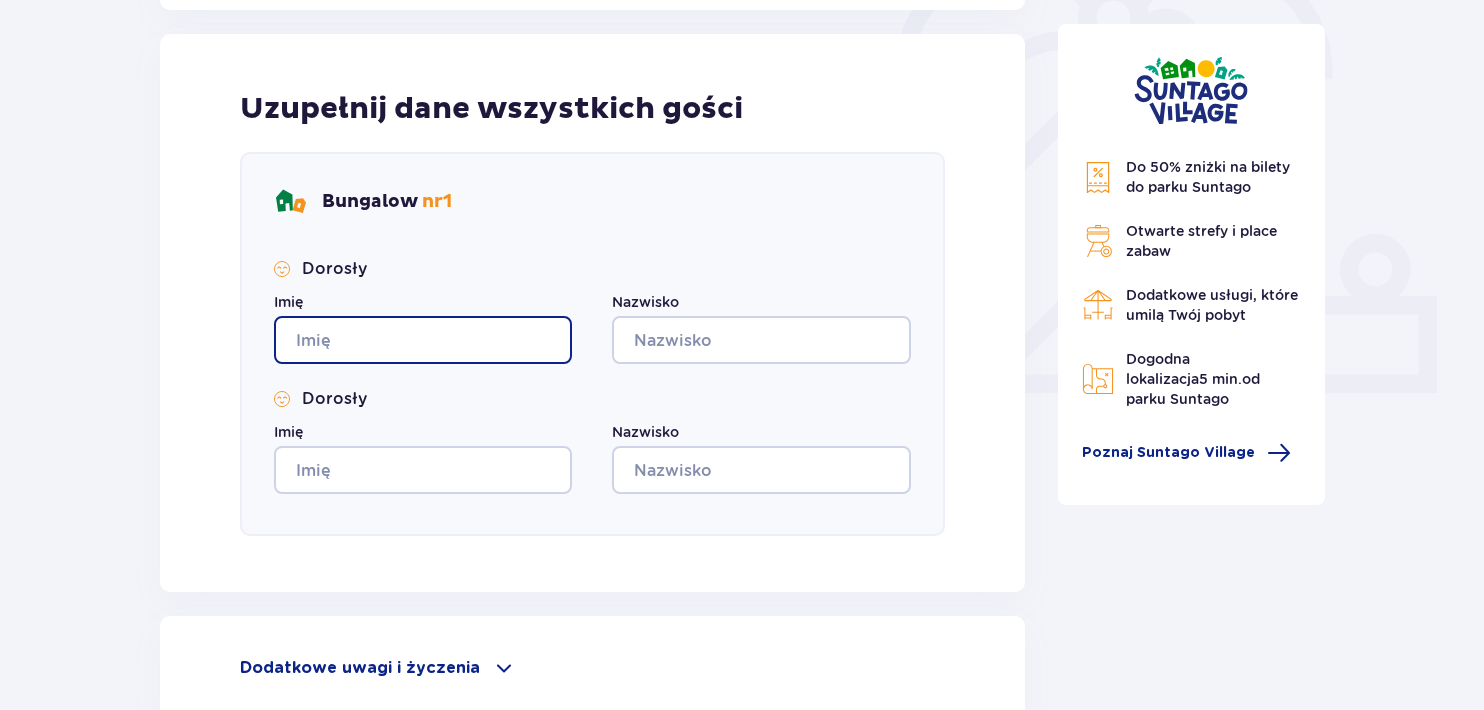 click on "Imię" at bounding box center (423, 340) 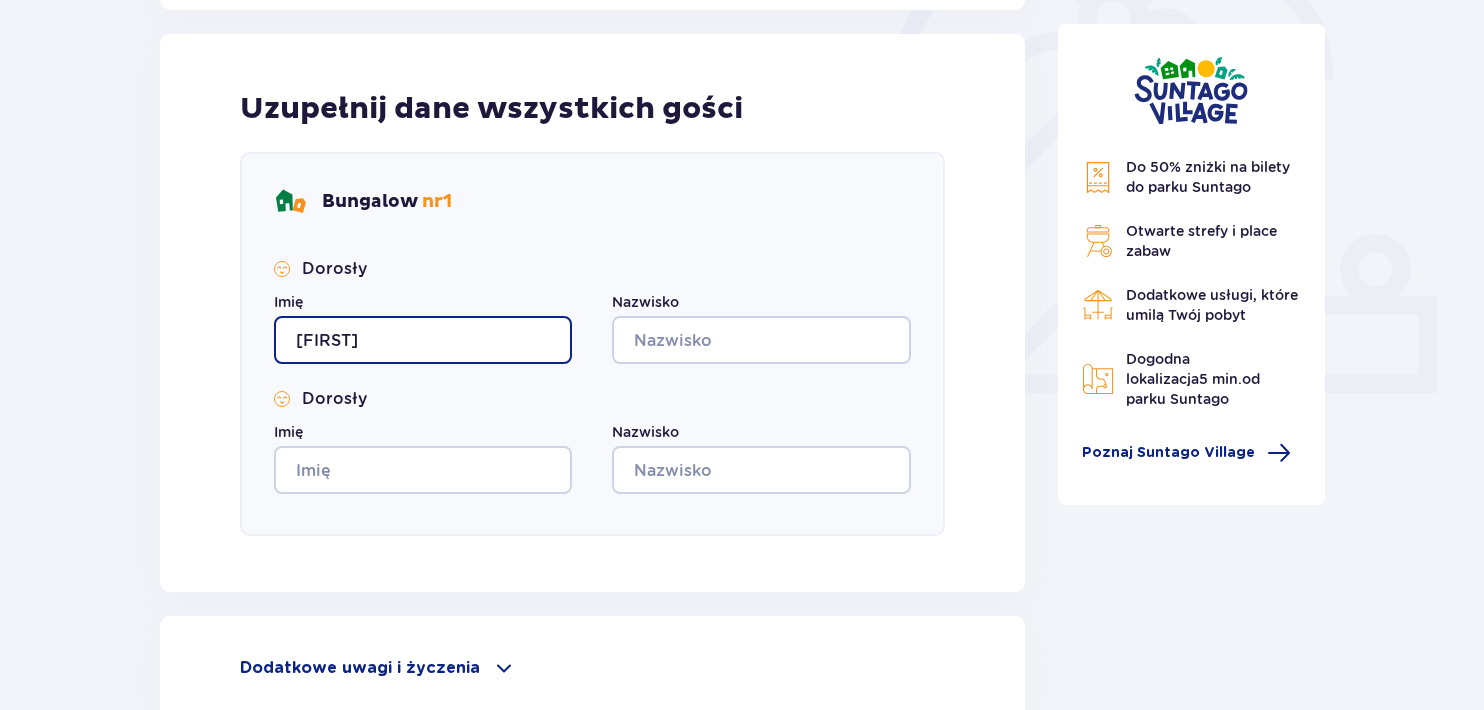 type on "[FIRST]" 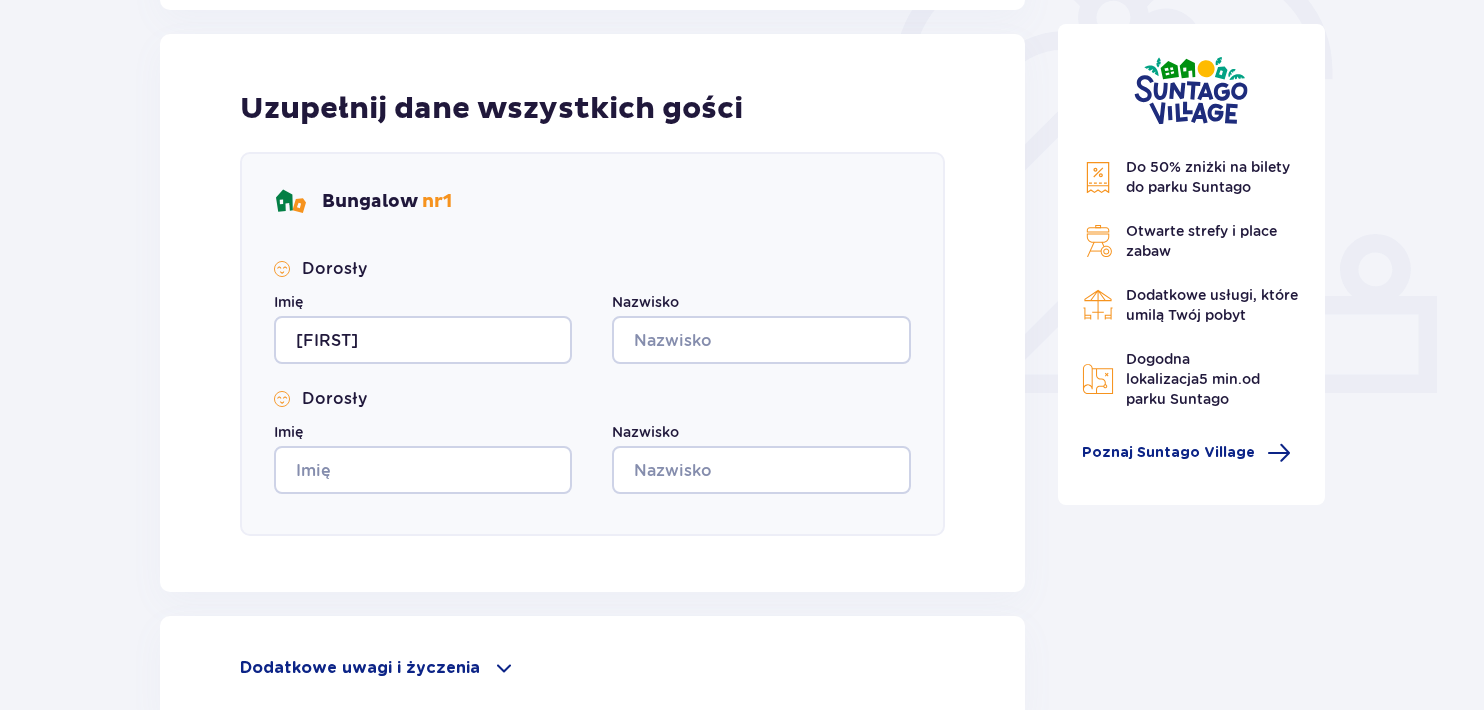 click on "Dorosły" at bounding box center [592, 269] 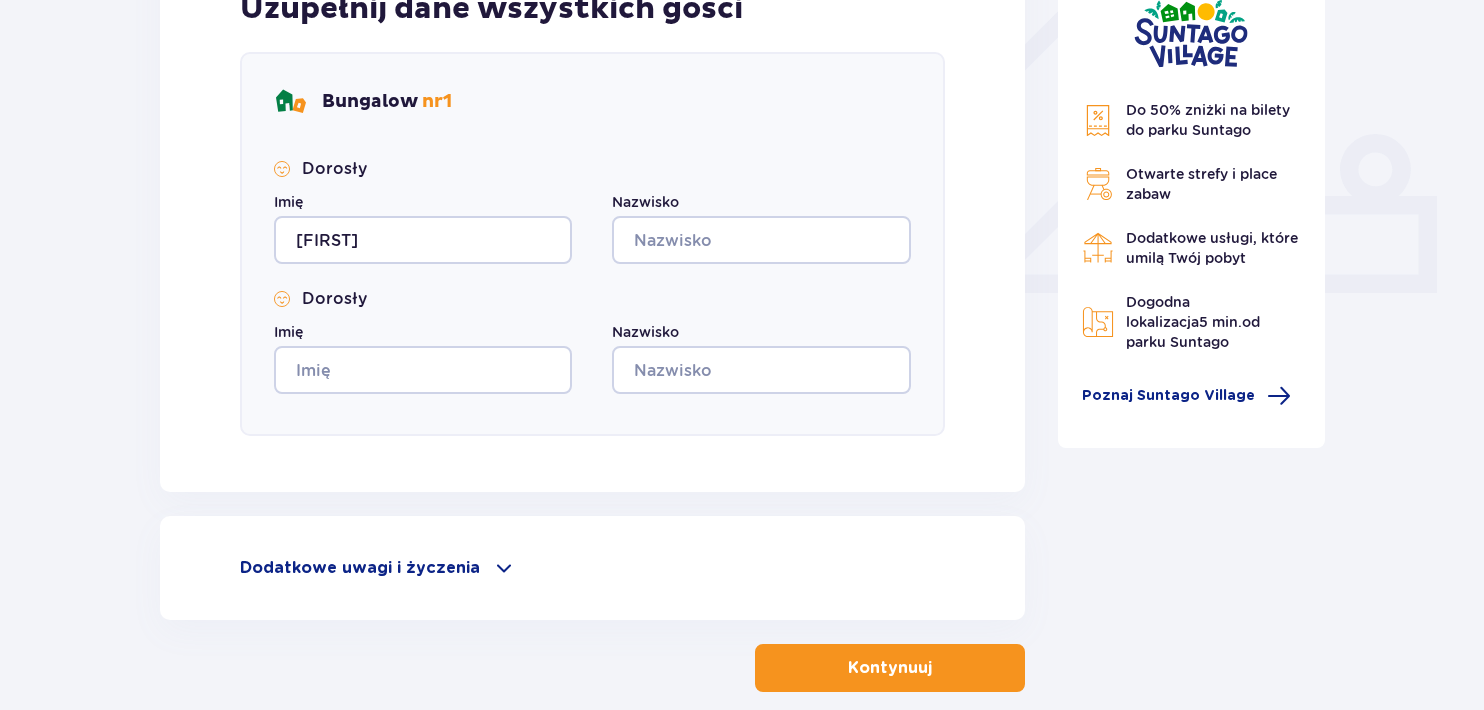 scroll, scrollTop: 760, scrollLeft: 0, axis: vertical 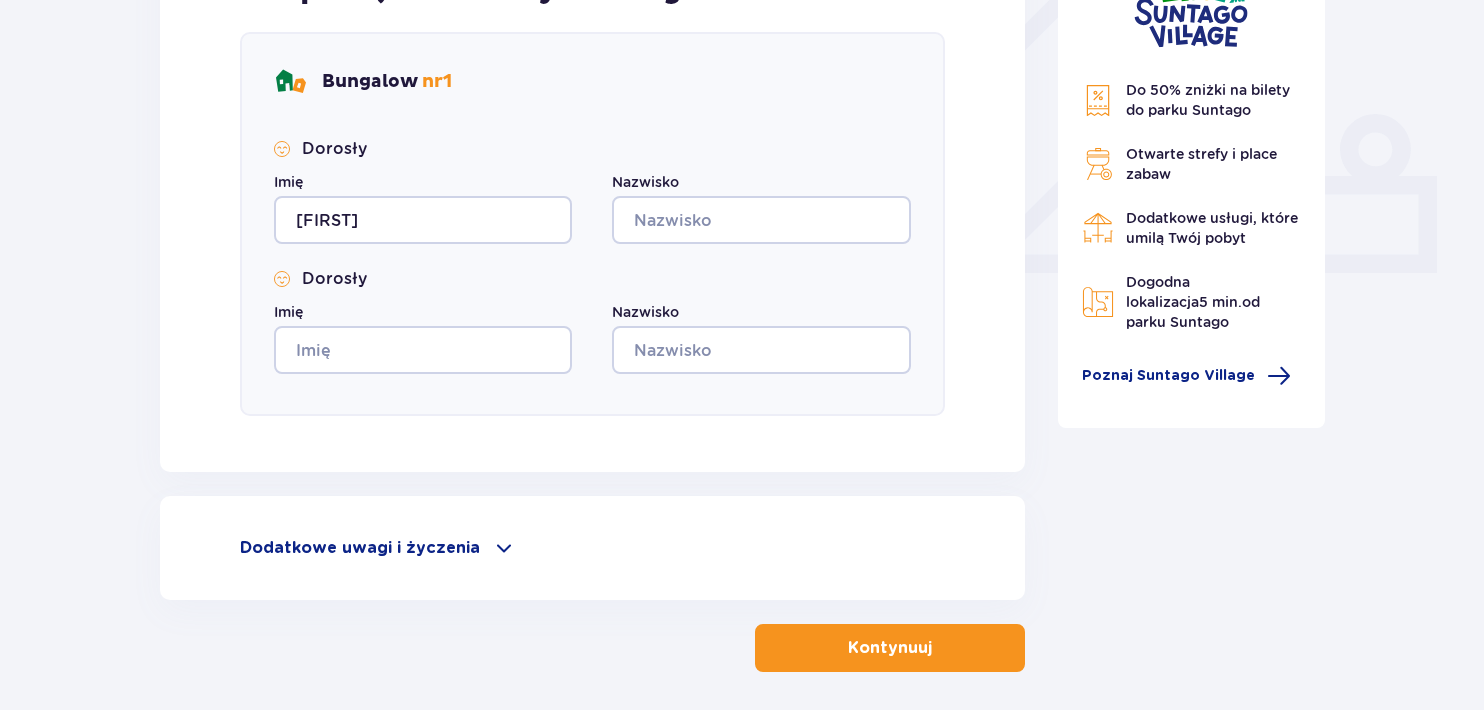 click on "Nazwisko" at bounding box center (761, 208) 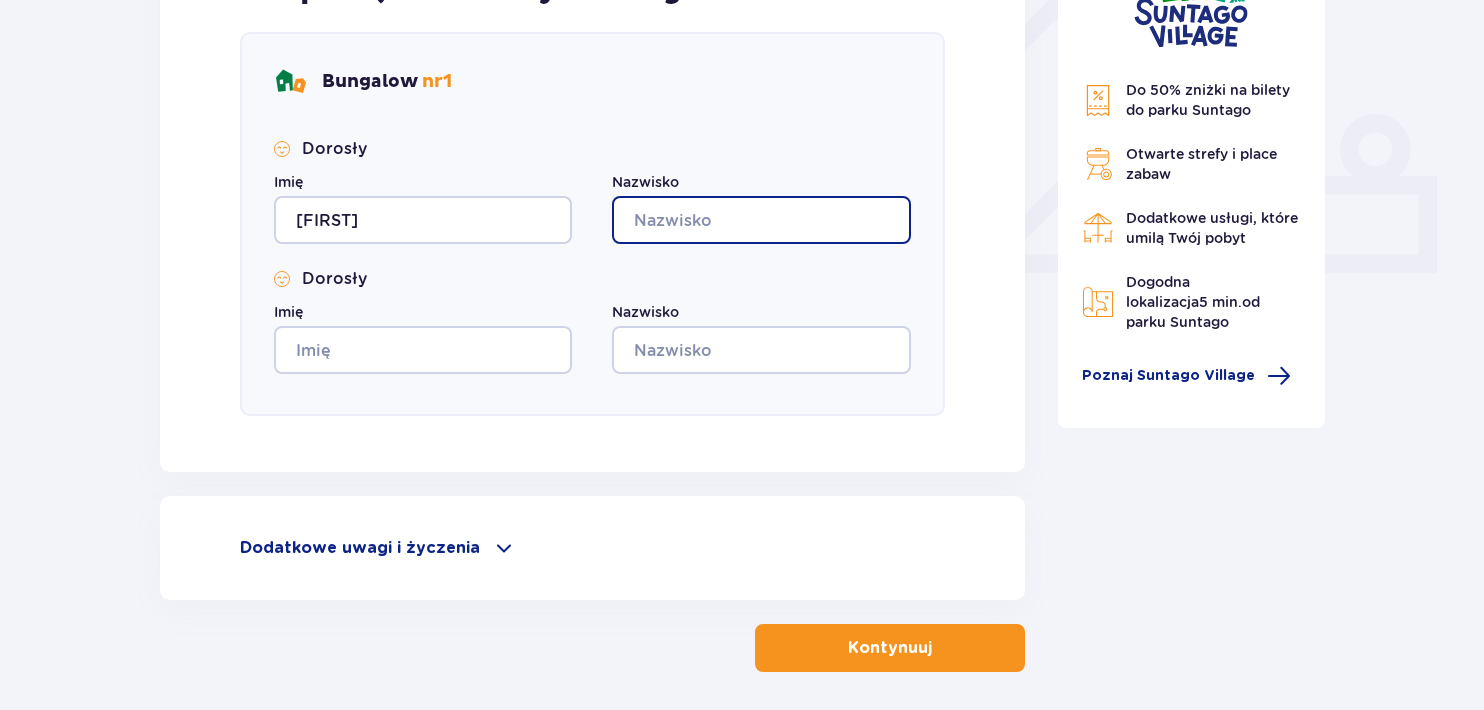 click on "Nazwisko" at bounding box center [761, 220] 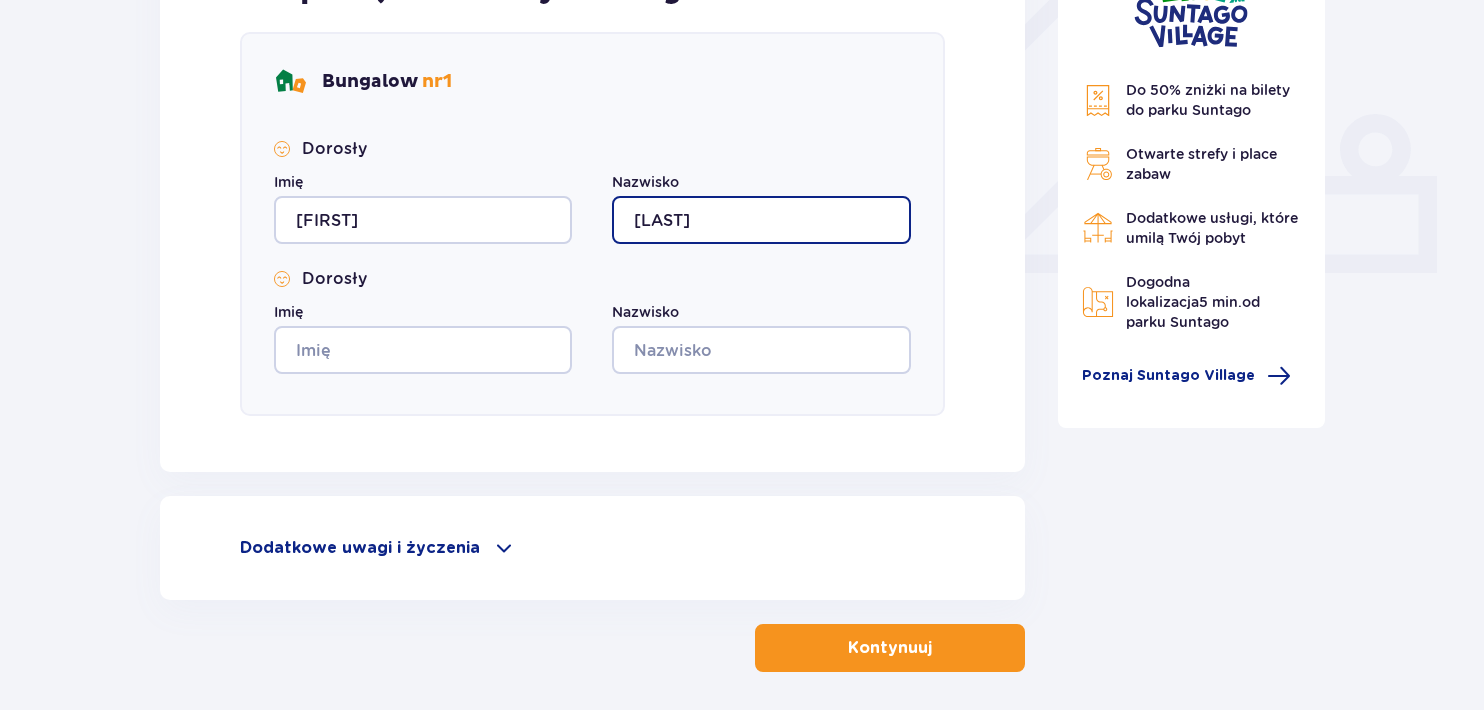 type on "[LAST]" 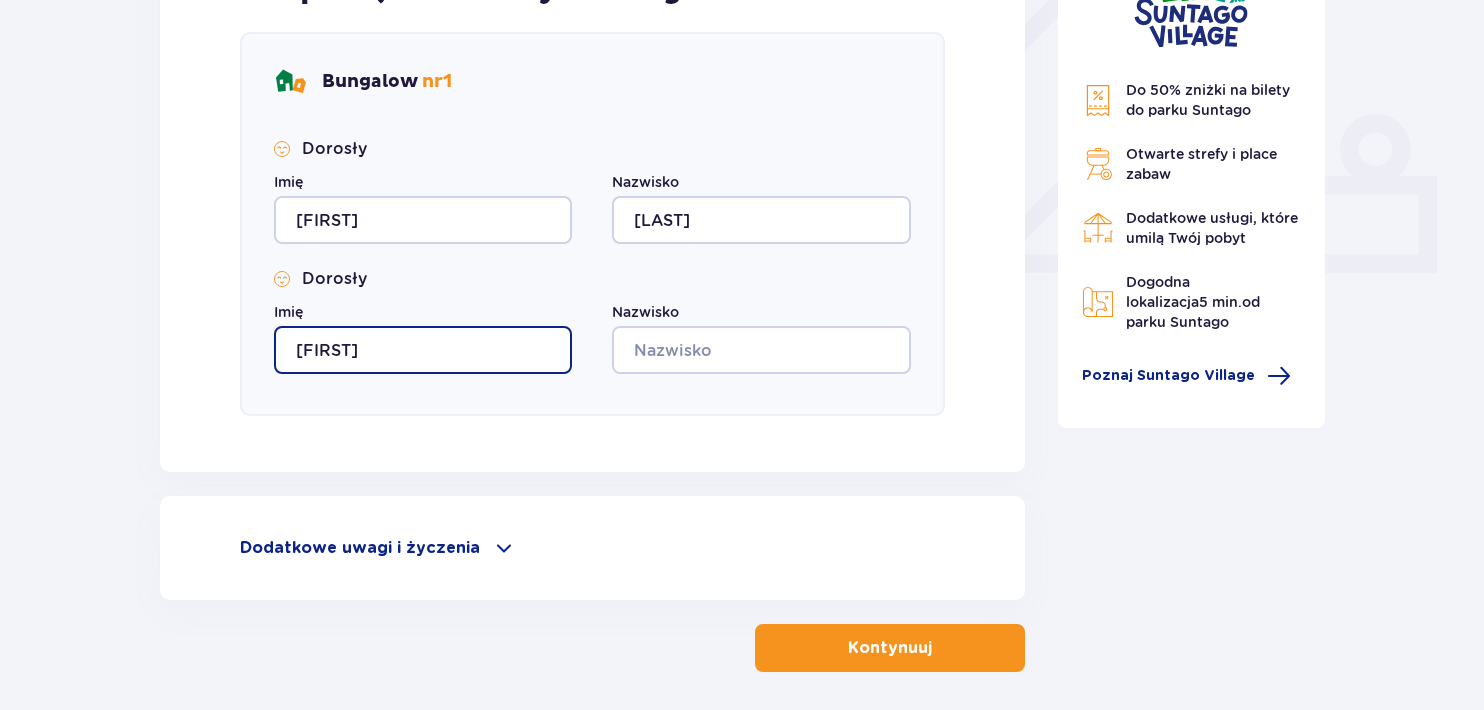 type on "[FIRST]" 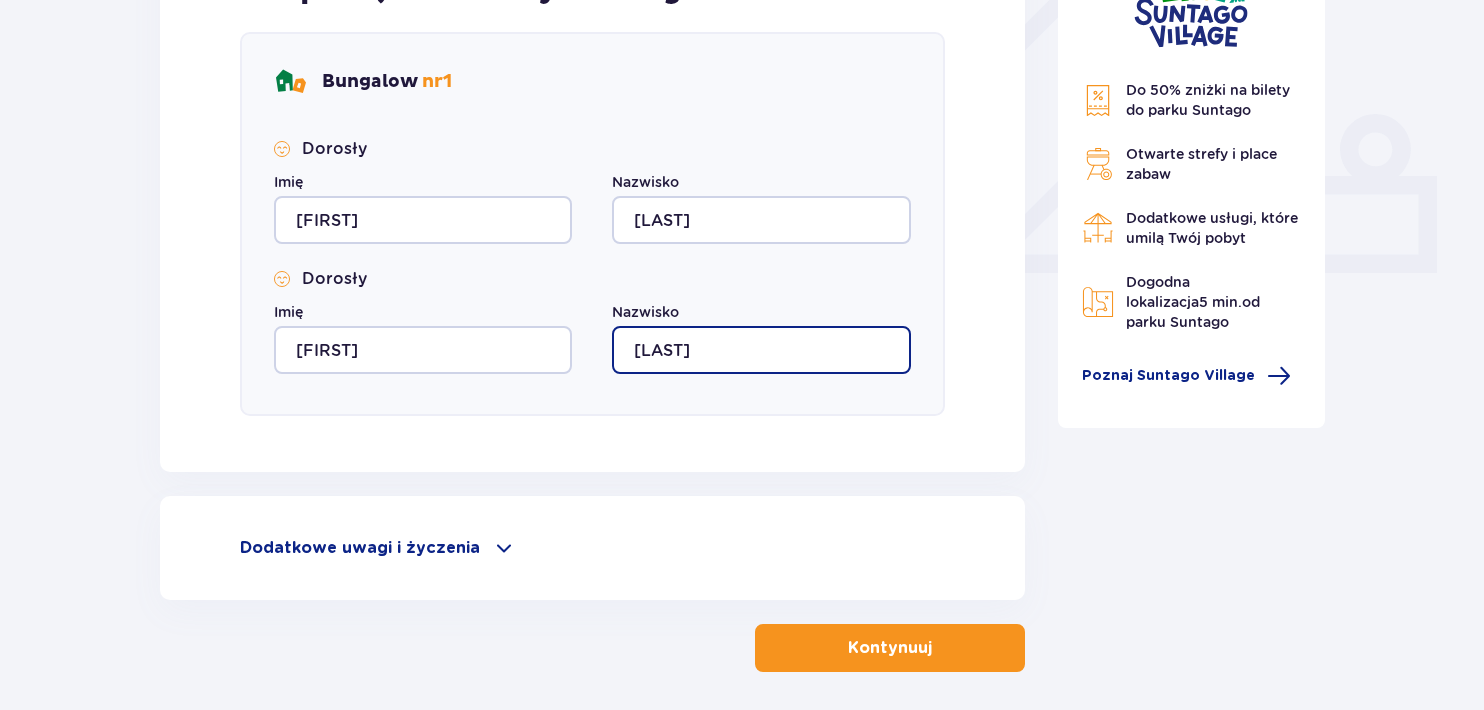 type on "[LAST]" 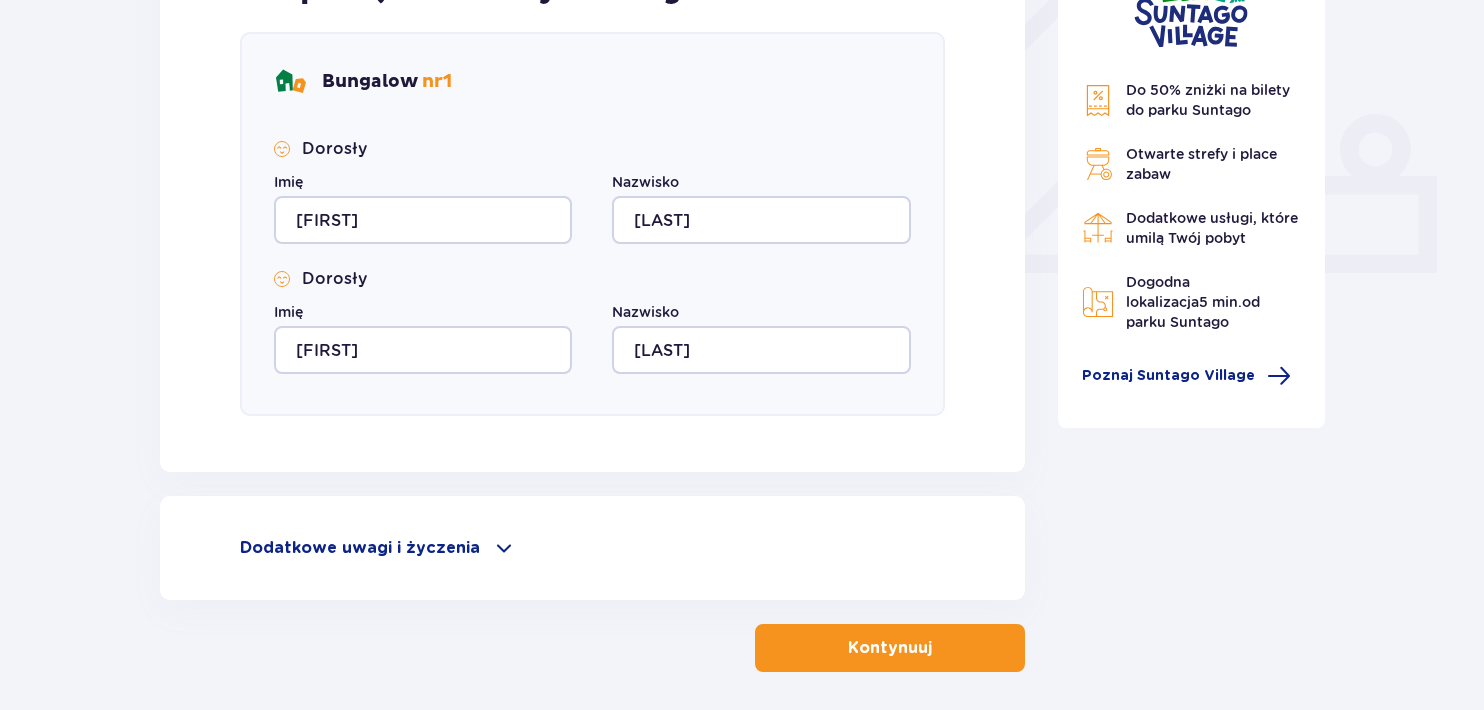 click on "Kontynuuj" at bounding box center [890, 648] 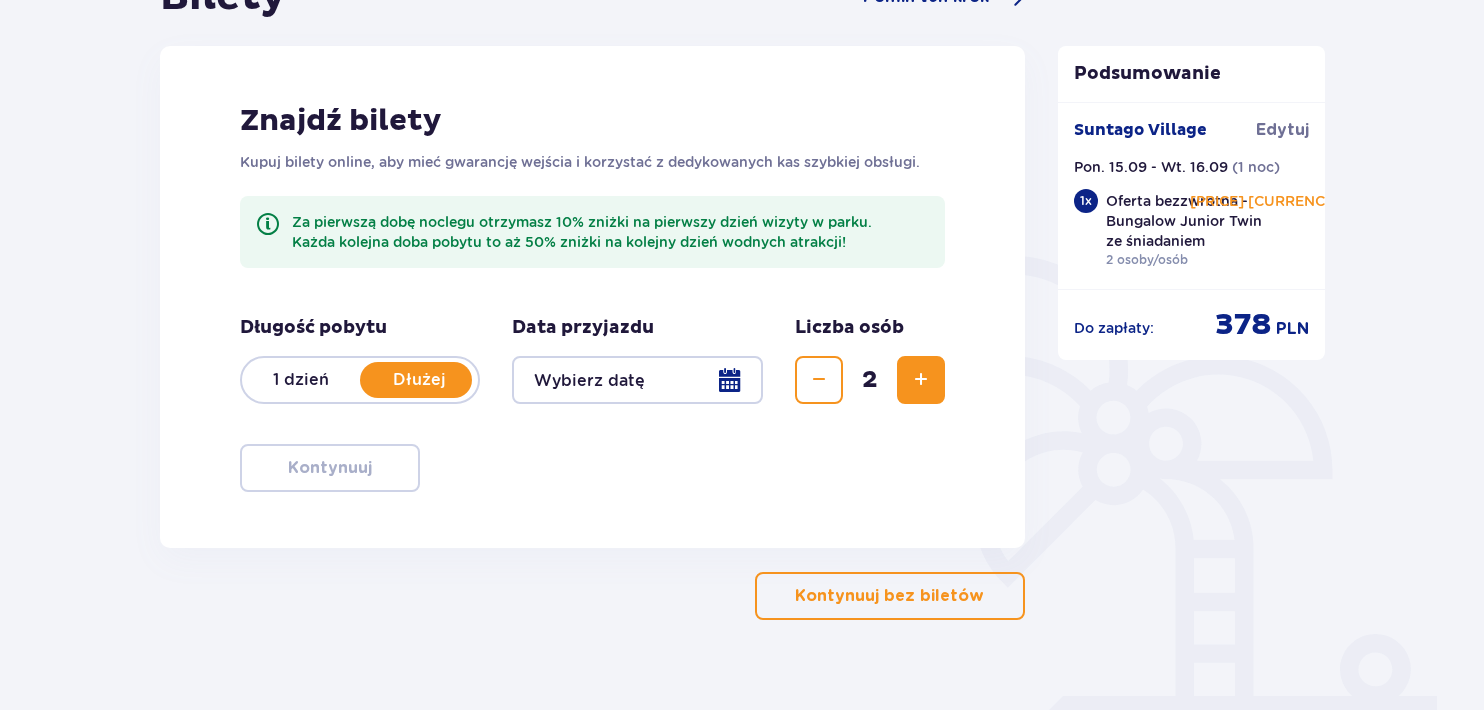 scroll, scrollTop: 269, scrollLeft: 0, axis: vertical 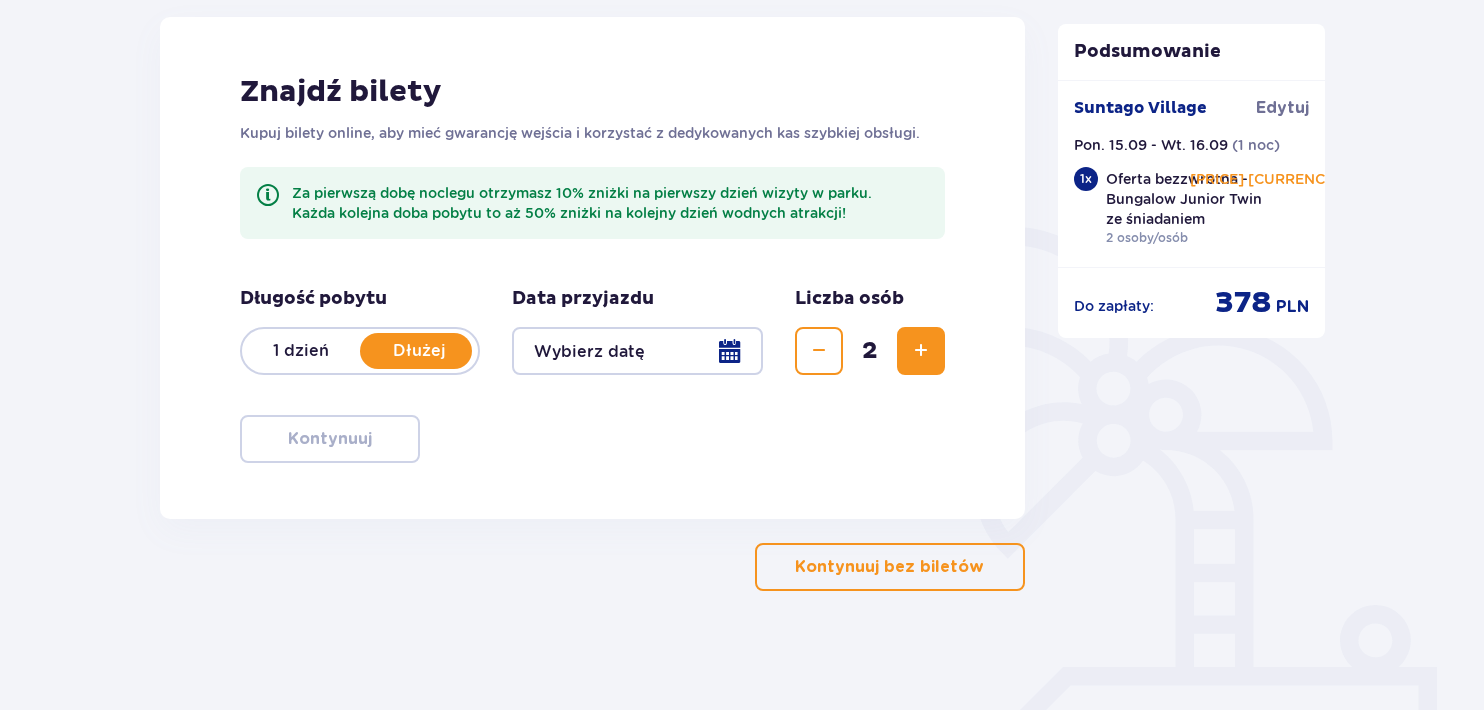 click at bounding box center (637, 351) 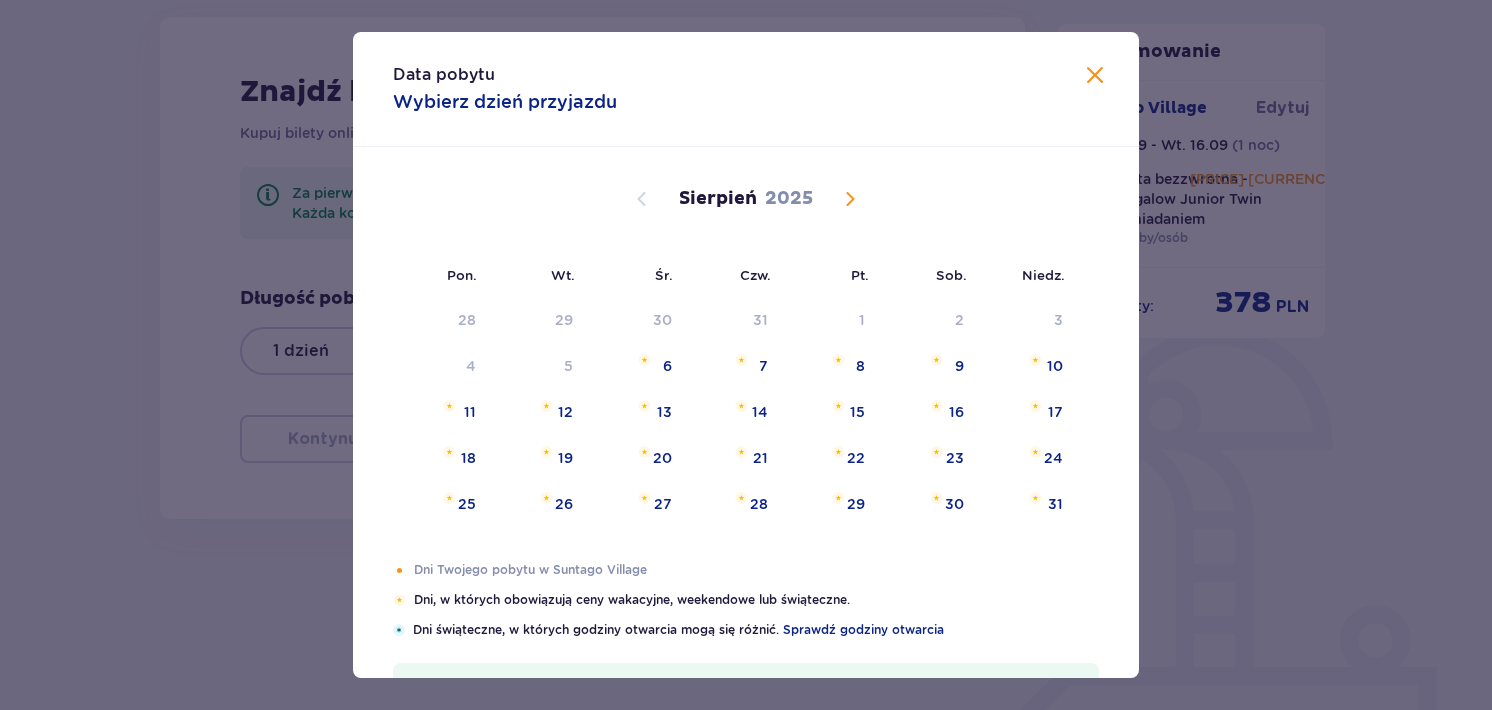 click at bounding box center [850, 199] 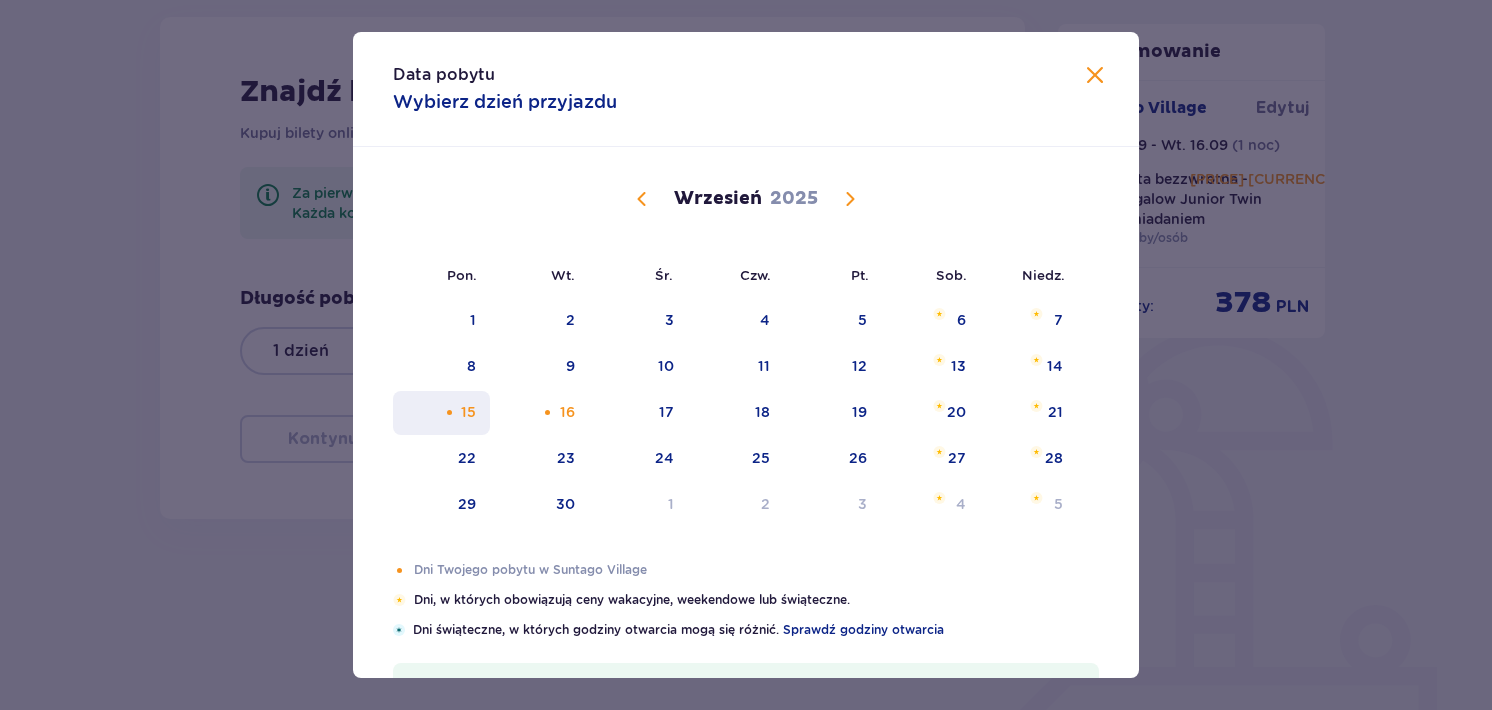 click on "15" at bounding box center [441, 413] 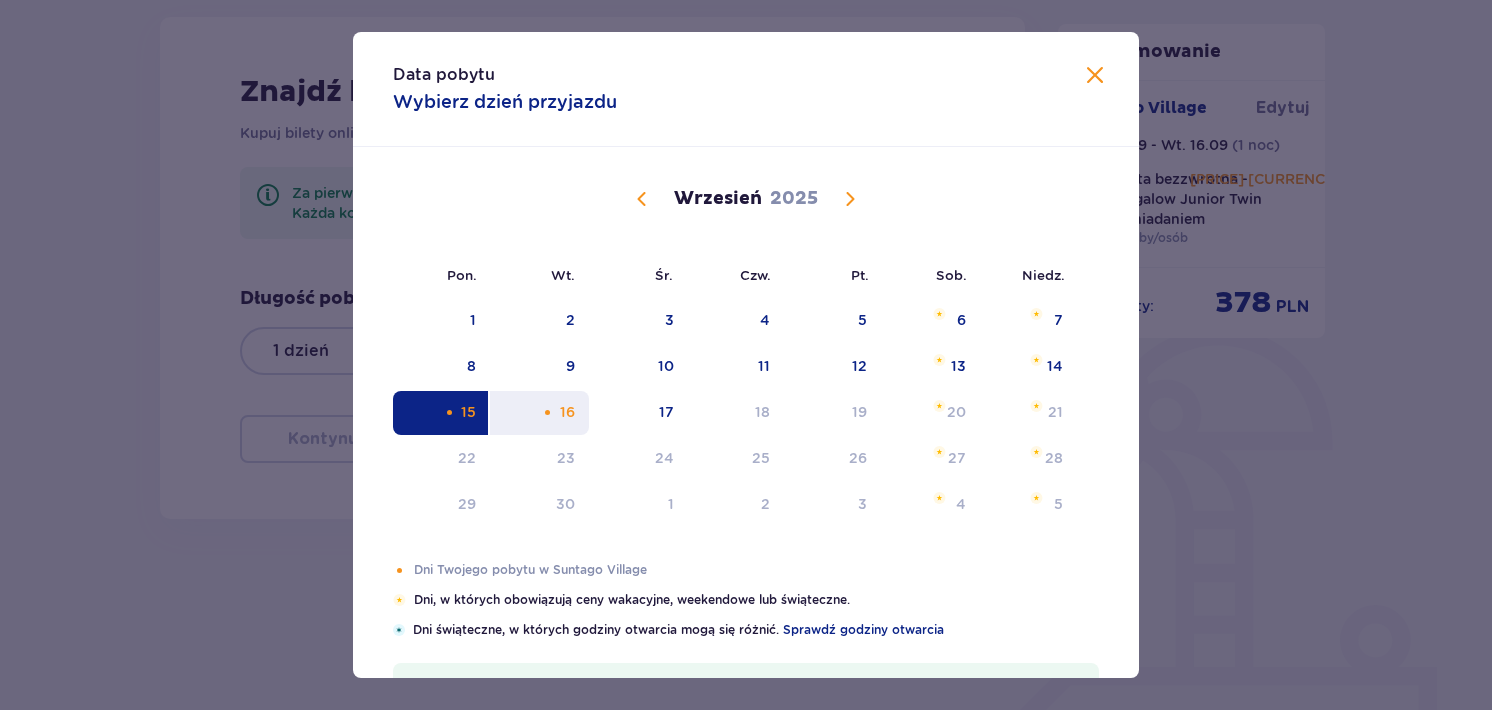 click at bounding box center [547, 412] 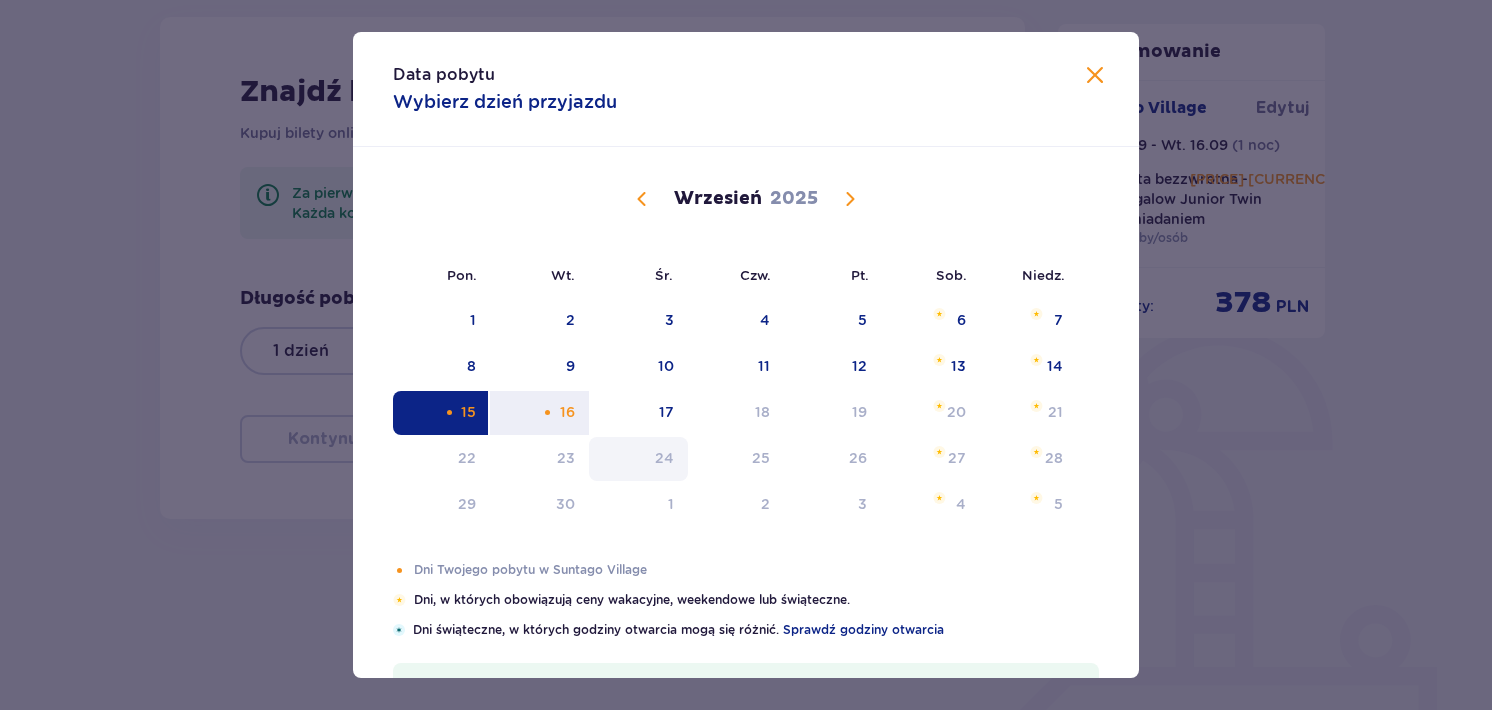 type on "[DATE] - [DATE]" 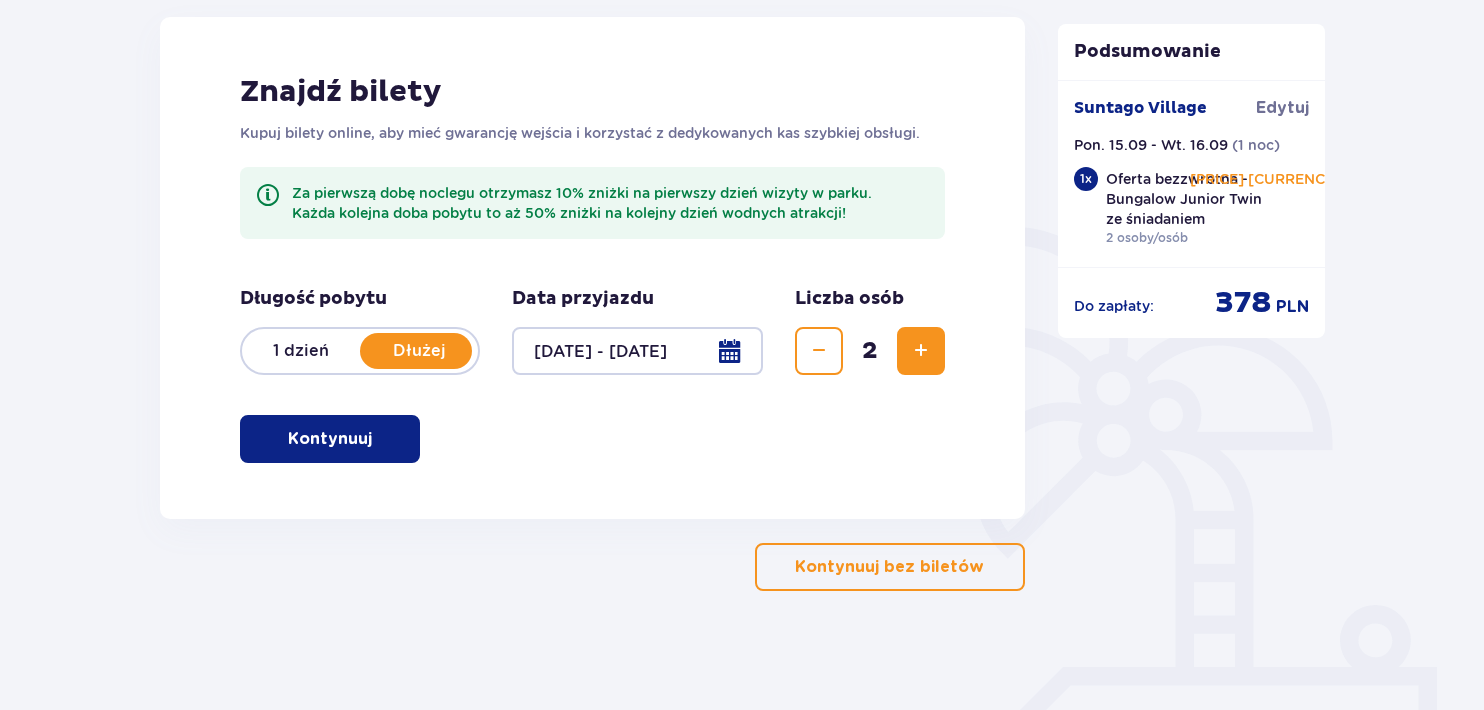 click on "Kontynuuj" at bounding box center [330, 439] 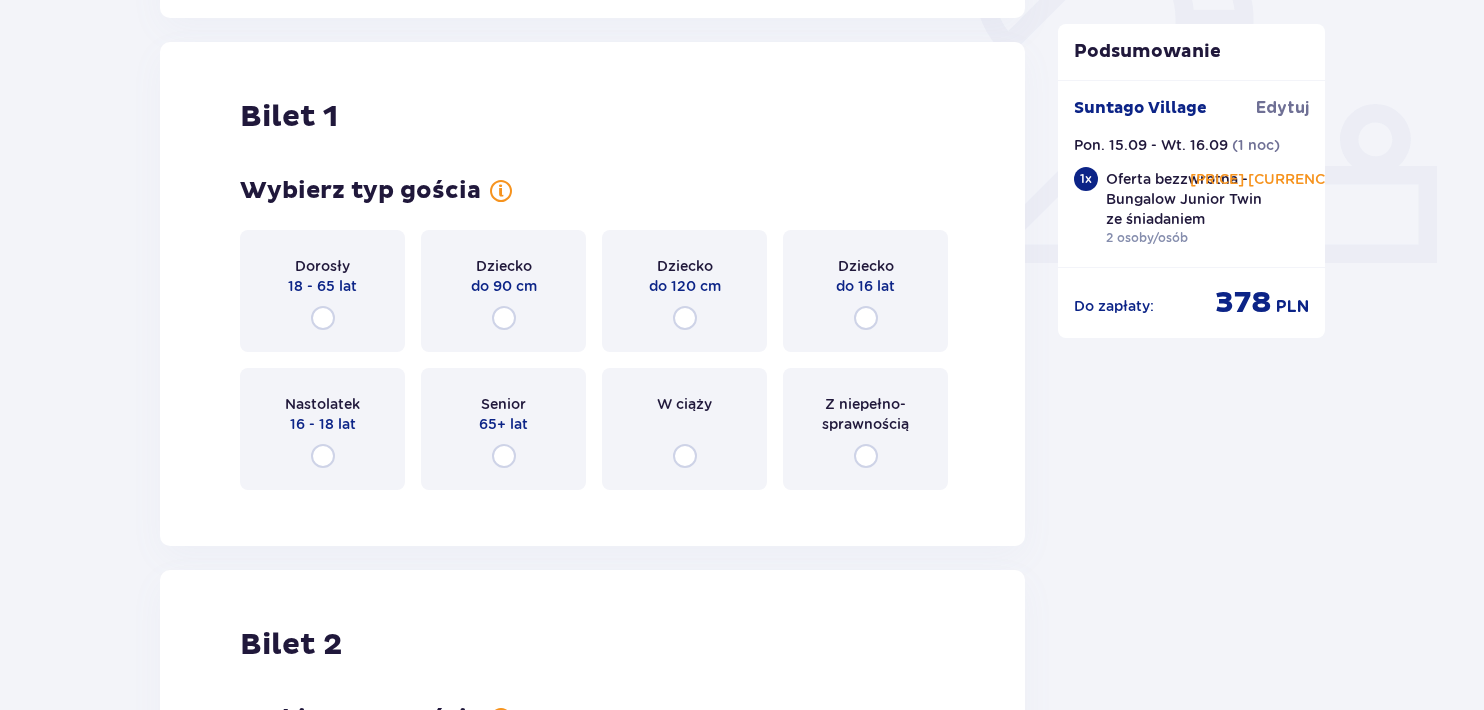 scroll, scrollTop: 788, scrollLeft: 0, axis: vertical 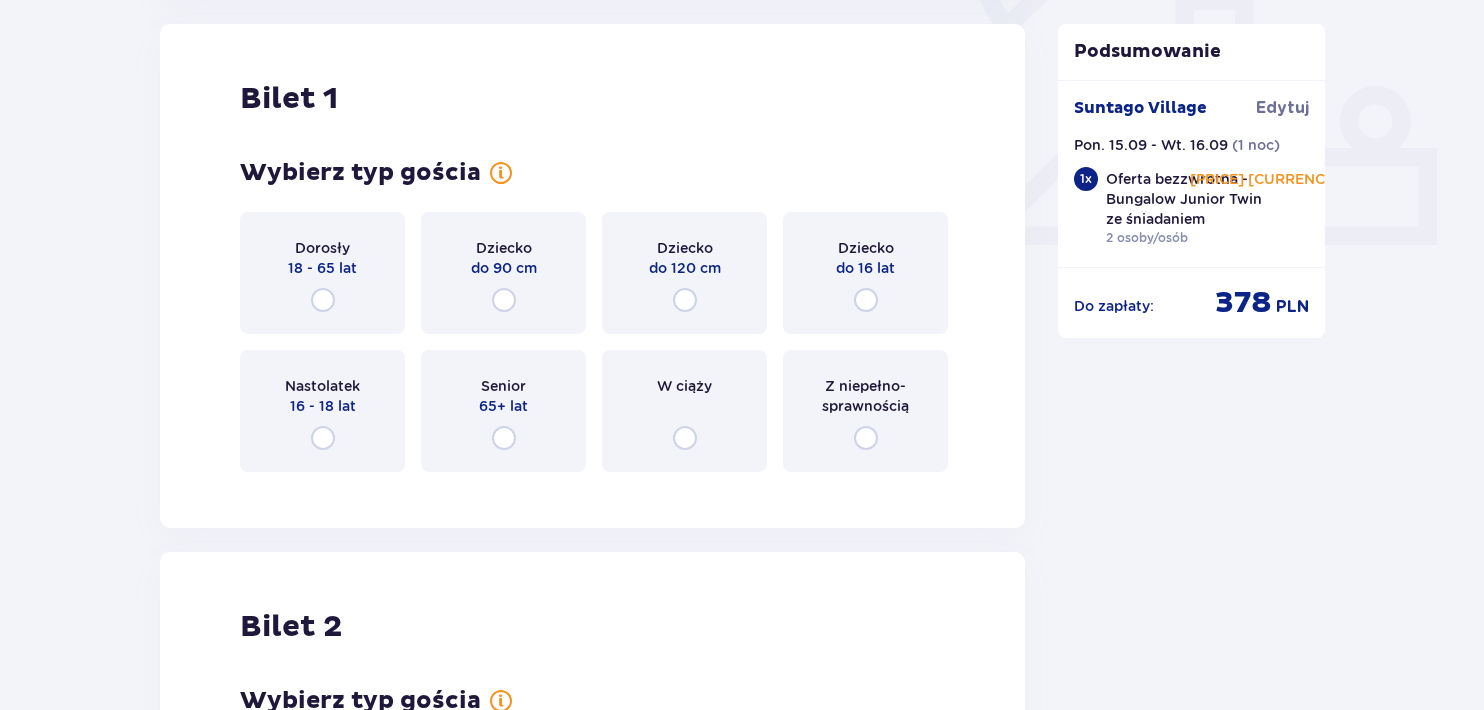 click on "Dorosły 18 - 65 lat" at bounding box center [322, 273] 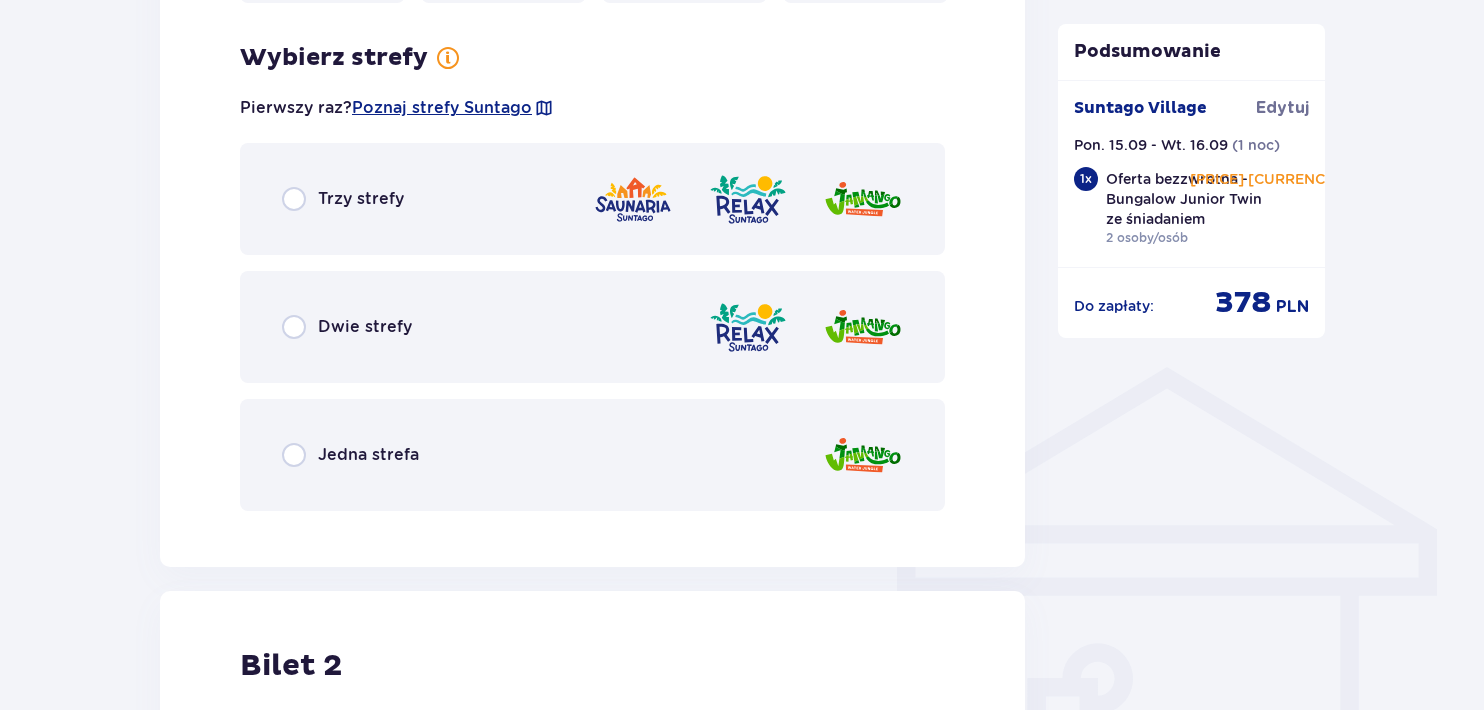 scroll, scrollTop: 1276, scrollLeft: 0, axis: vertical 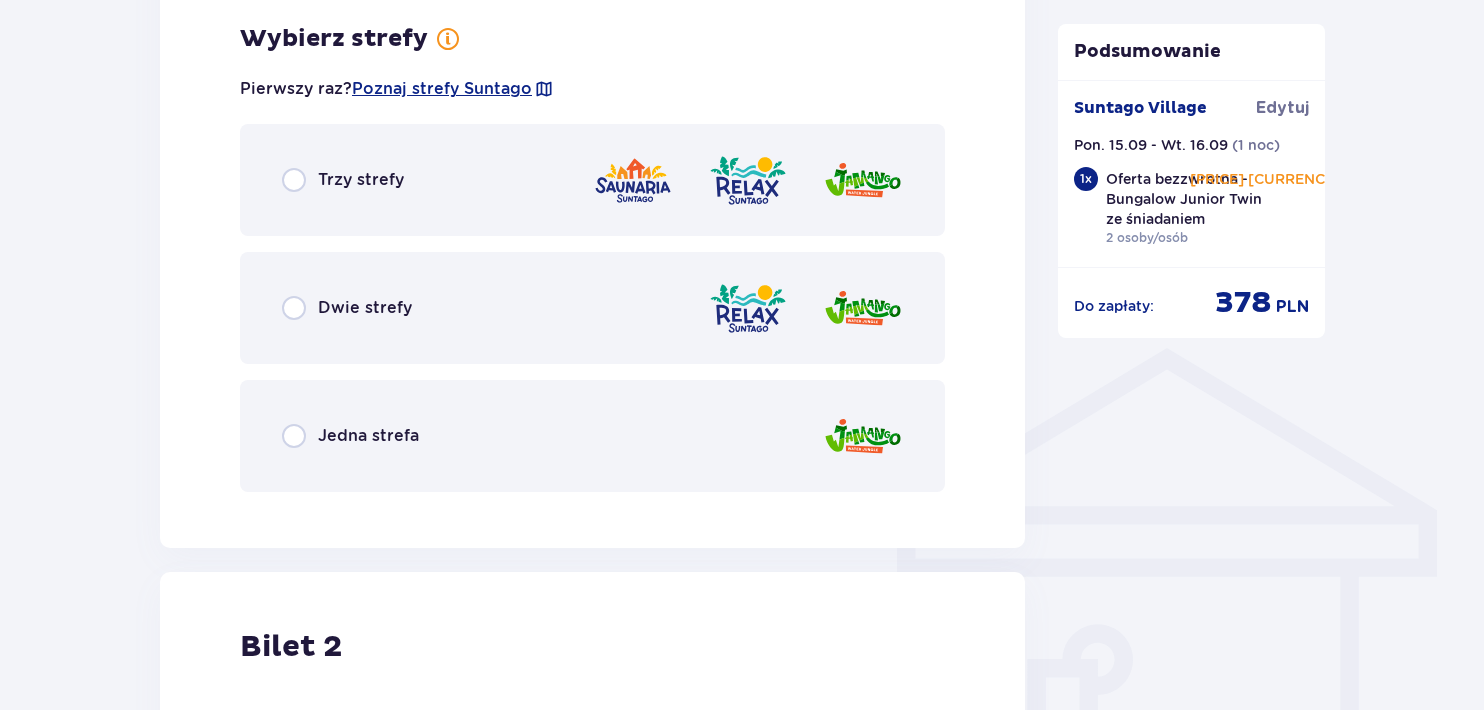 click on "Trzy strefy" at bounding box center [592, 180] 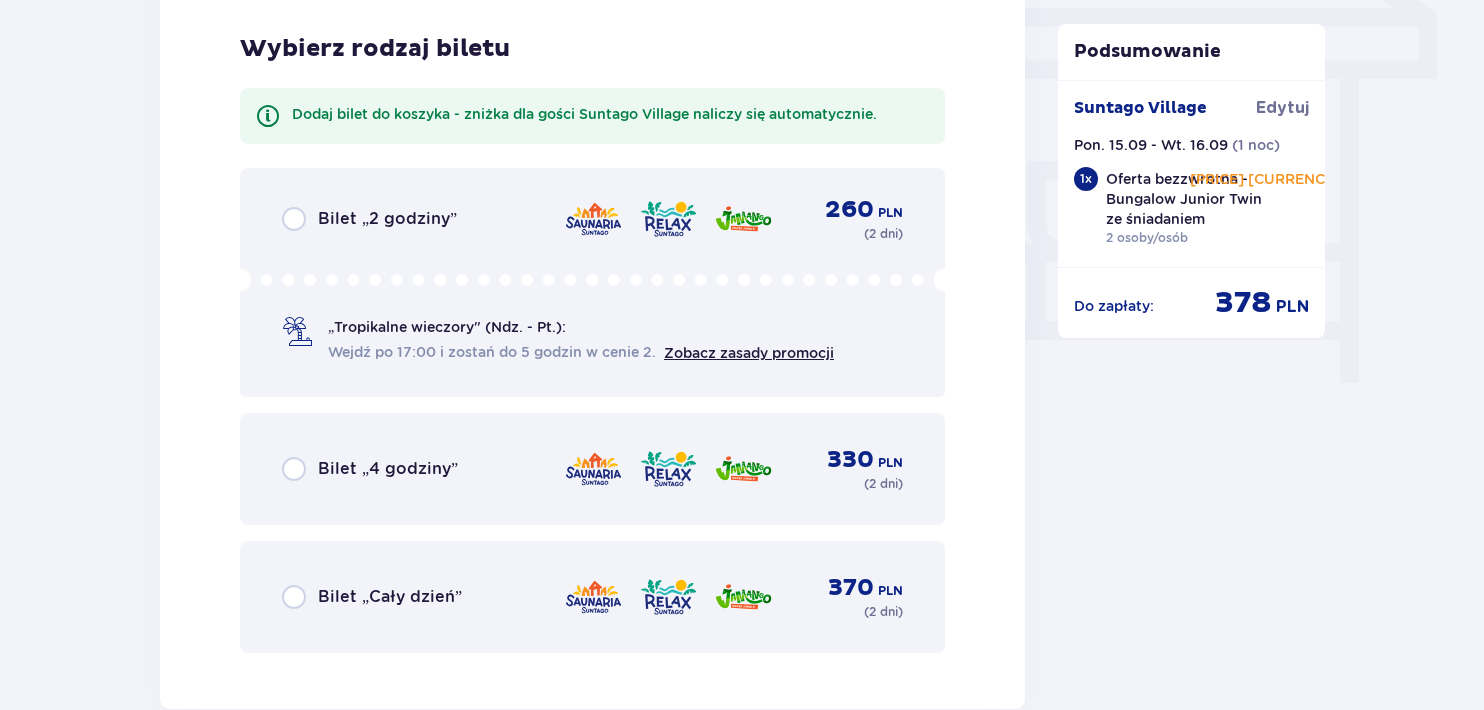 scroll, scrollTop: 1784, scrollLeft: 0, axis: vertical 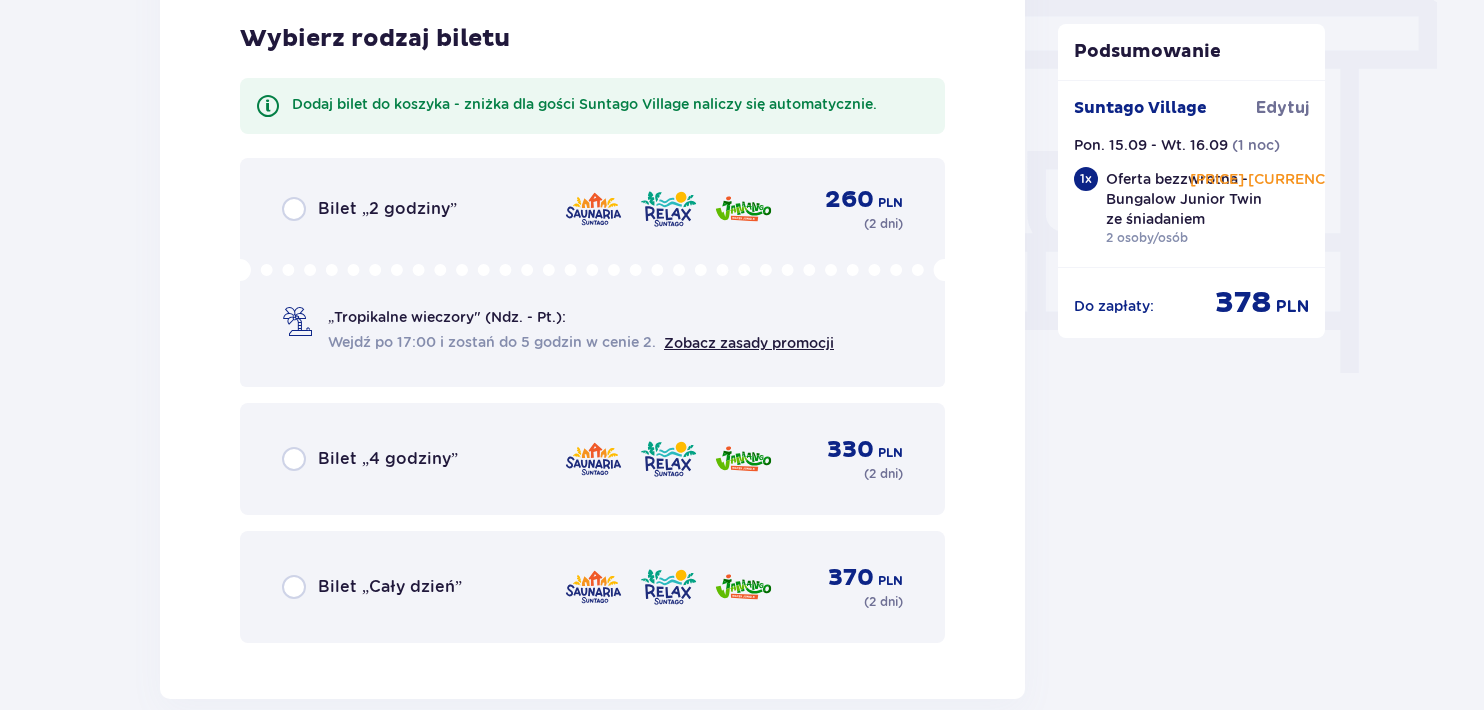 click on "Bilety Pomiń ten krok Znajdź bilety Kupuj bilety online, aby mieć gwarancję wejścia i korzystać z dedykowanych kas szybkiej obsługi. Za pierwszą dobę noclegu otrzymasz 10% zniżki na pierwszy dzień wizyty w parku. Każda kolejna doba pobytu to aż 50% zniżki na kolejny dzień wodnych atrakcji! Długość pobytu 1 dzień Dłużej Data przyjazdu [DATE] - [DATE] Liczba osób 2 Kontynuuj Bilet   1 Wybierz typ gościa Dorosły 18 - 65 lat Dziecko do 90 cm Dziecko do 120 cm Dziecko do 16 lat Nastolatek 16 - 18 lat Senior 65+ lat W ciąży Z niepełno­sprawnością Wybierz strefy Pierwszy raz?  Poznaj strefy Suntago Trzy strefy Dwie strefy Jedna strefa Wybierz rodzaj biletu Dodaj bilet do koszyka - zniżka dla gości Suntago Village naliczy się automatycznie. Bilet „2 godziny”   [PRICE] [CURRENCY] ( 2 dni ) „Tropikalne wieczory" (Ndz. - Pt.): Wejdź po 17:00 i zostań do 5 godzin w cenie 2. Zobacz zasady promocji Bilet „4 godziny”   [PRICE] [CURRENCY] ( 2 dni ) Bilet „Cały dzień”   [PRICE] [CURRENCY] ( 2 dni )" at bounding box center (742, -93) 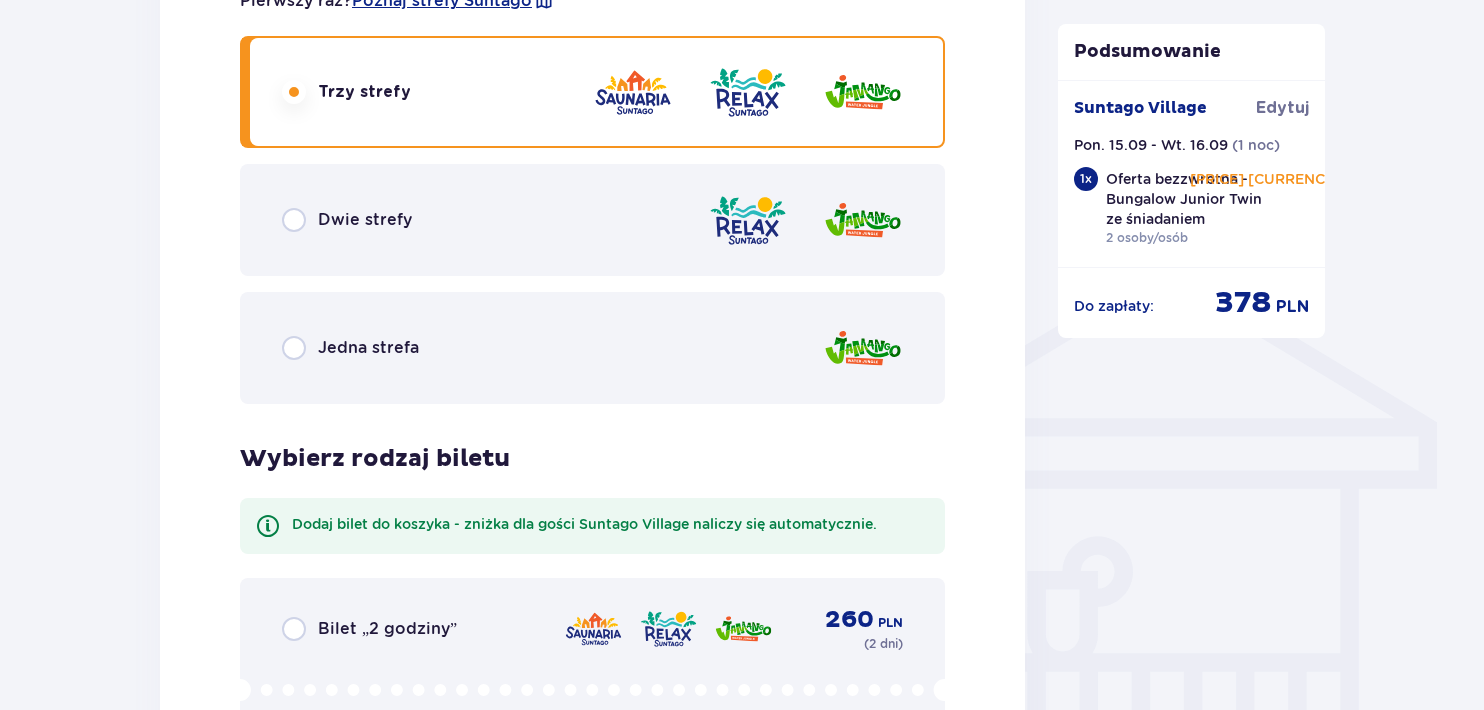 scroll, scrollTop: 1344, scrollLeft: 0, axis: vertical 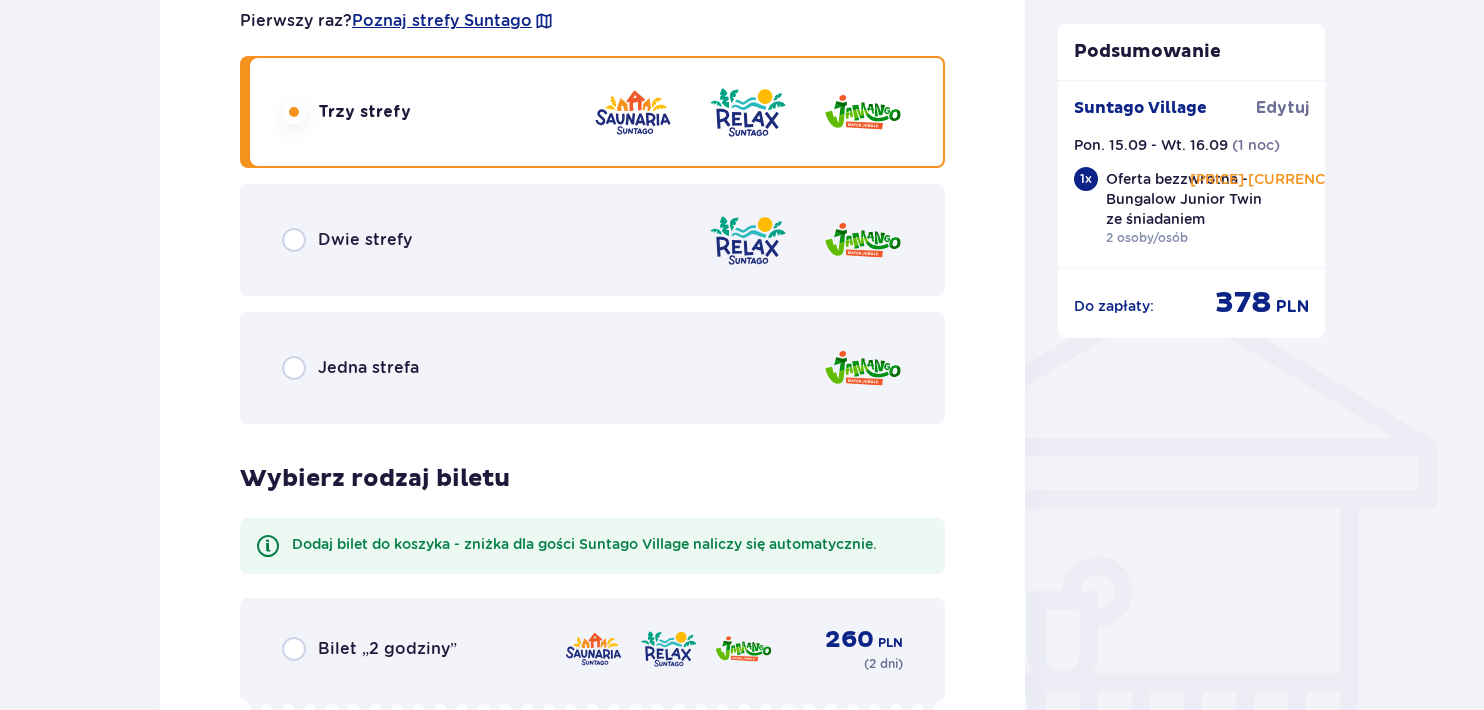click on "Dwie strefy" at bounding box center (592, 240) 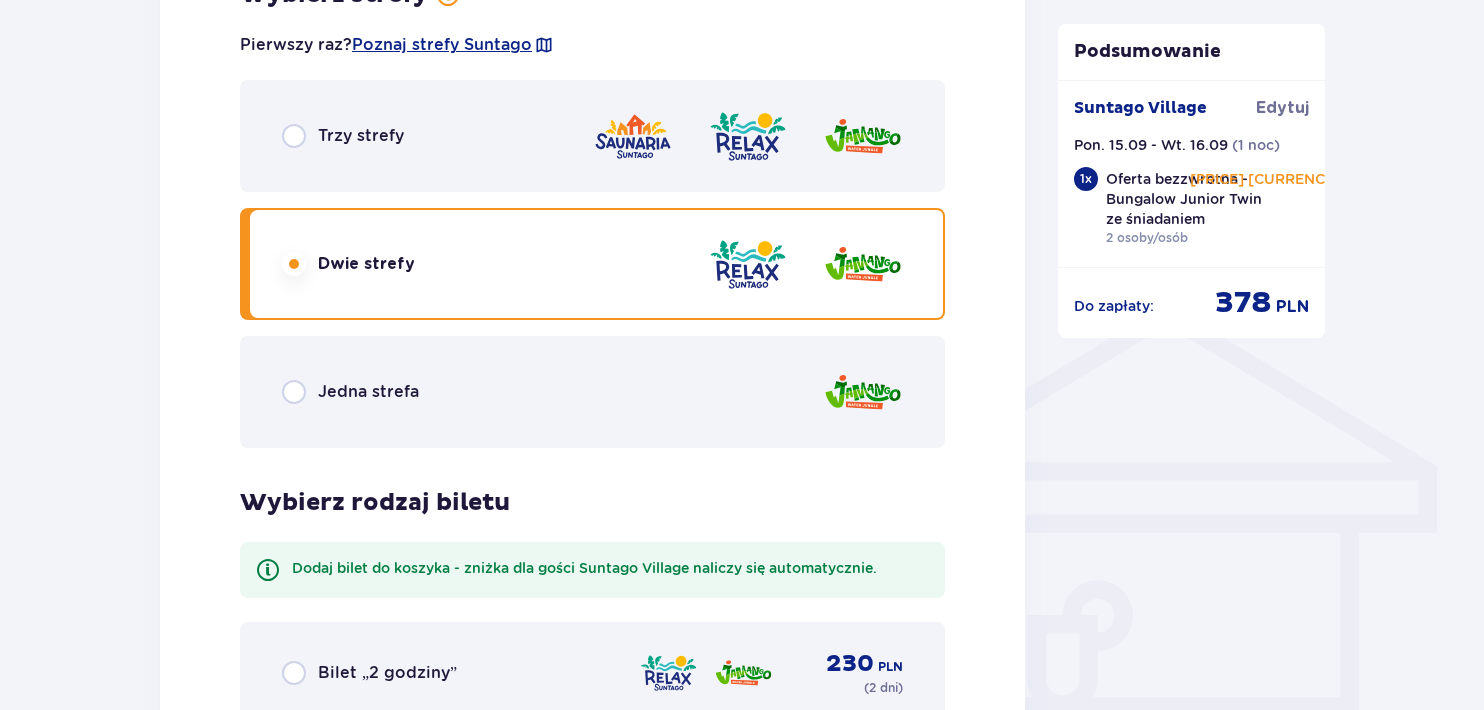 scroll, scrollTop: 1304, scrollLeft: 0, axis: vertical 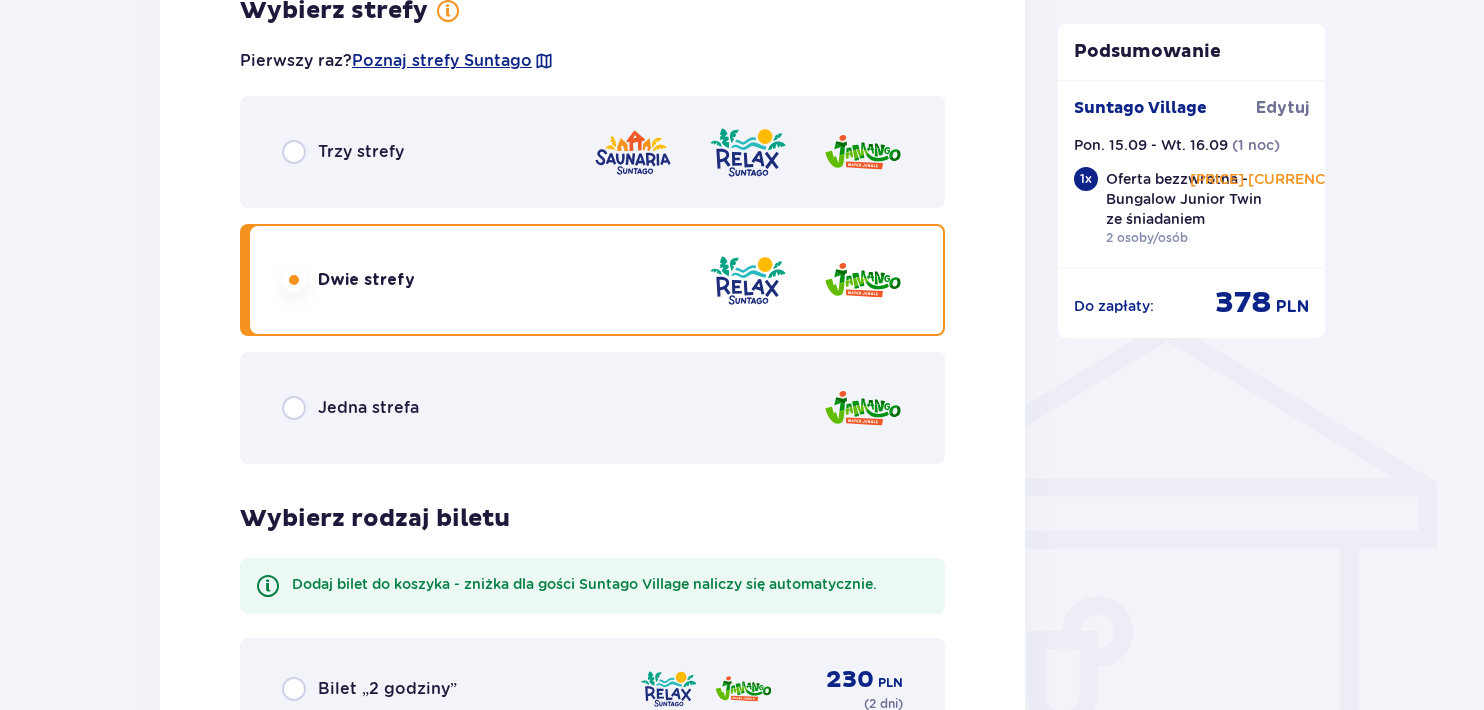 click on "Trzy strefy" at bounding box center (592, 152) 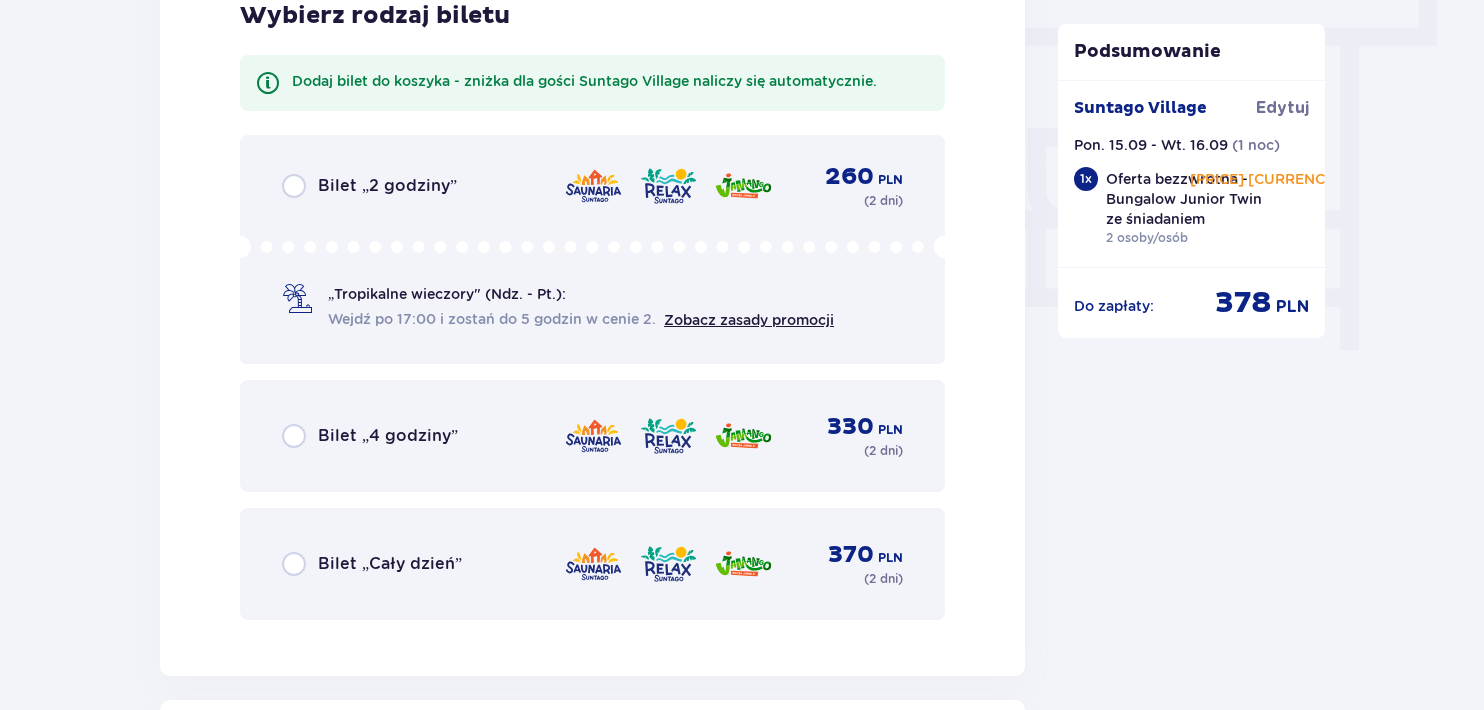 scroll, scrollTop: 1824, scrollLeft: 0, axis: vertical 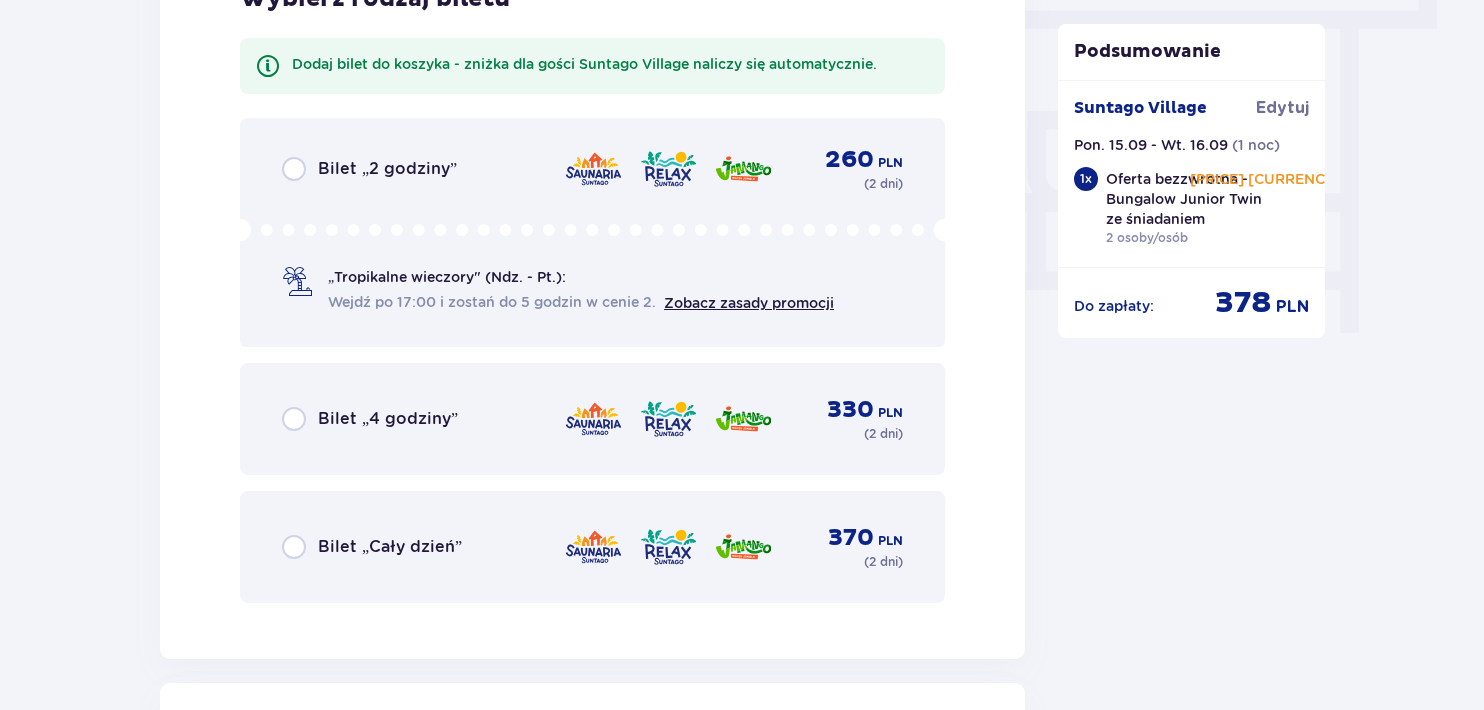 click on "Bilet „Cały dzień”   370 PLN ( 2 dni )" at bounding box center [592, 547] 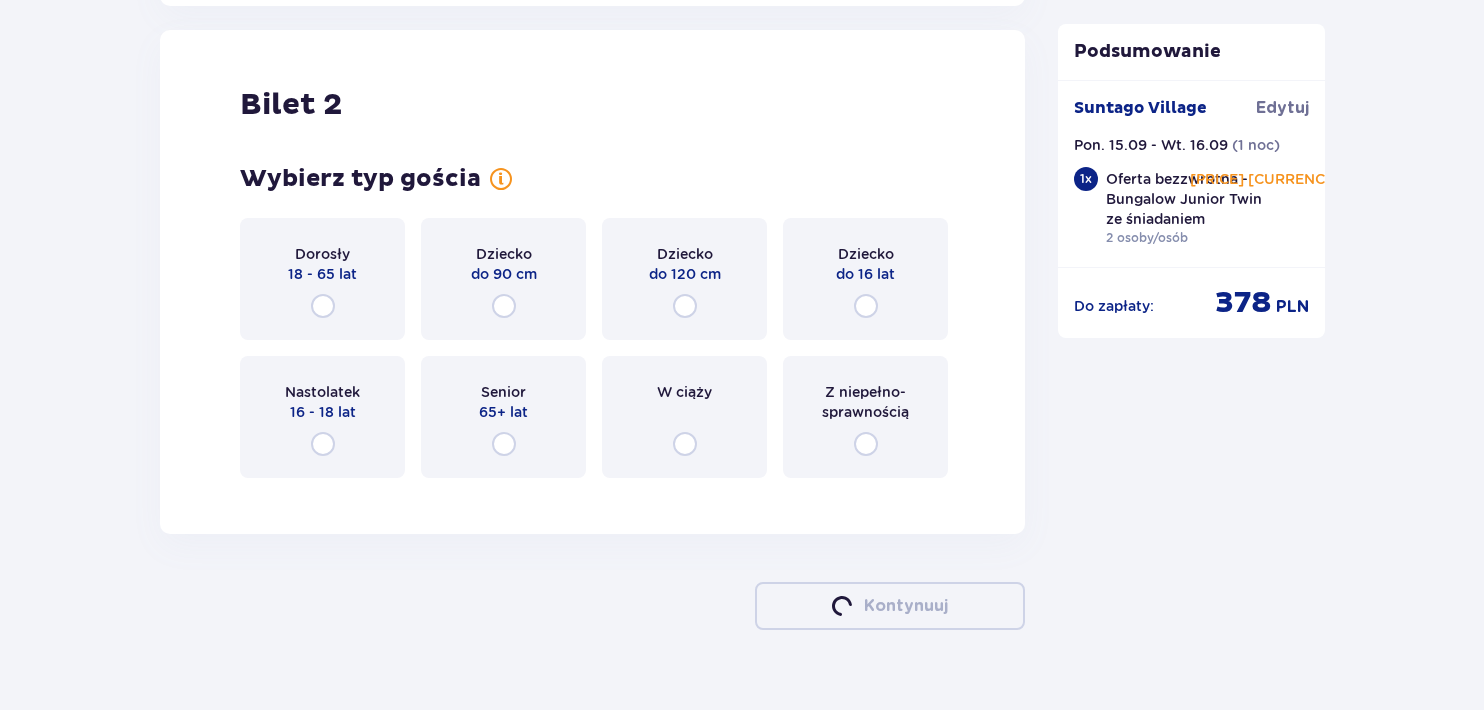 scroll, scrollTop: 2481, scrollLeft: 0, axis: vertical 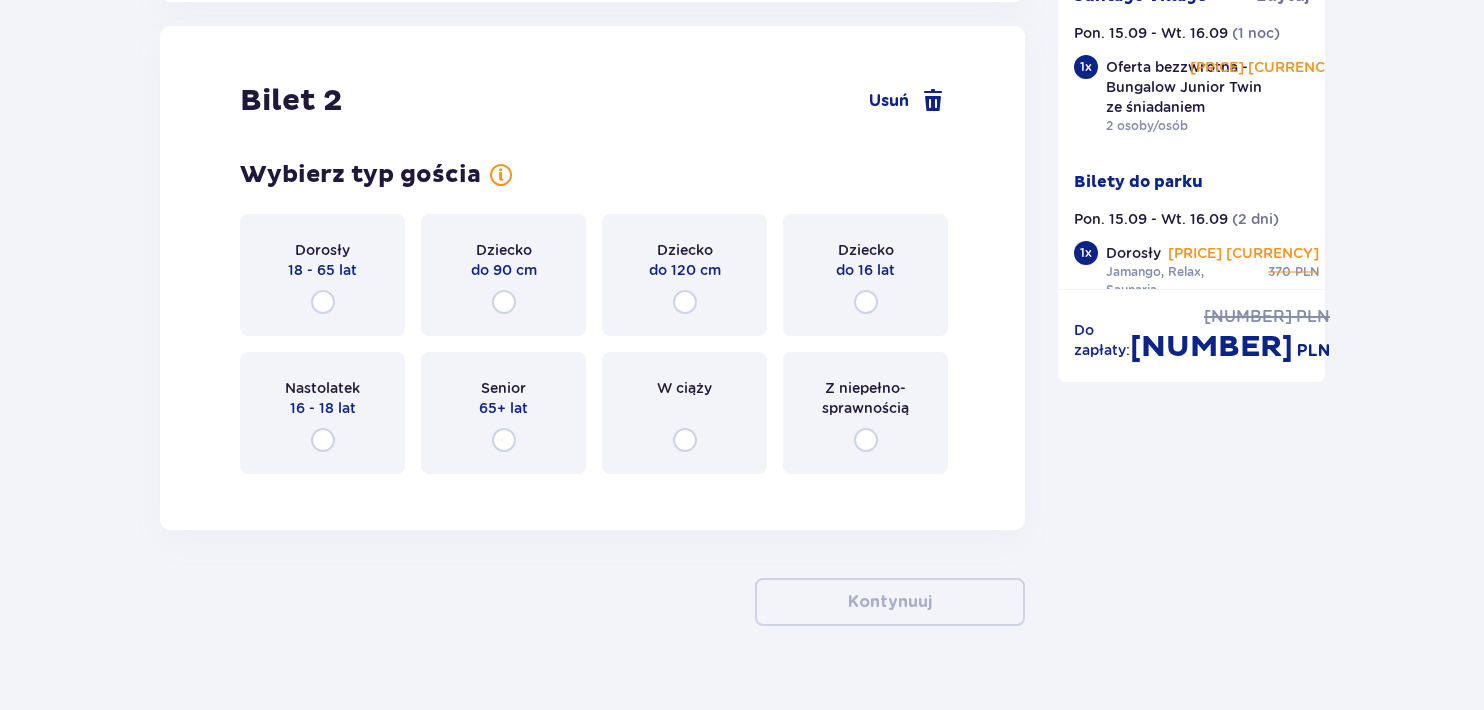 click on "Dorosły 18 - 65 lat" at bounding box center [322, 275] 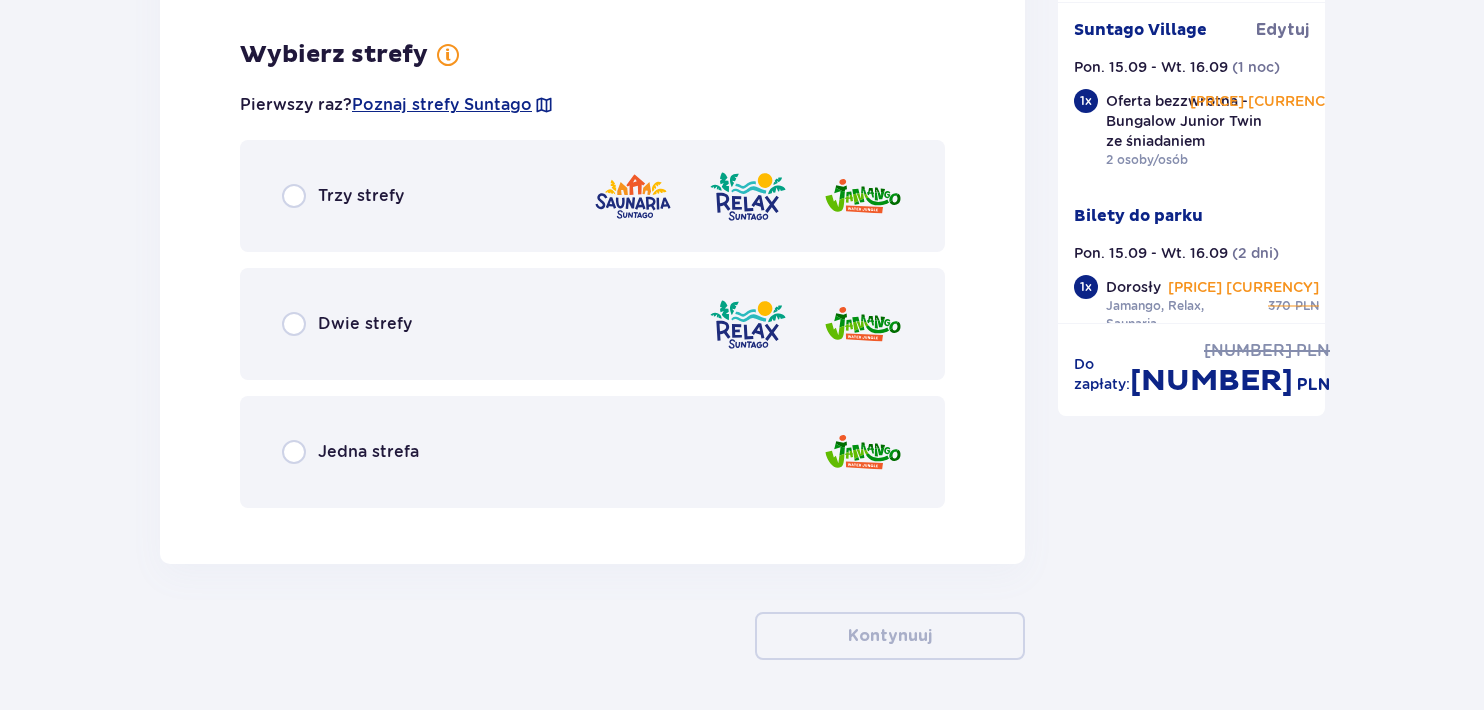 scroll, scrollTop: 2969, scrollLeft: 0, axis: vertical 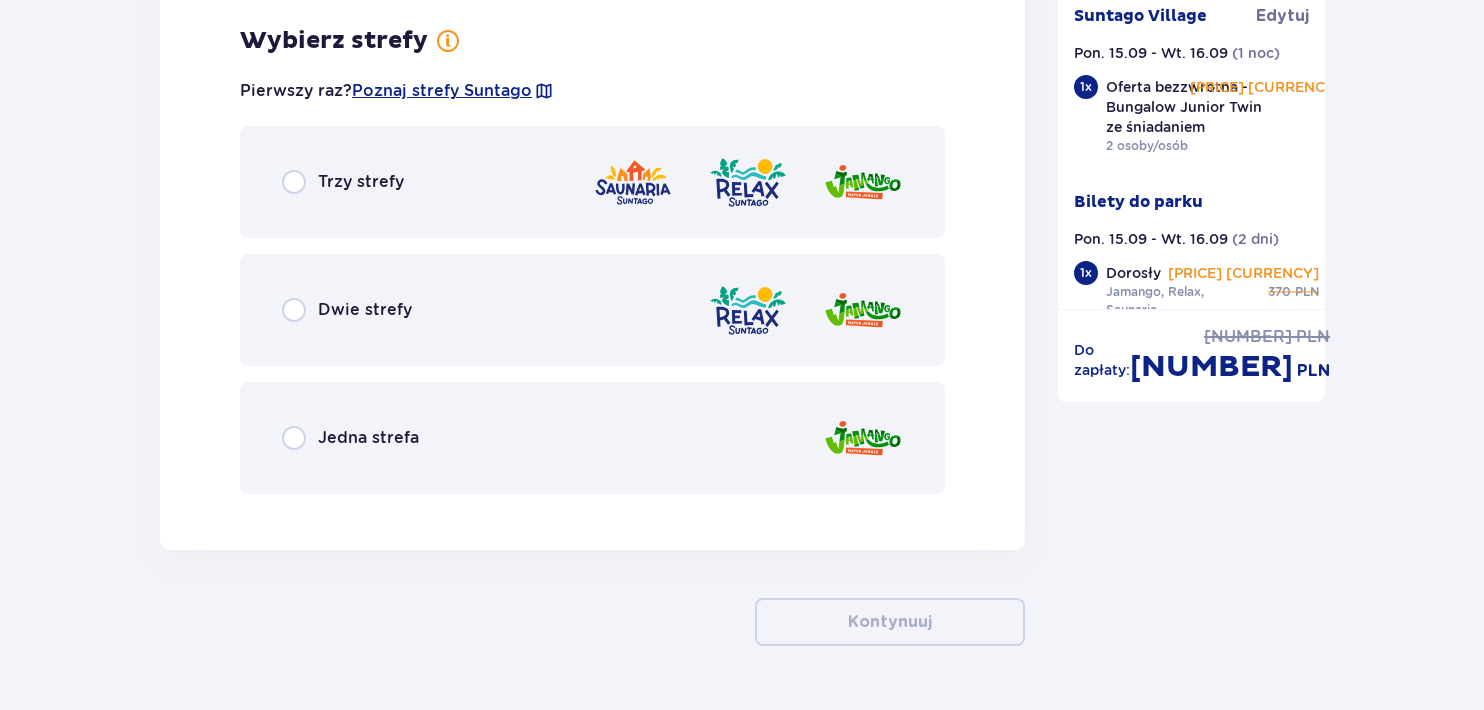 click on "Trzy strefy" at bounding box center (592, 182) 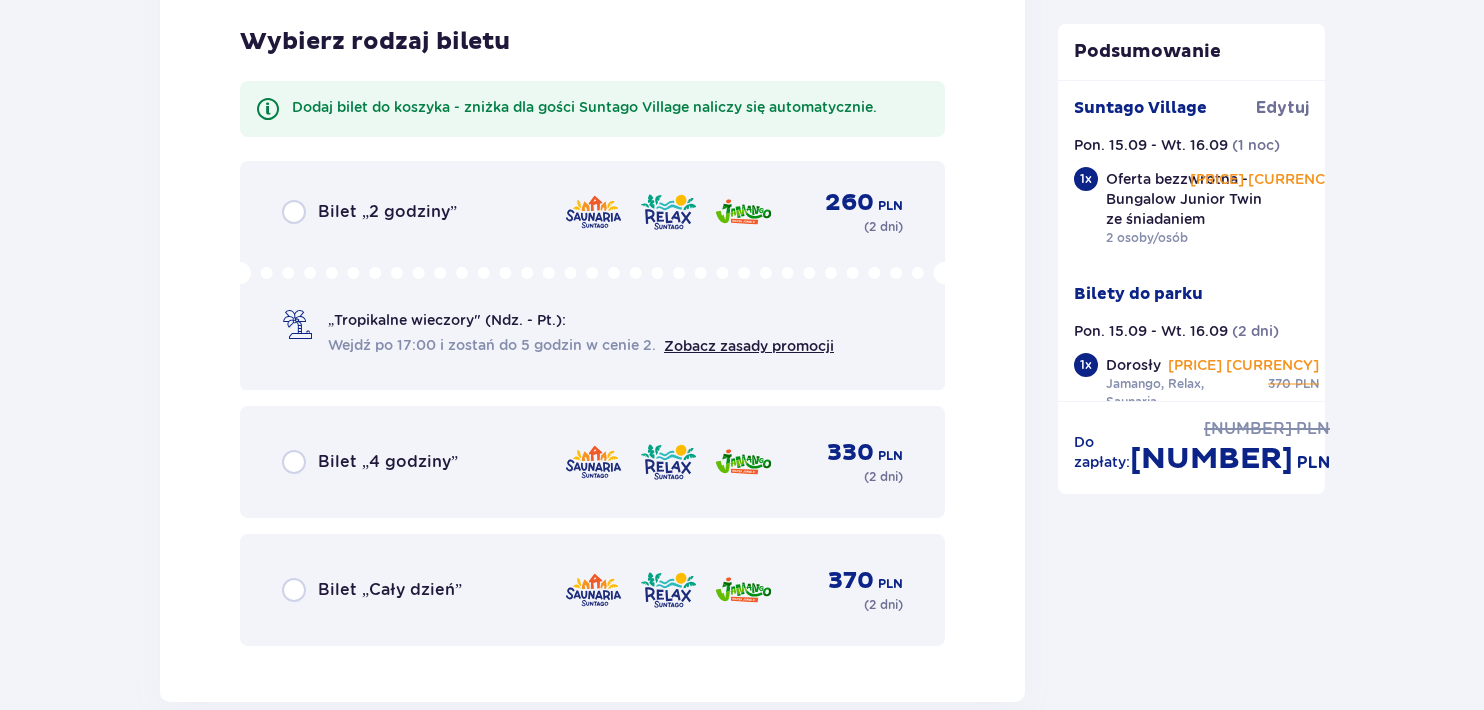 scroll, scrollTop: 3477, scrollLeft: 0, axis: vertical 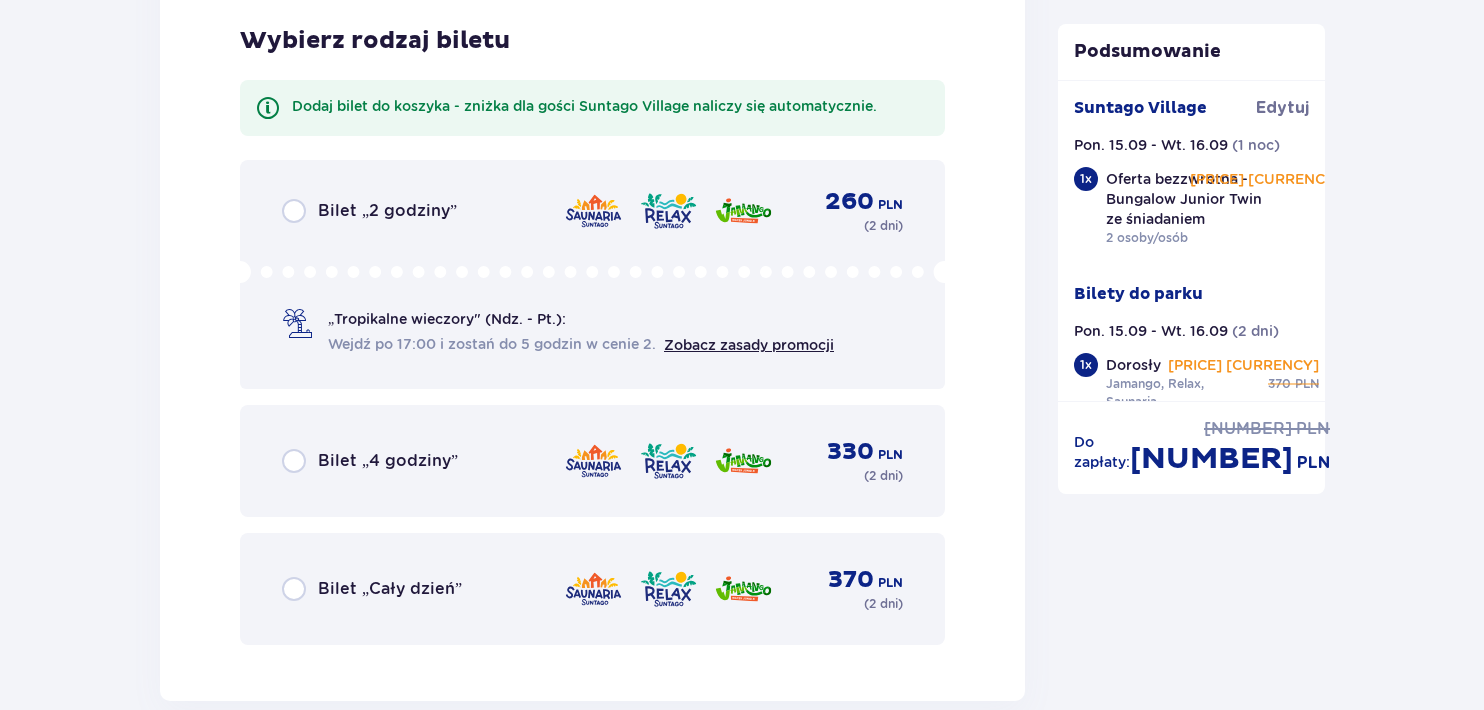 click on "Bilet „Cały dzień”   370 PLN ( 2 dni )" at bounding box center (592, 589) 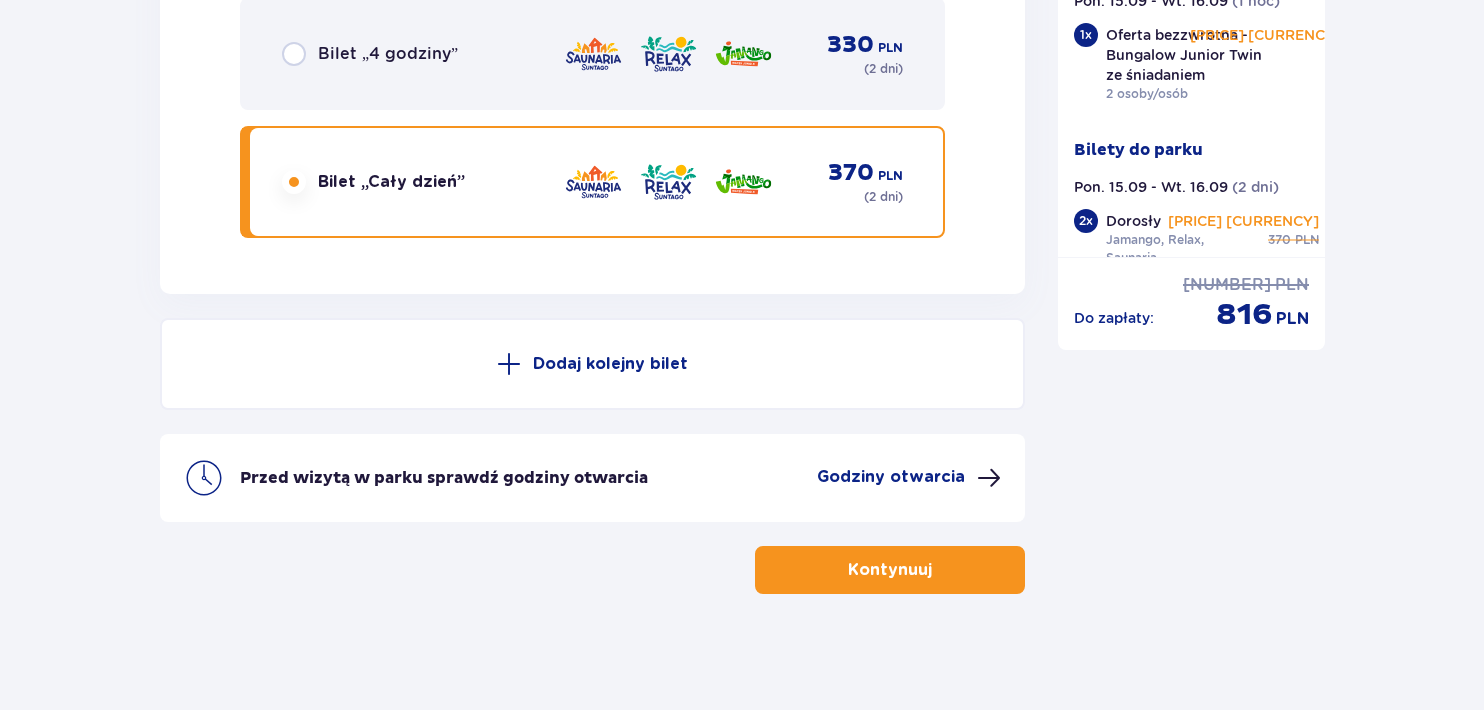 scroll, scrollTop: 3885, scrollLeft: 0, axis: vertical 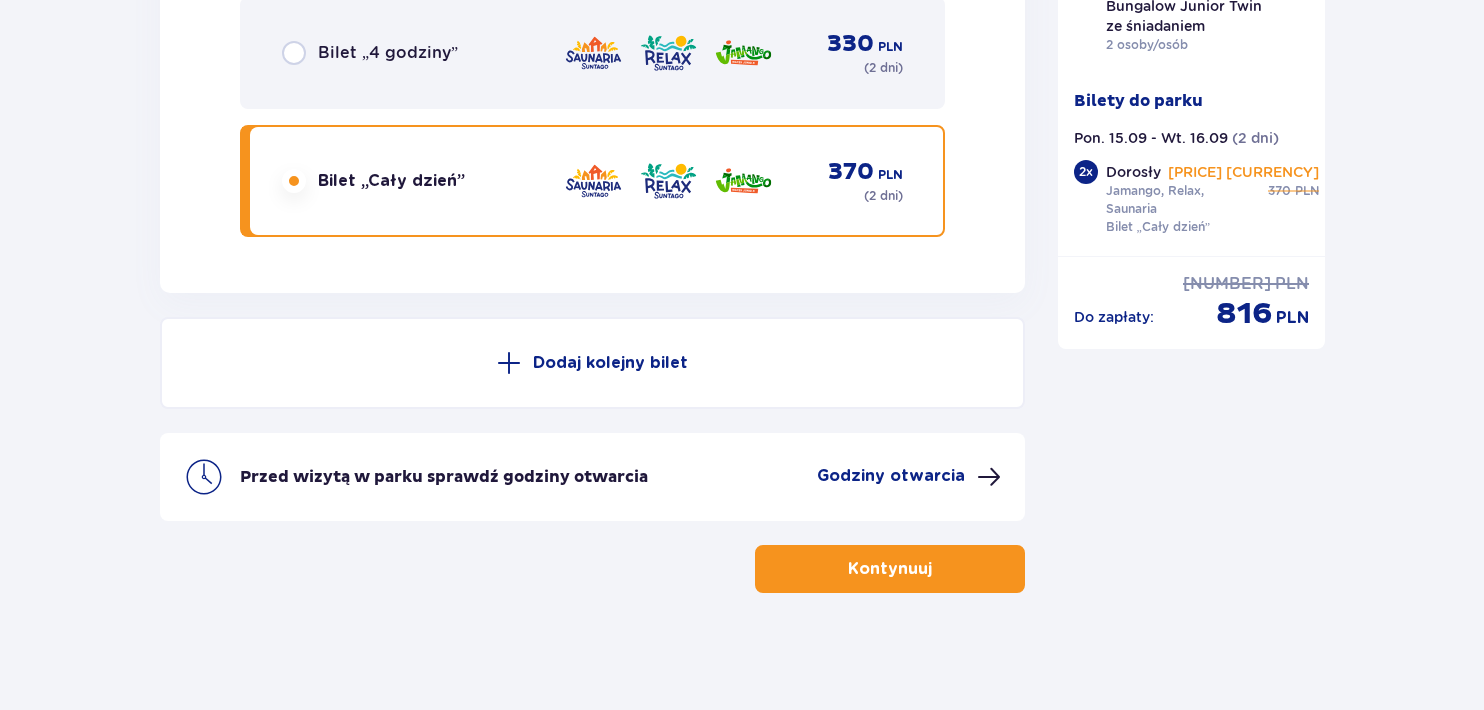 click on "Podsumowanie Suntago Village Edytuj Pon. [DATE]   - Wt. [DATE] ( 1 noc ) 1 x Oferta bezzwrotna - Bungalow Junior Twin ze śniadaniem 2 osoby/osób [PRICE] [CURRENCY] Bilety do parku Pon. [DATE]   - Wt. [DATE] ( 2 dni ) 2 x Dorosły Jamango, Relax, Saunaria Bilet „Cały dzień” [PRICE] [CURRENCY] [PRICE] [CURRENCY]" at bounding box center (1192, -1540) 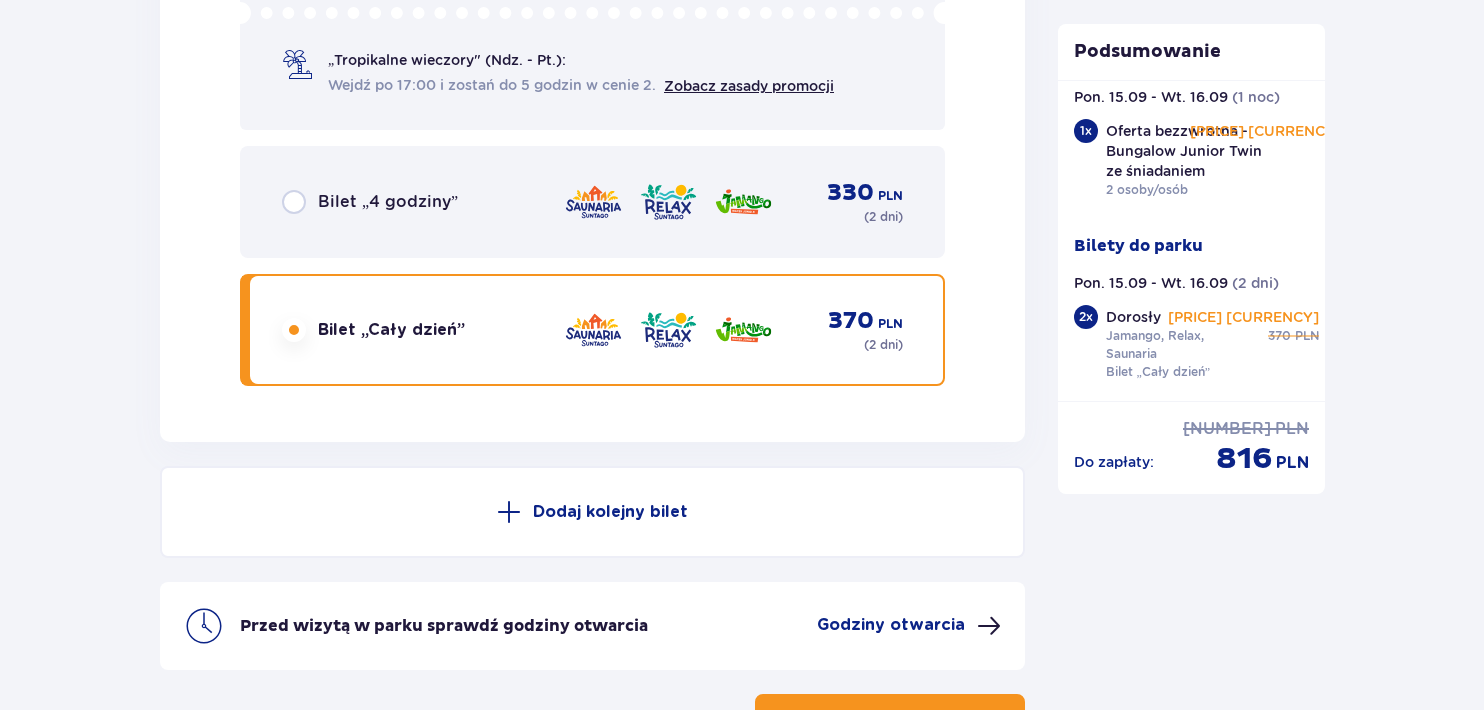 scroll, scrollTop: 3885, scrollLeft: 0, axis: vertical 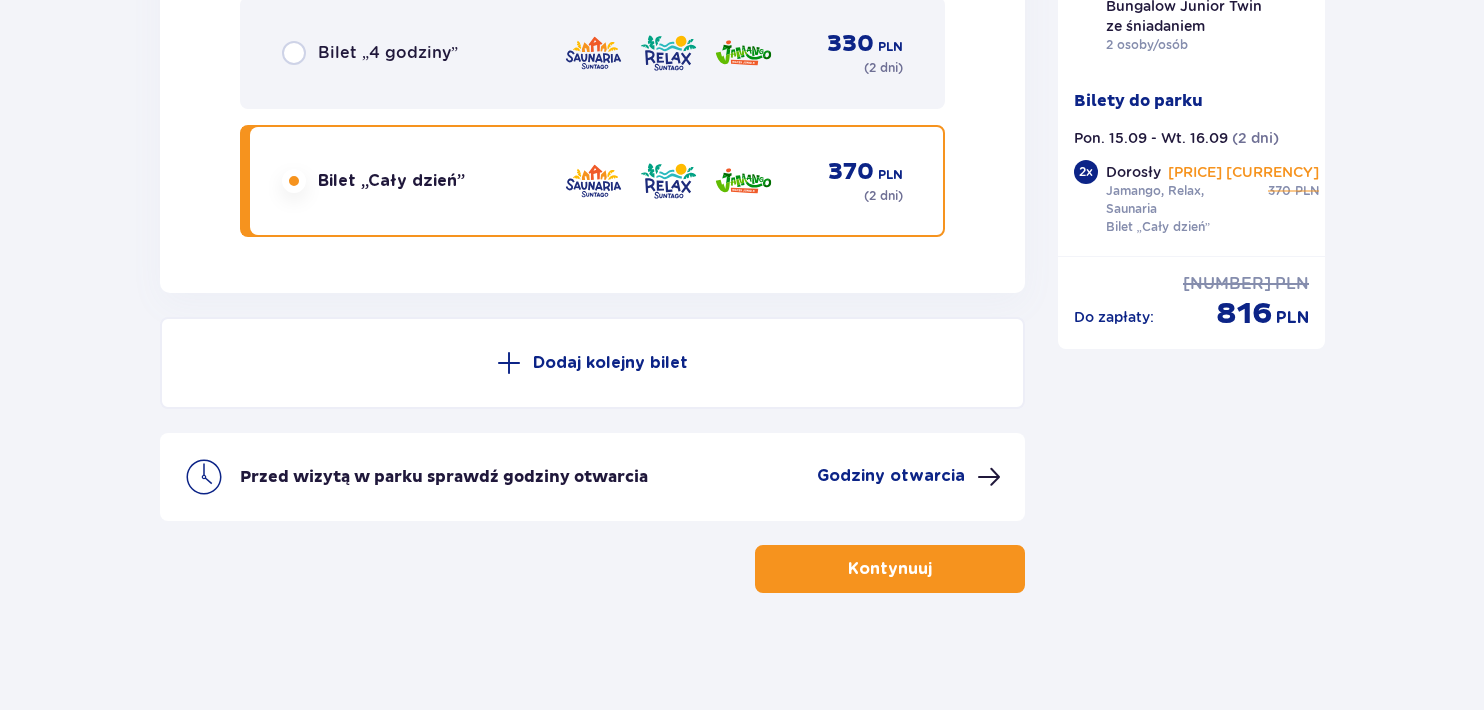 click on "Kontynuuj" at bounding box center (890, 569) 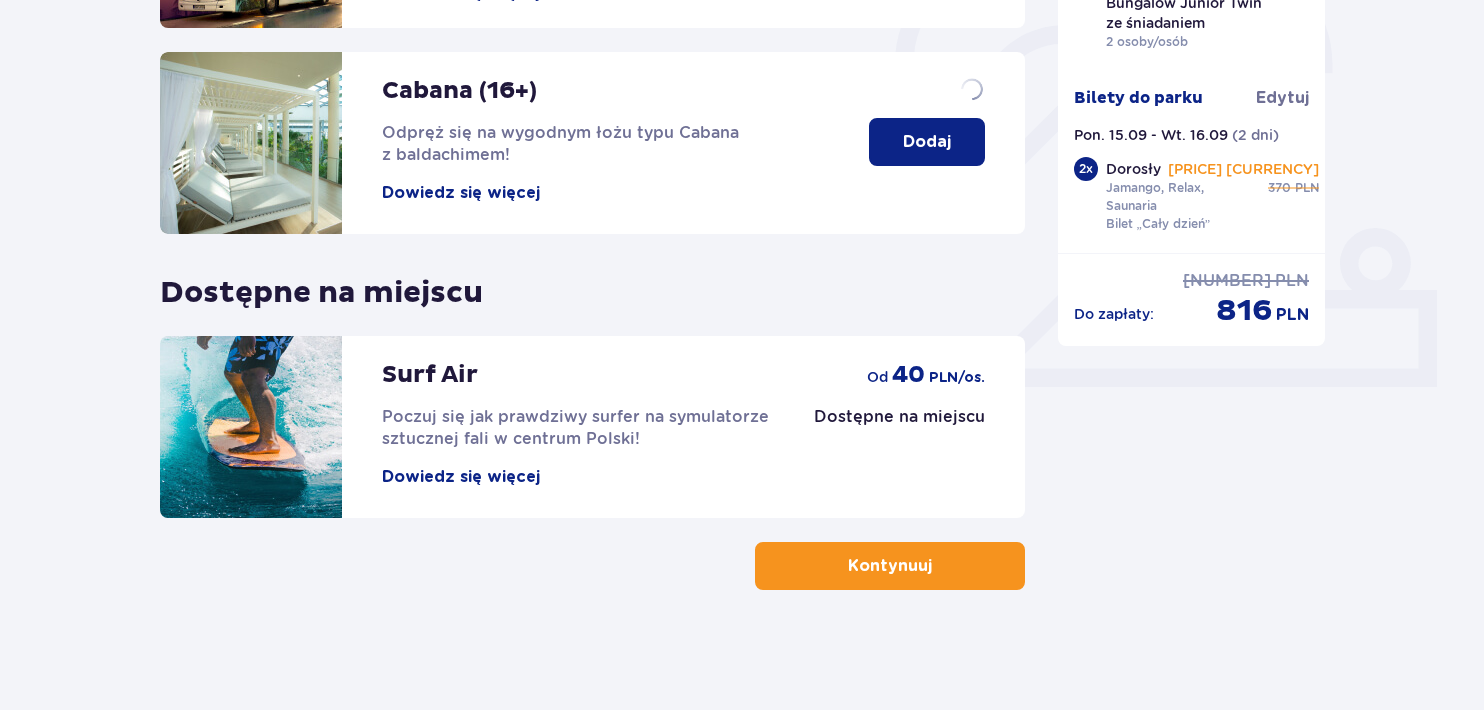 scroll, scrollTop: 0, scrollLeft: 0, axis: both 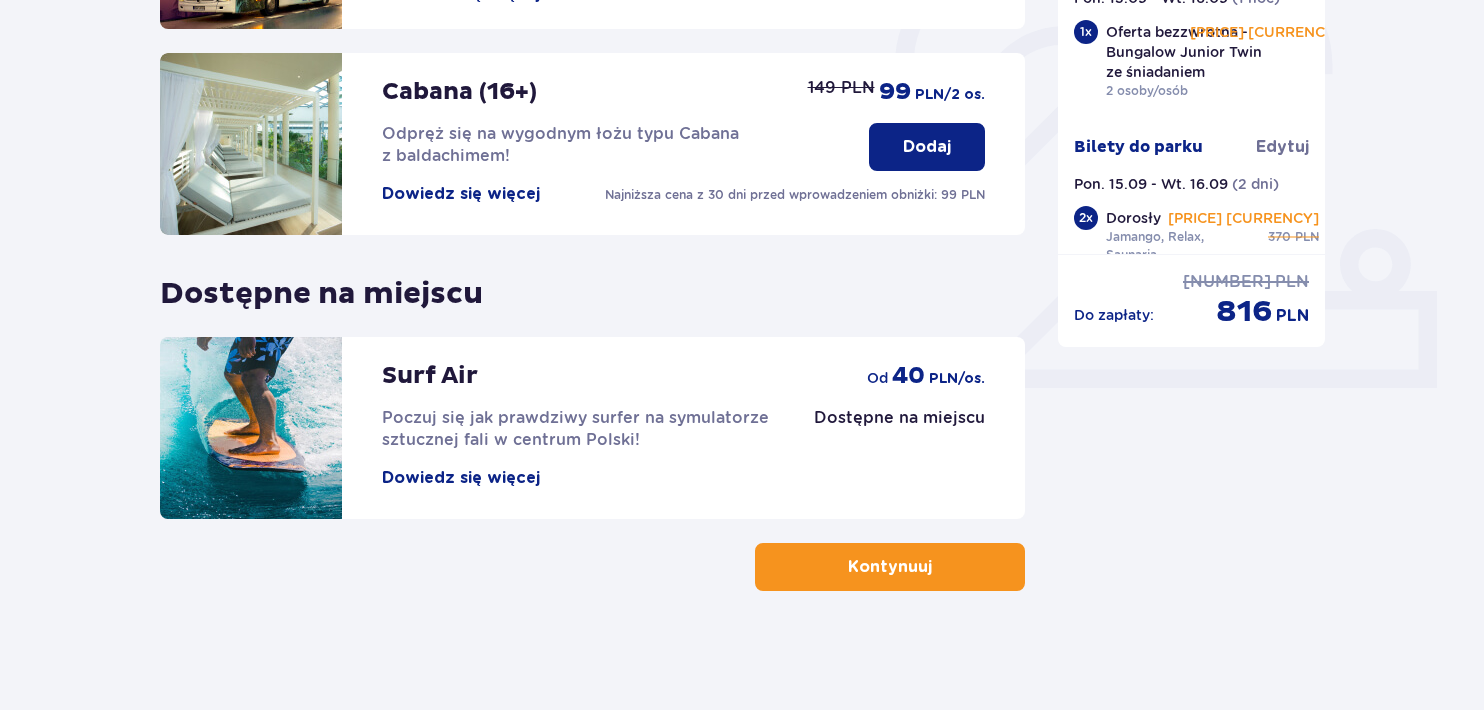 click on "Kontynuuj" at bounding box center [890, 567] 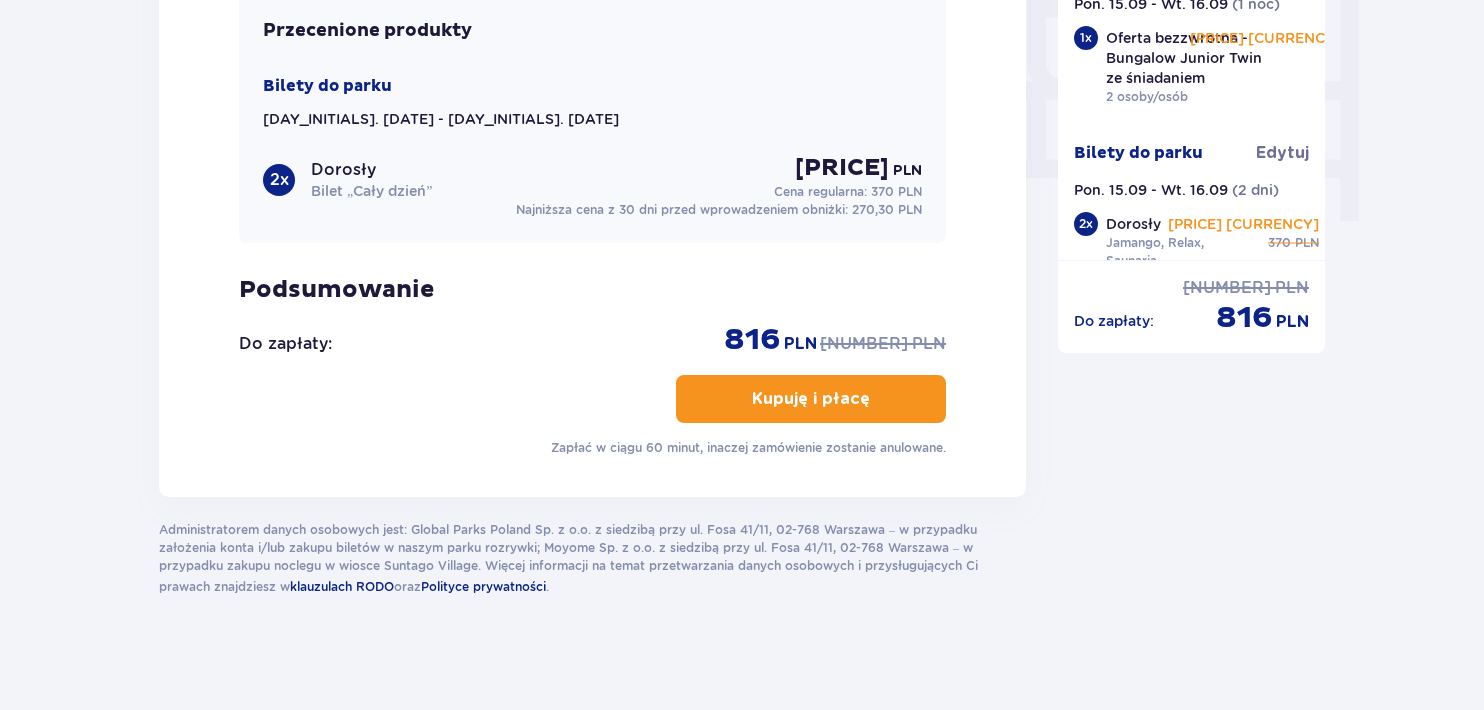 scroll, scrollTop: 1937, scrollLeft: 0, axis: vertical 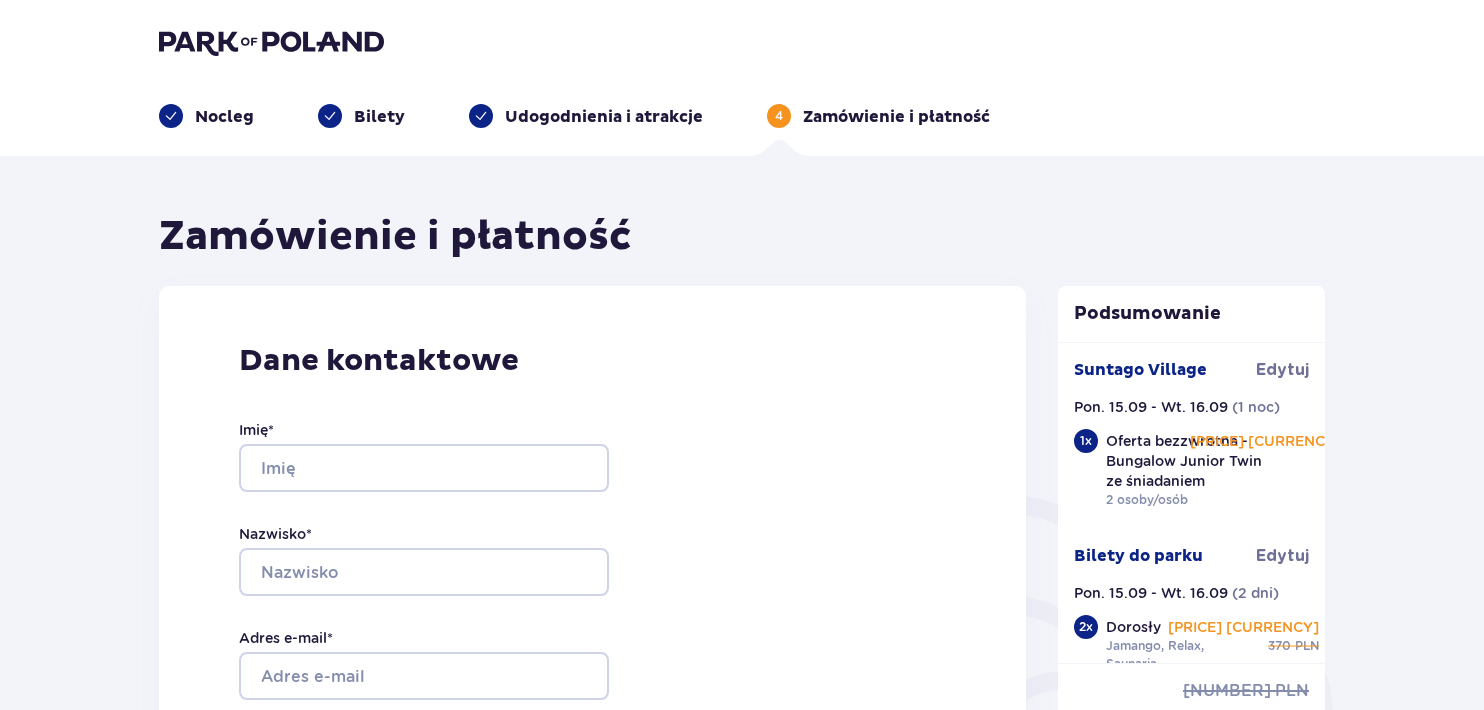 click on "Dane kontaktowe Imię * [LAST] Nazwisko * [LAST] Adres e-mail * [USERNAME]@[DOMAIN] Potwierdź adres e-mail * [USERNAME]@[DOMAIN] Numer telefonu * [PHONE] Numer telefonu, wraz z kodem kraju, np. 48 [PHONE] Chcę fakturę na firmę Jeśli nie prowadzisz działalności gospodarczej lub innej spółki, automatycznie wystawimy Ci fakturę imienną. Dodaj adres do faktury imiennej" at bounding box center (592, 706) 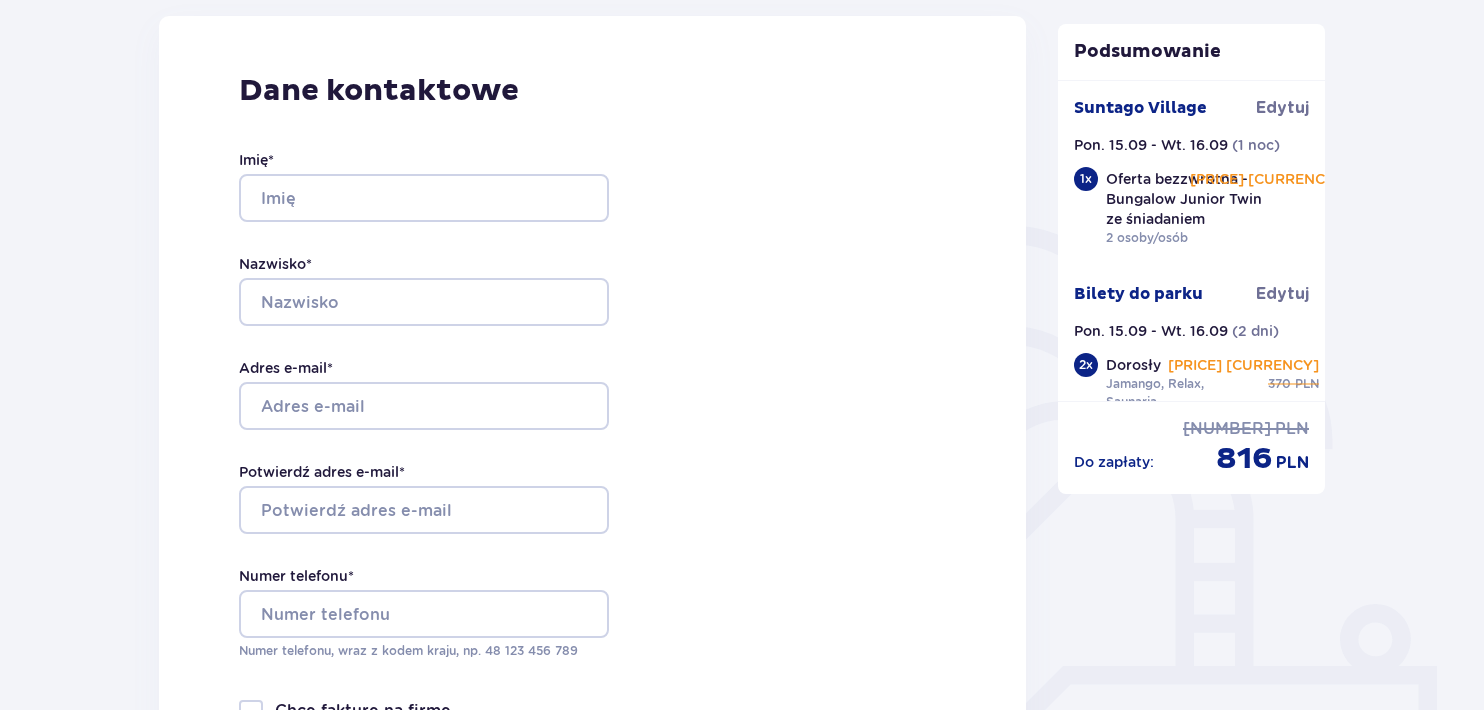 scroll, scrollTop: 280, scrollLeft: 0, axis: vertical 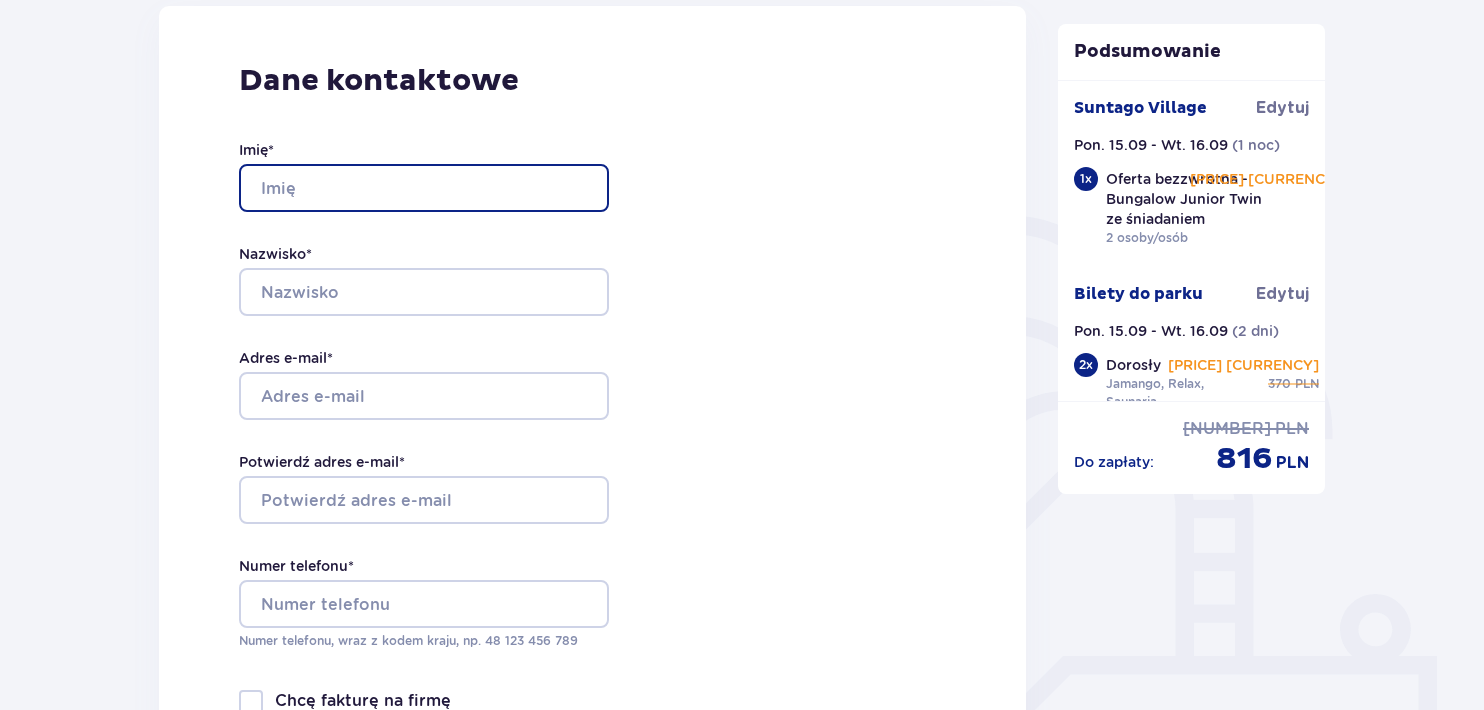 click on "Imię *" at bounding box center [424, 188] 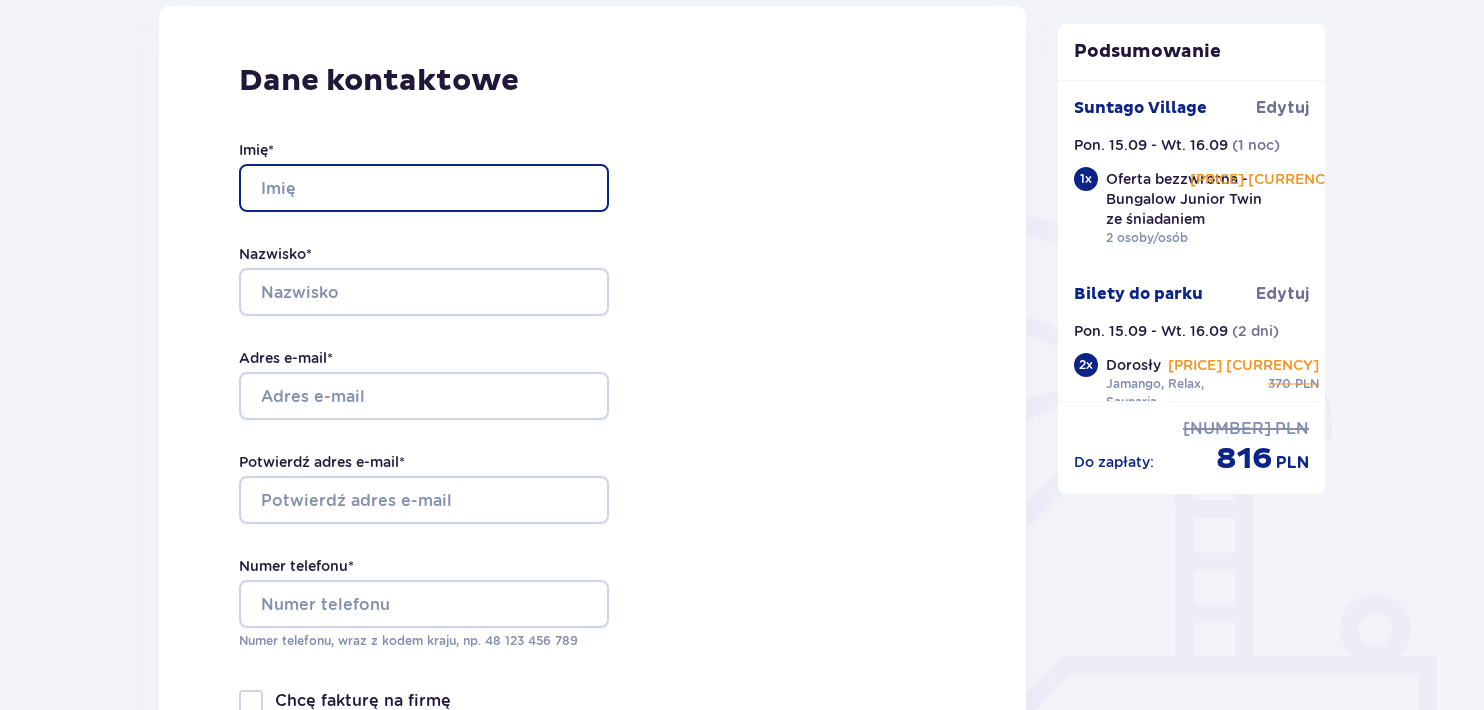 click on "Imię *" at bounding box center [424, 188] 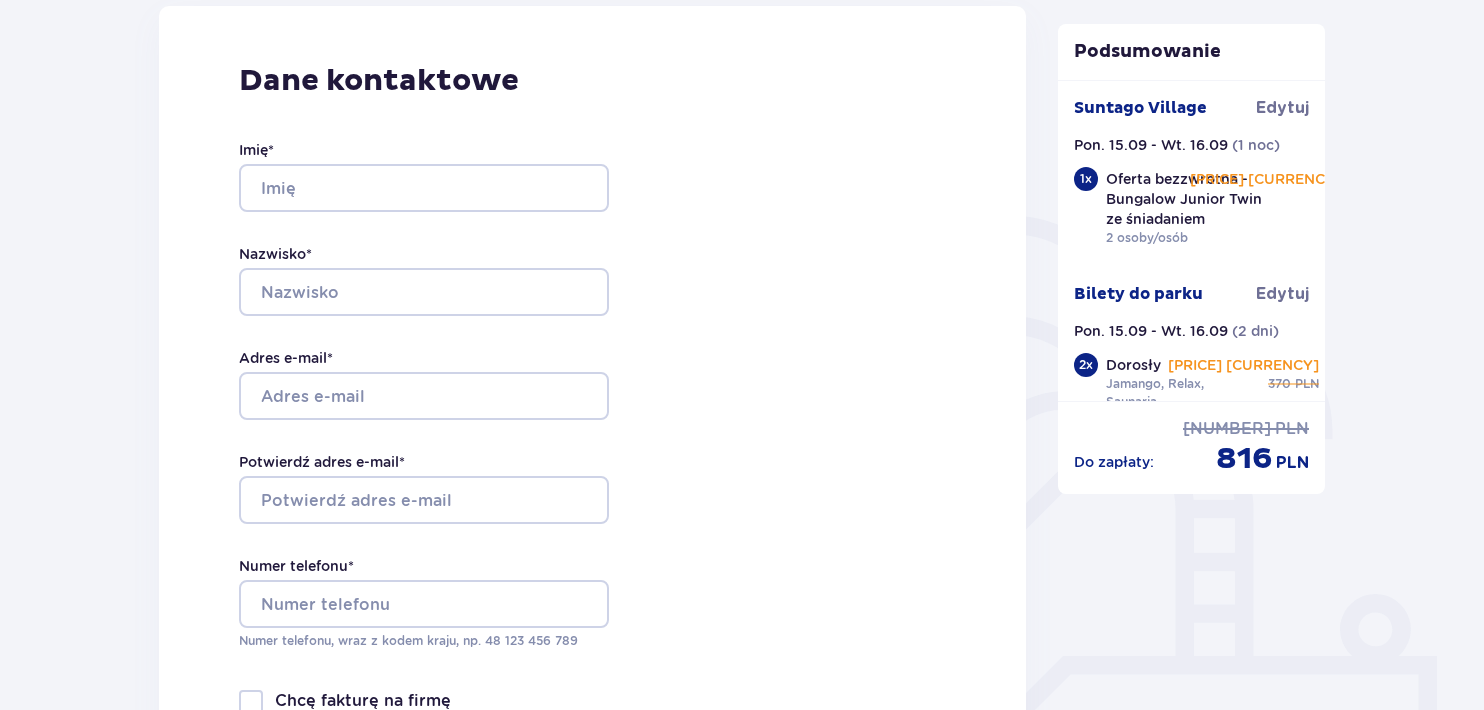 click on "Imię * [LAST] Nazwisko * [LAST] Adres e-mail * [USERNAME]@[DOMAIN] Potwierdź adres e-mail * [USERNAME]@[DOMAIN] Numer telefonu * [PHONE] Numer telefonu, wraz z kodem kraju, np. 48 [PHONE]" at bounding box center [424, 395] 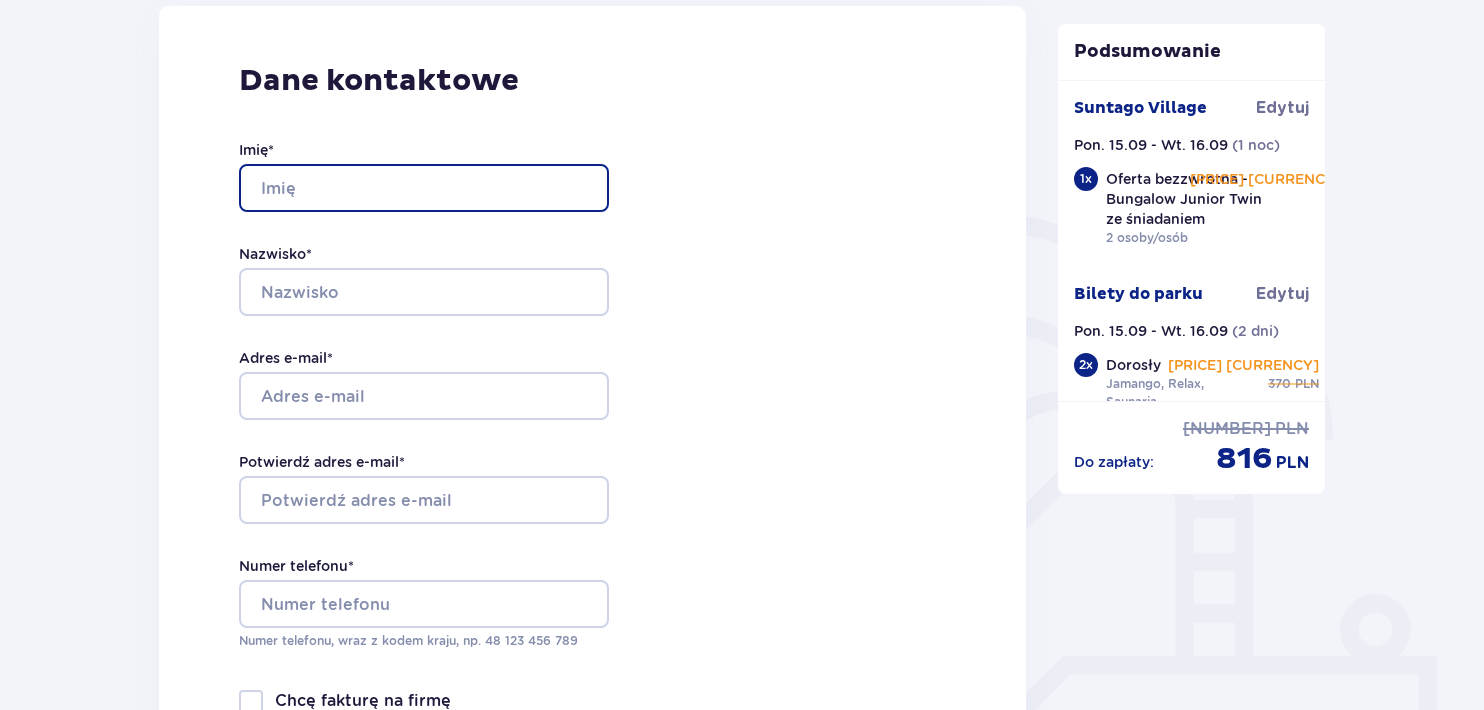 click on "Imię *" at bounding box center [424, 188] 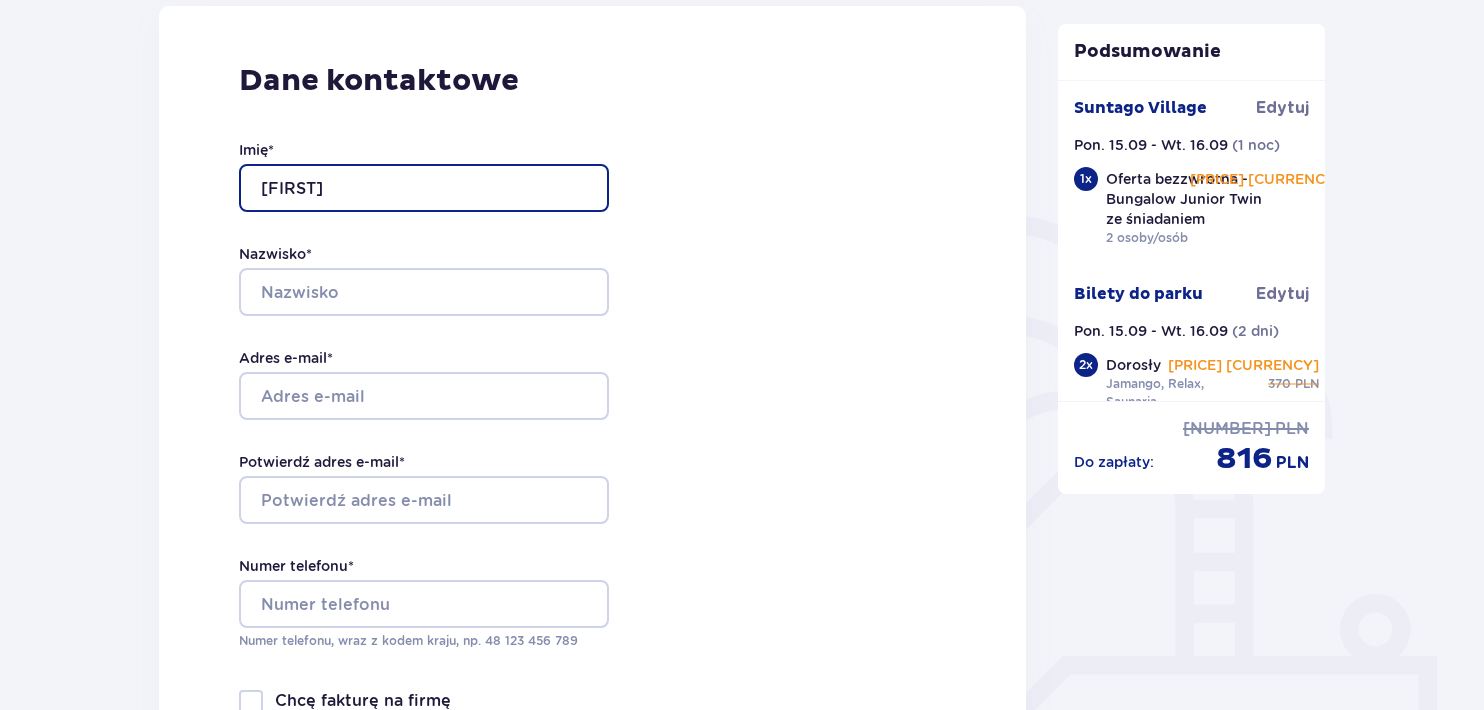type on "[FIRST]" 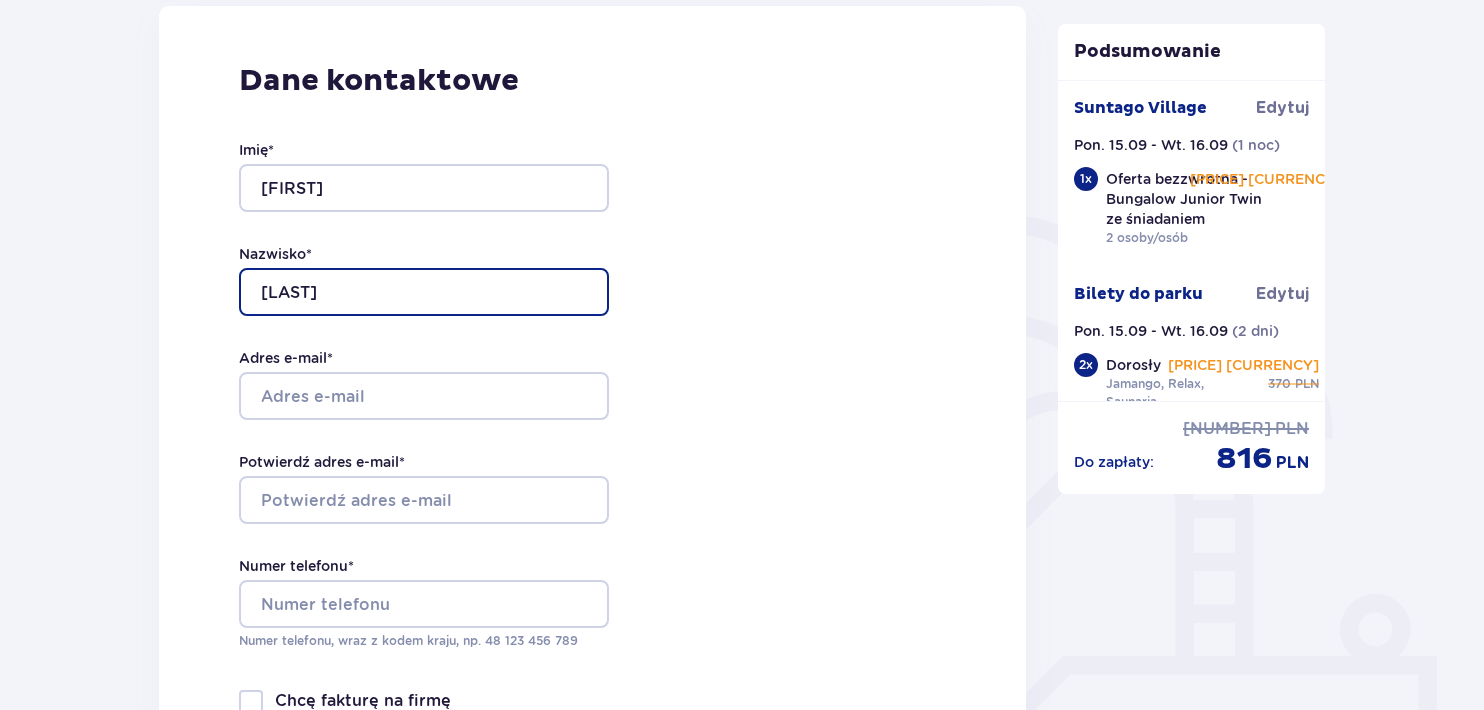 type on "[LAST]" 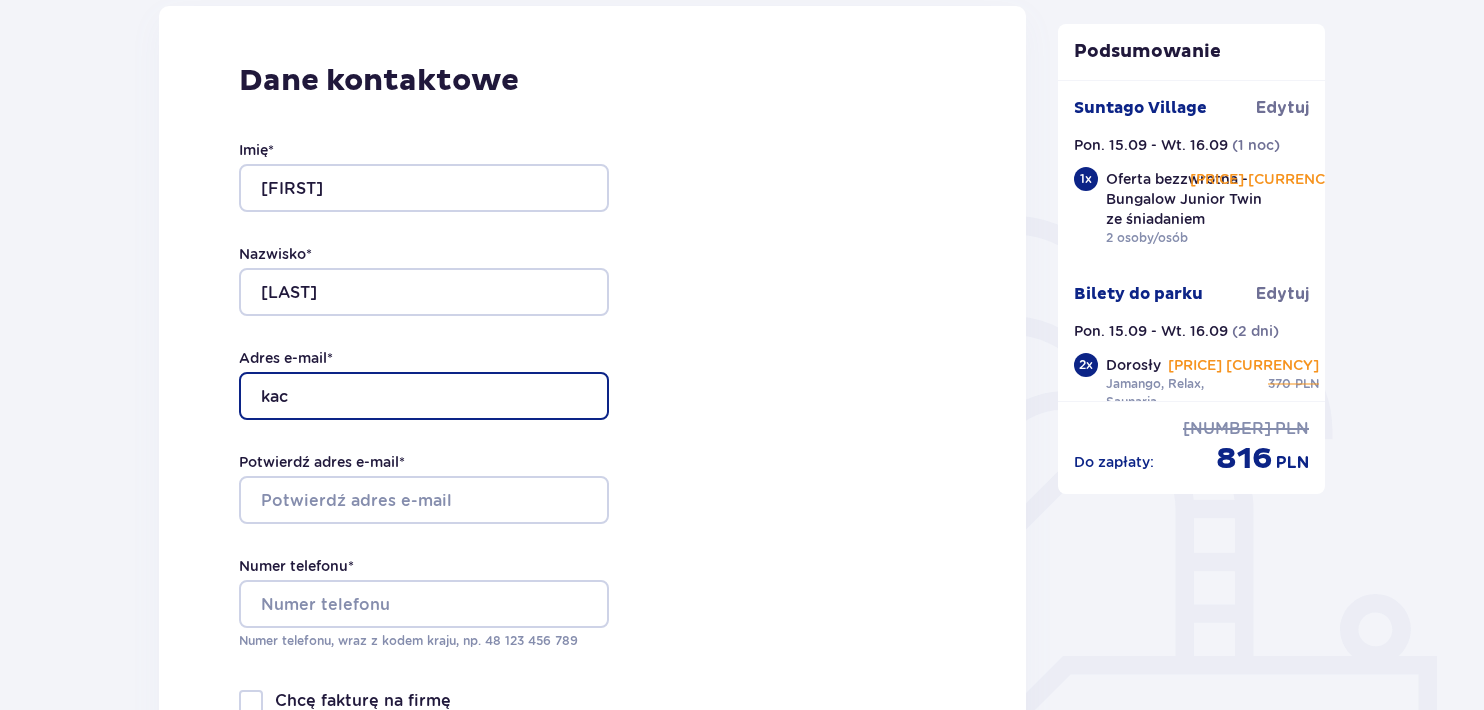 type on "[USERNAME]@[DOMAIN]" 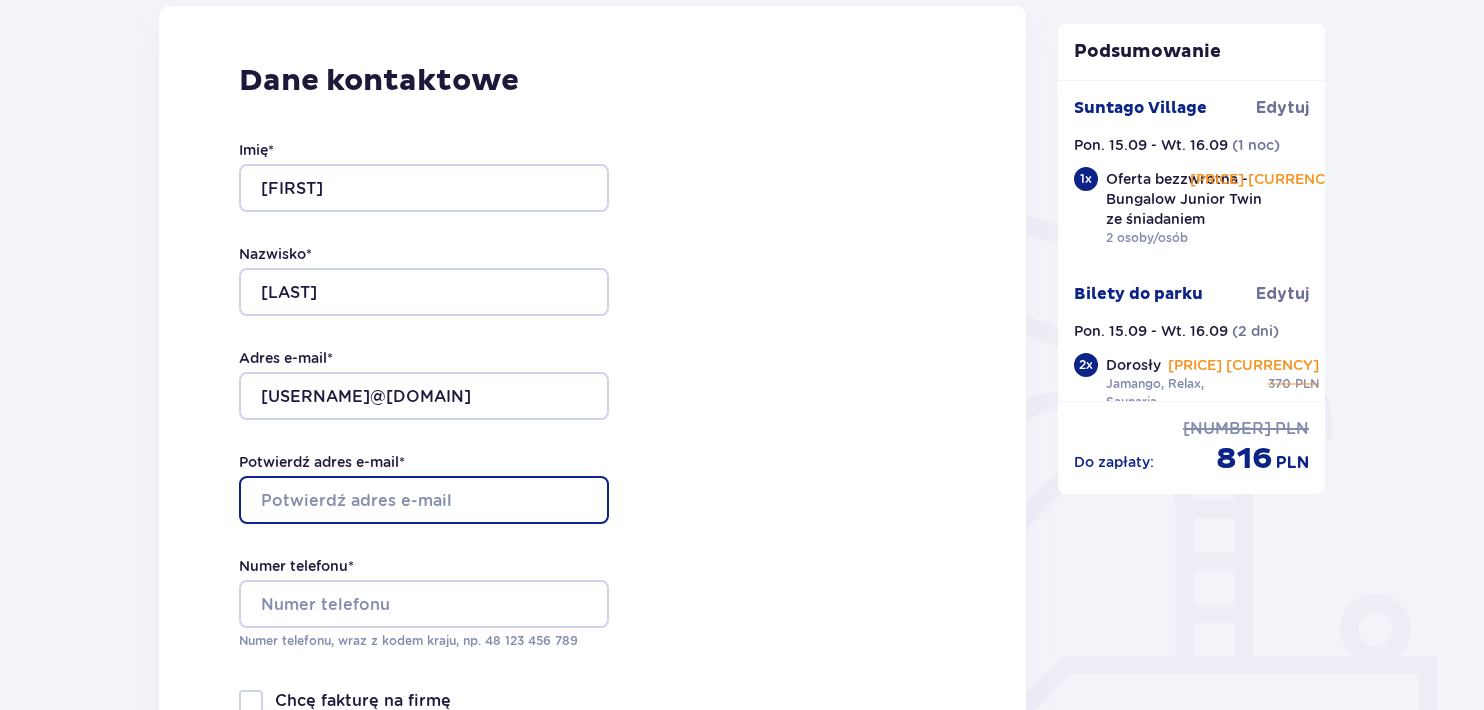 click on "Potwierdź adres e-mail *" at bounding box center [424, 500] 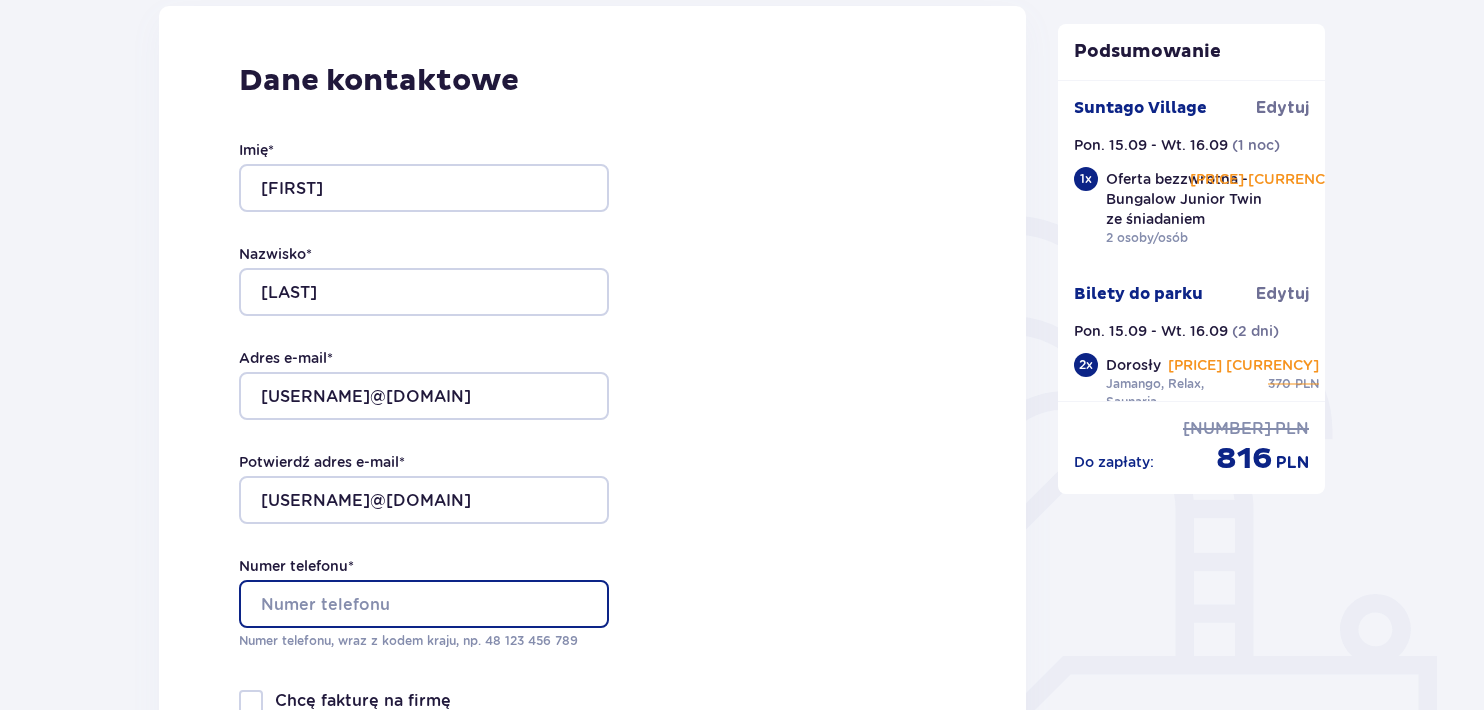 click on "Numer telefonu *" at bounding box center [424, 604] 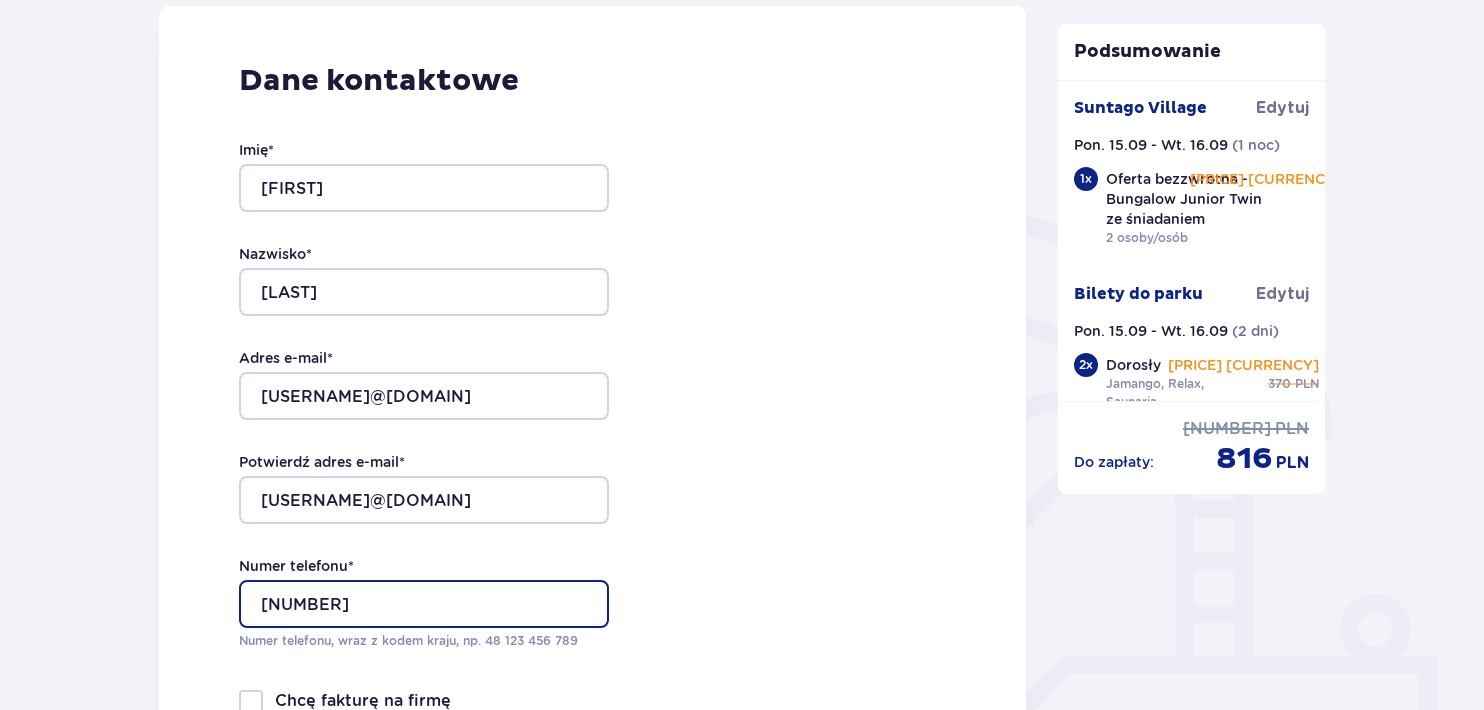 click on "[NUMBER]" at bounding box center (424, 604) 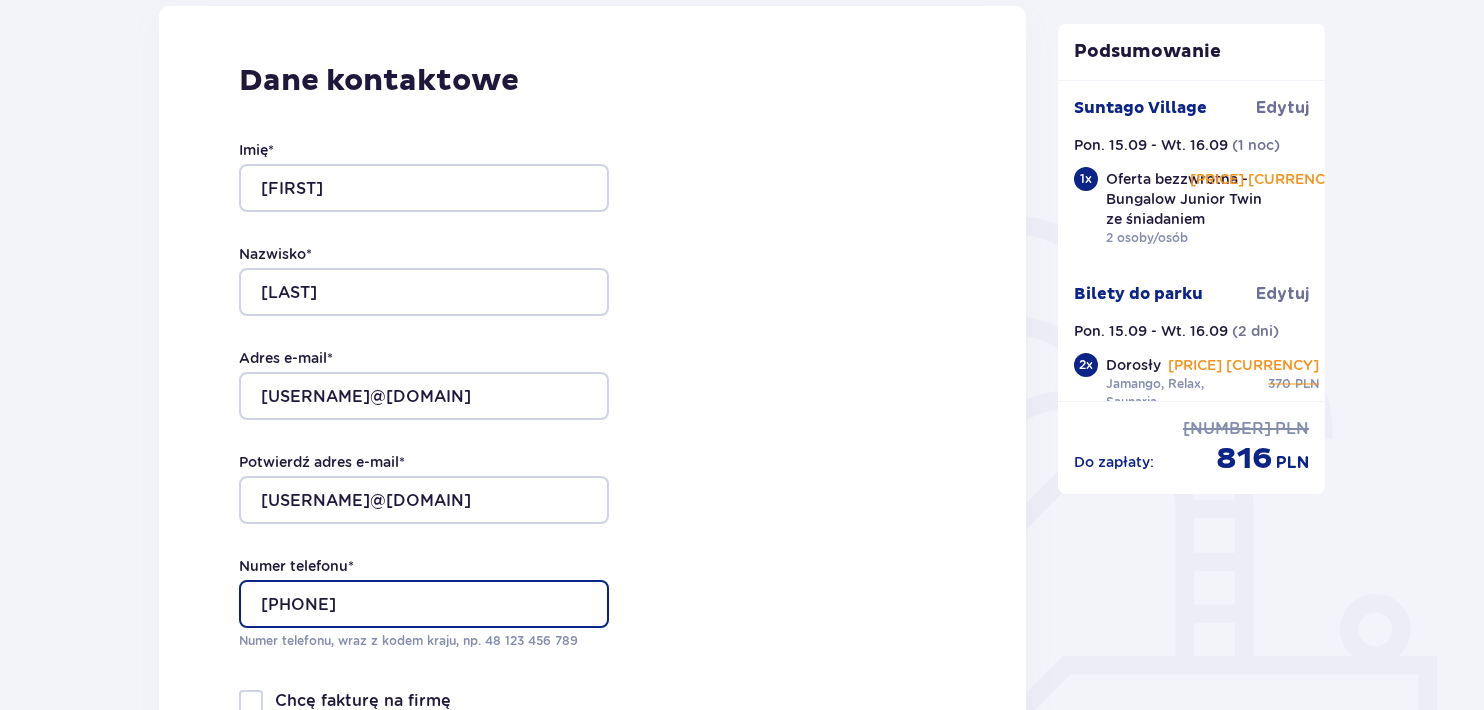 type on "[PHONE]" 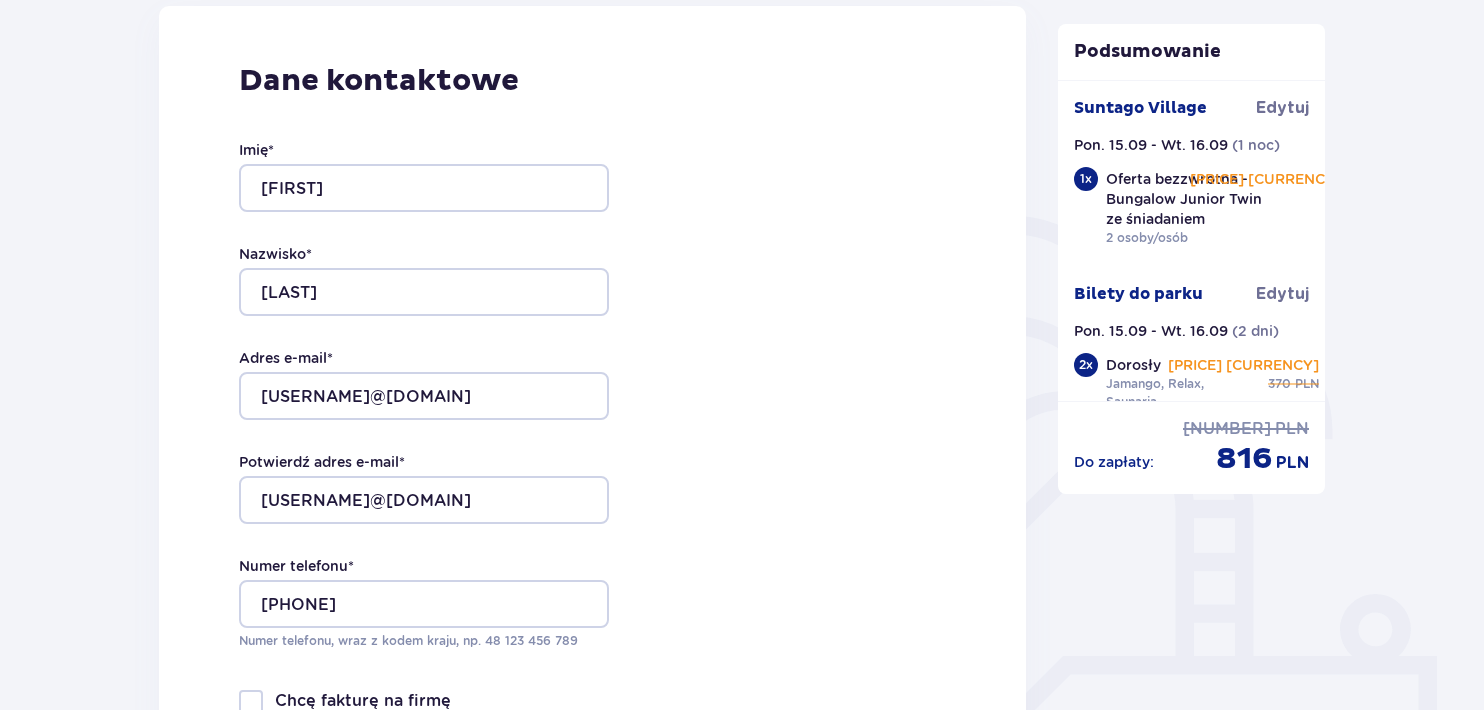 click on "Dane kontaktowe Imię * [FIRST] Nazwisko * [LAST] Adres e-mail * [USERNAME]@[DOMAIN] Potwierdź adres e-mail * [USERNAME]@[DOMAIN] Numer telefonu * [PHONE] Numer telefonu, wraz z kodem kraju, np. 48 [PHONE] Chcę fakturę na firmę Jeśli nie prowadzisz działalności gospodarczej lub innej spółki, automatycznie wystawimy Ci fakturę imienną. Dodaj adres do faktury imiennej" at bounding box center (592, 426) 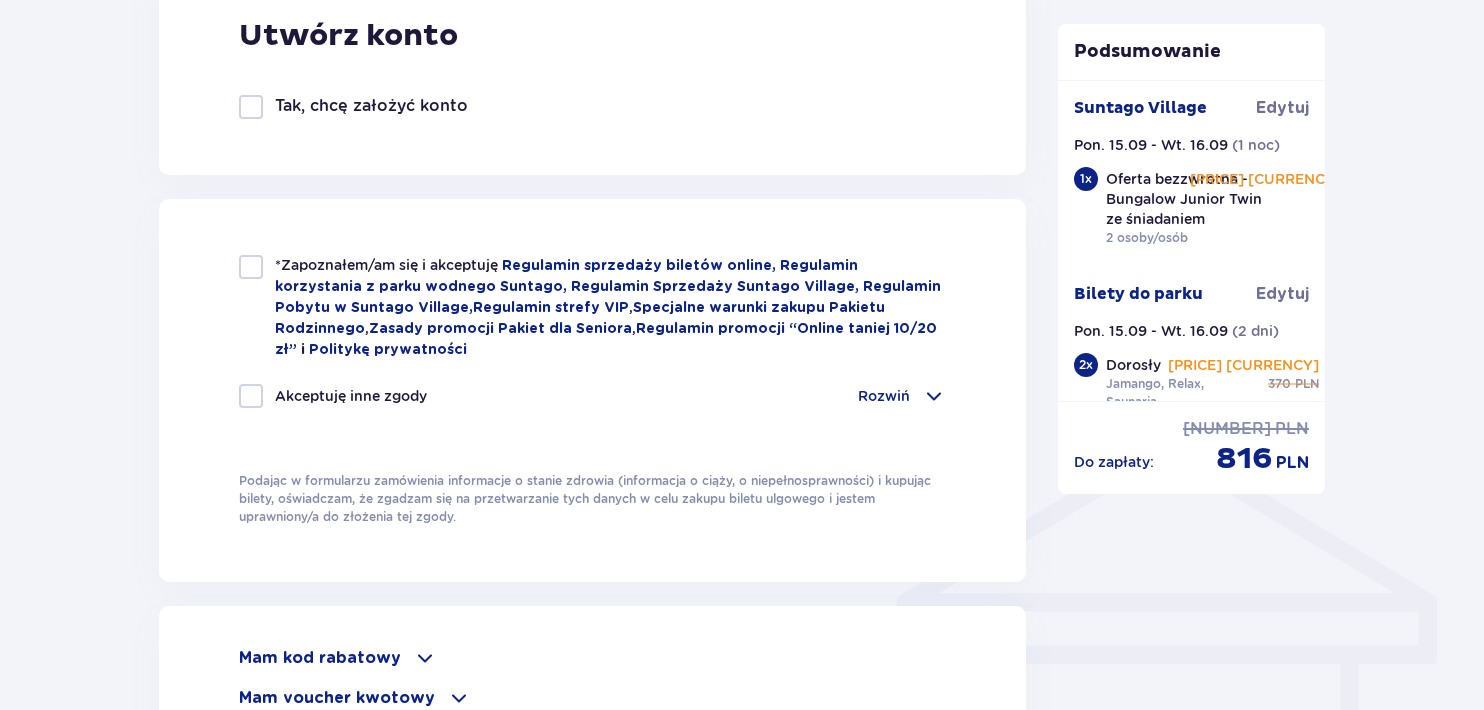 scroll, scrollTop: 1200, scrollLeft: 0, axis: vertical 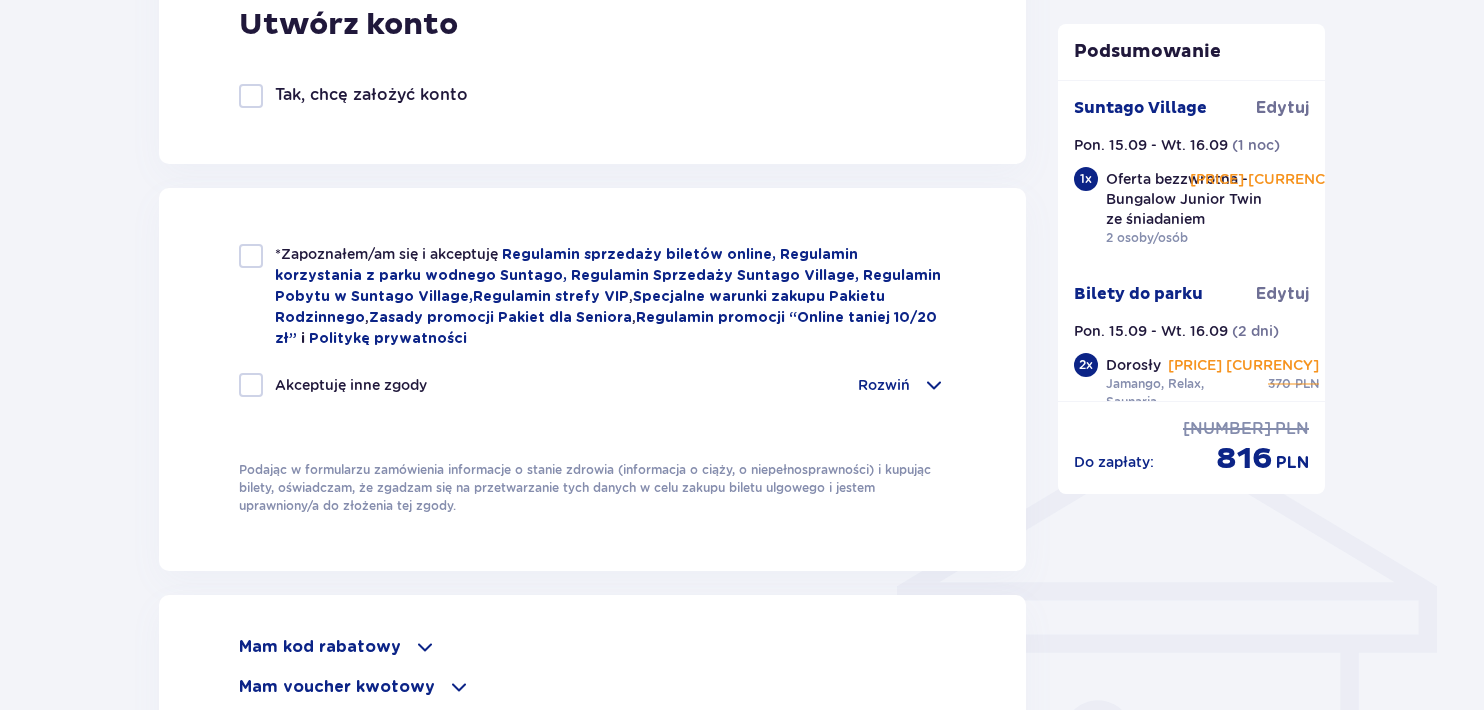 click on "*Zapoznałem/am się i akceptuję   Regulamin sprzedaży biletów online,   Regulamin korzystania z parku wodnego Suntago,   Regulamin Sprzedaży Suntago Village,   Regulamin Pobytu w Suntago Village ,  Regulamin strefy VIP ,  Specjalne warunki zakupu Pakietu Rodzinnego ,  Zasady promocji Pakiet dla Seniora ,  Regulamin promocji “Online taniej 10/20 zł”   i   Politykę prywatności" at bounding box center (592, 296) 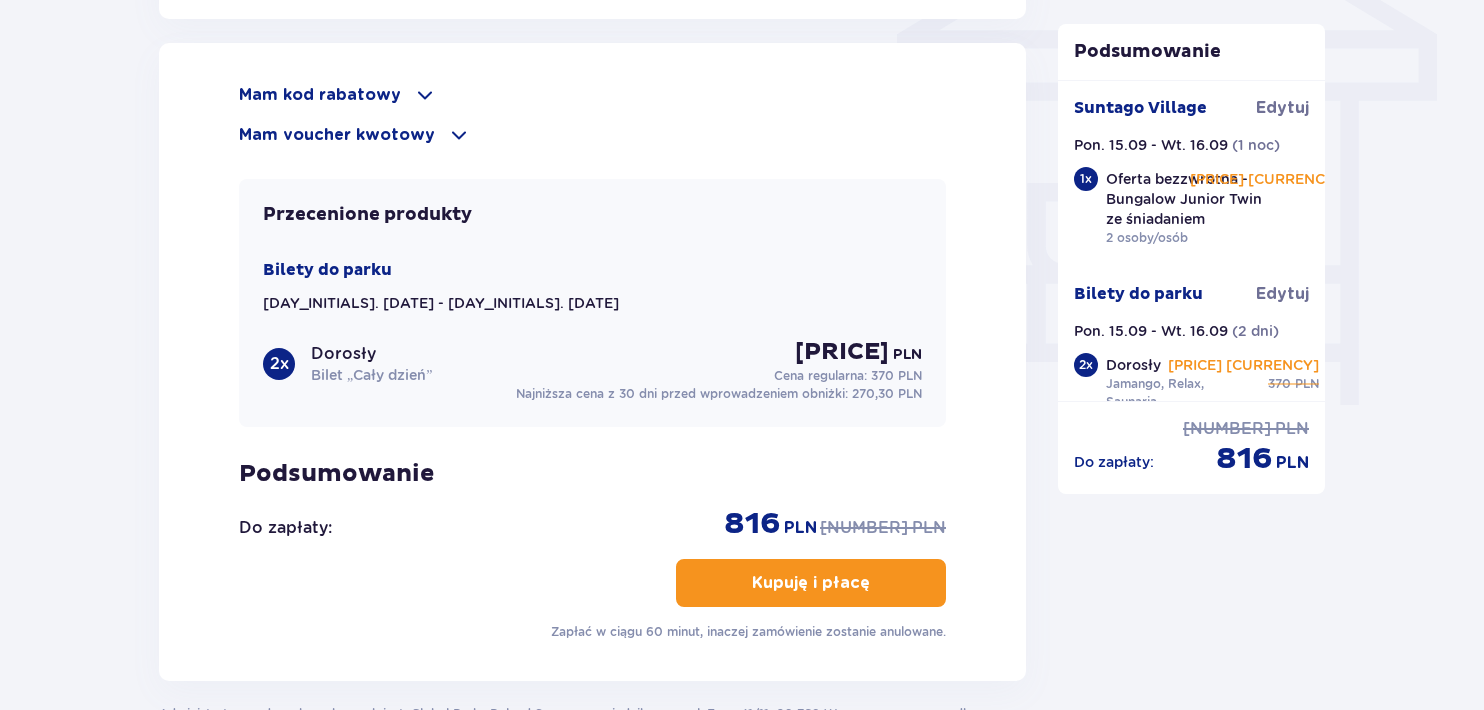 scroll, scrollTop: 1760, scrollLeft: 0, axis: vertical 